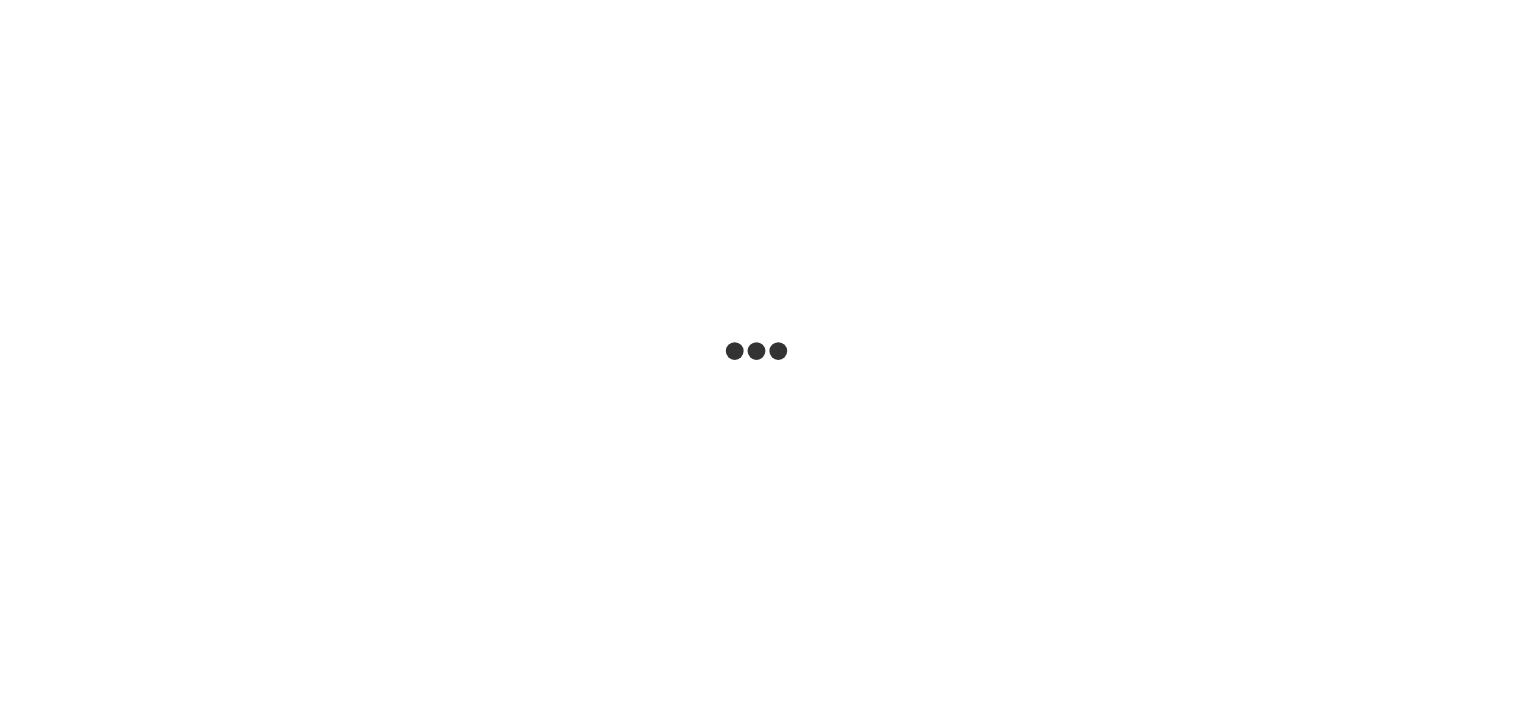 scroll, scrollTop: 0, scrollLeft: 0, axis: both 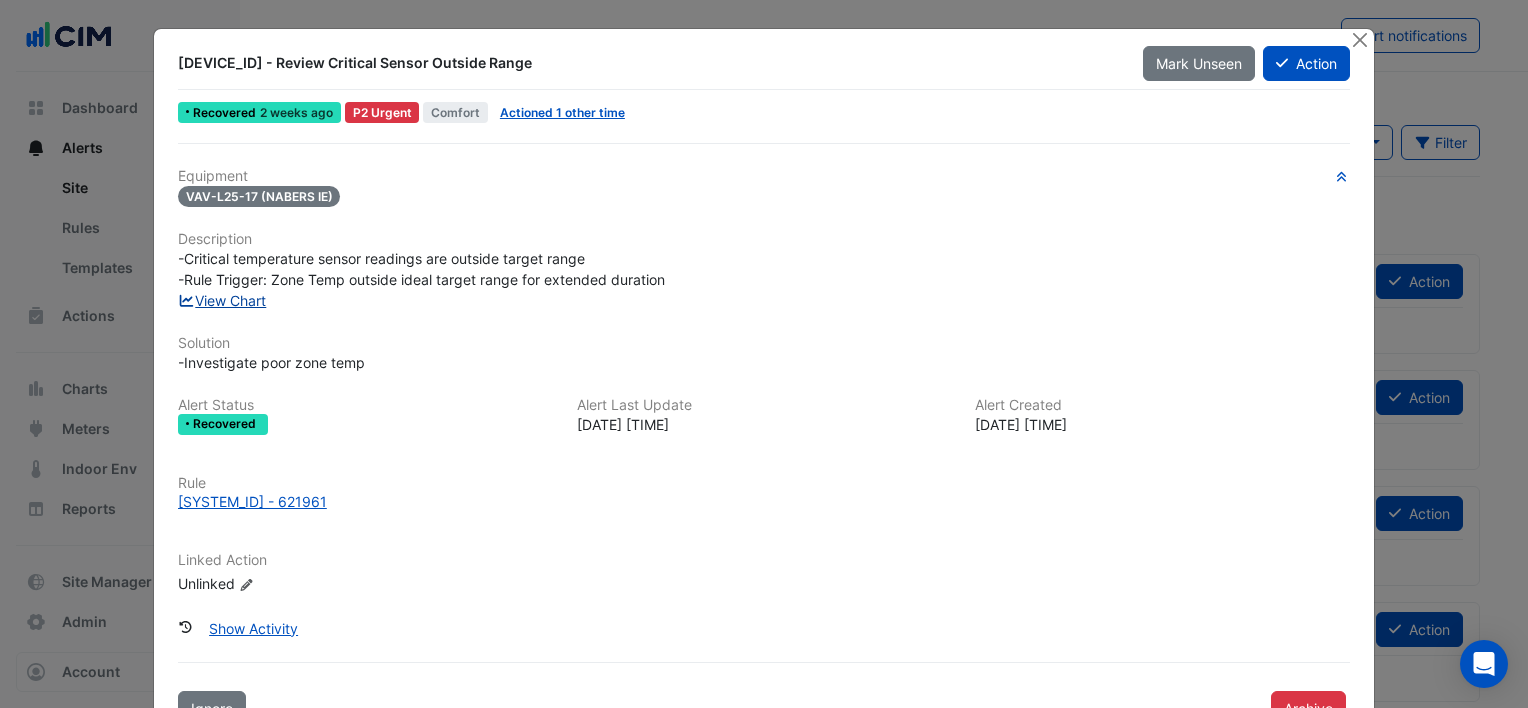 click on "View Chart" 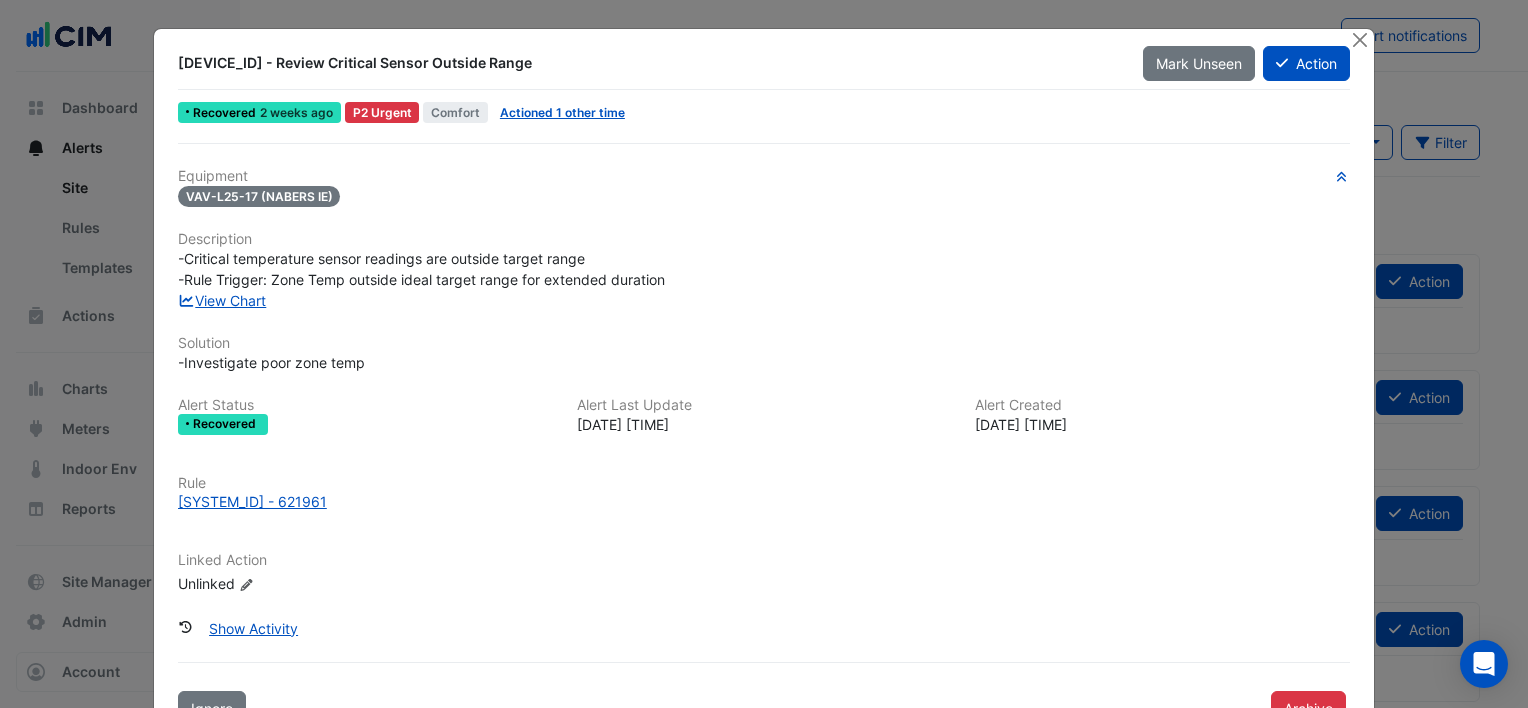 click on "Solution" 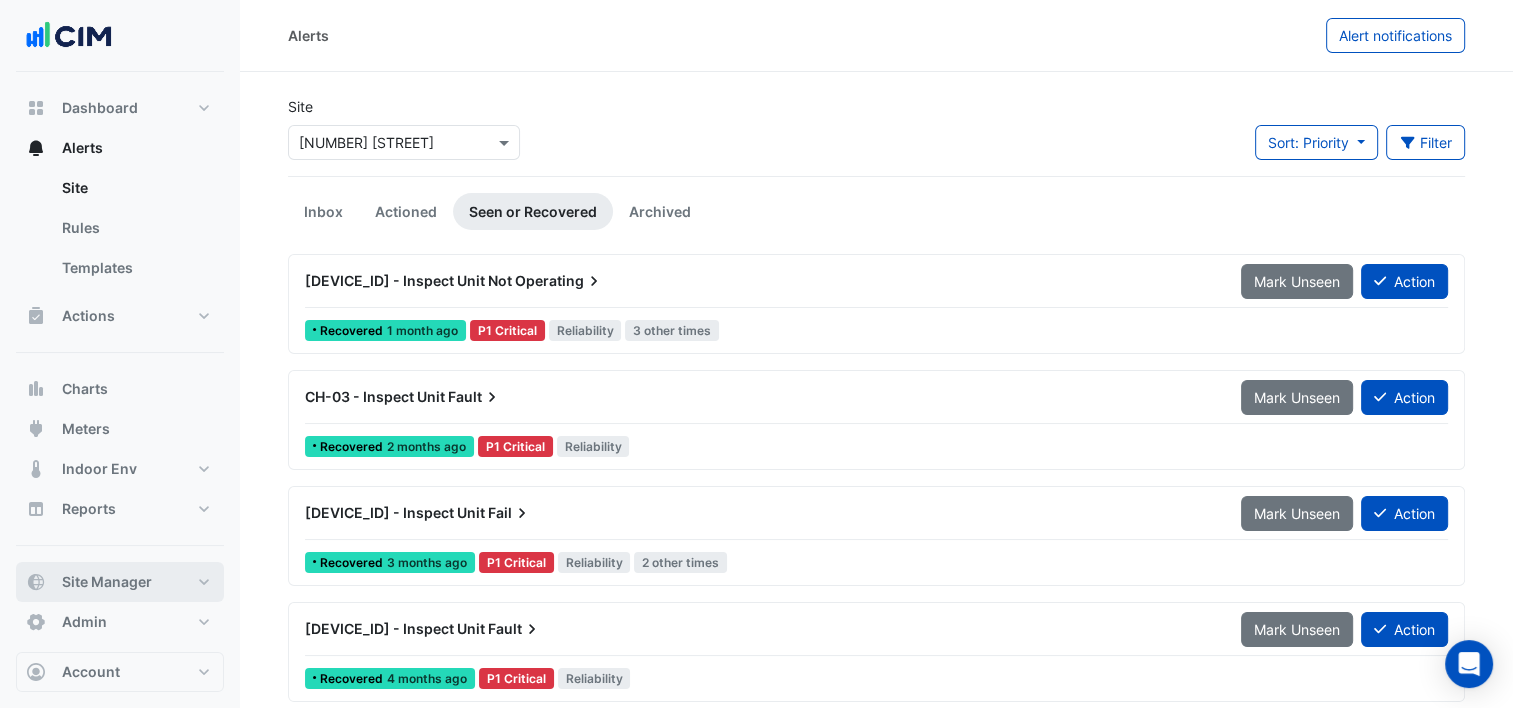 click on "Site Manager" at bounding box center [120, 582] 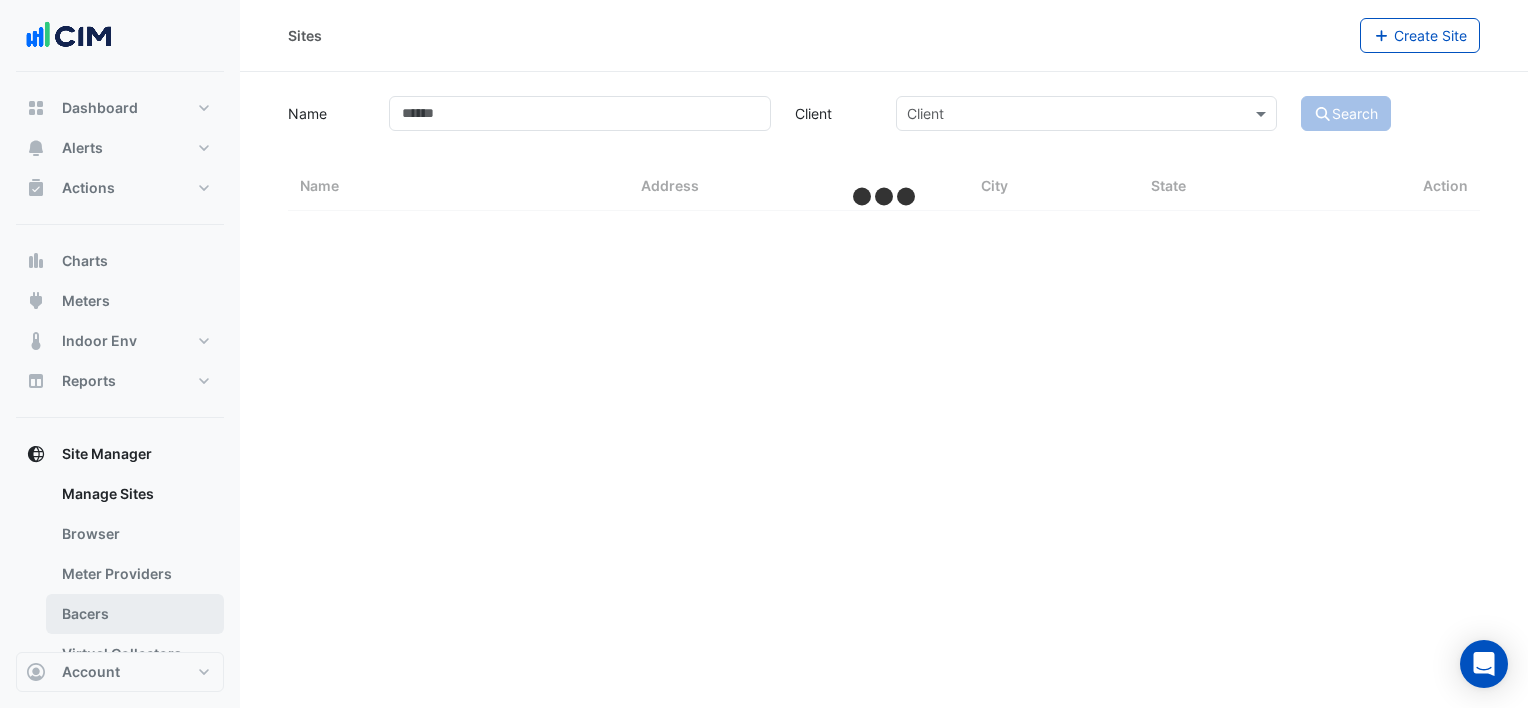 click on "Bacers" at bounding box center [135, 614] 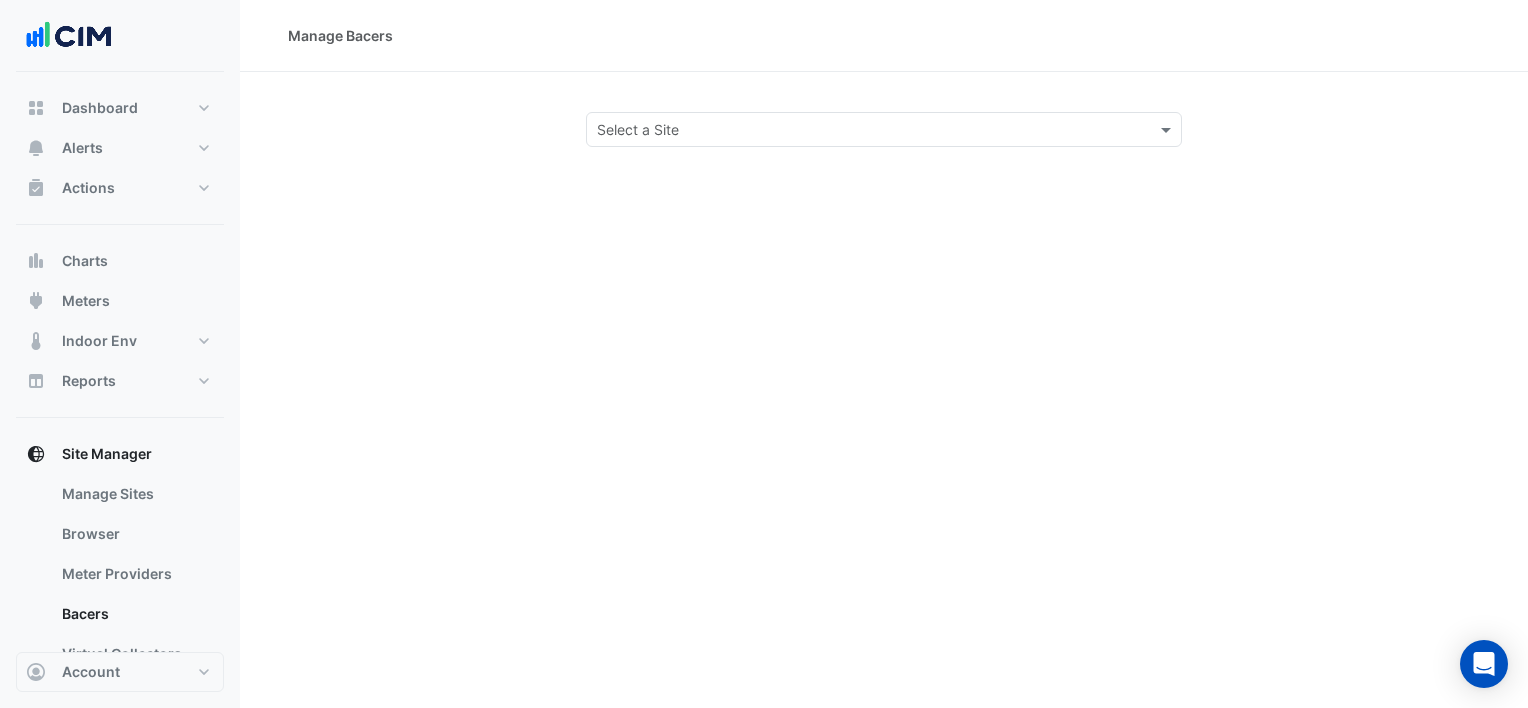 click 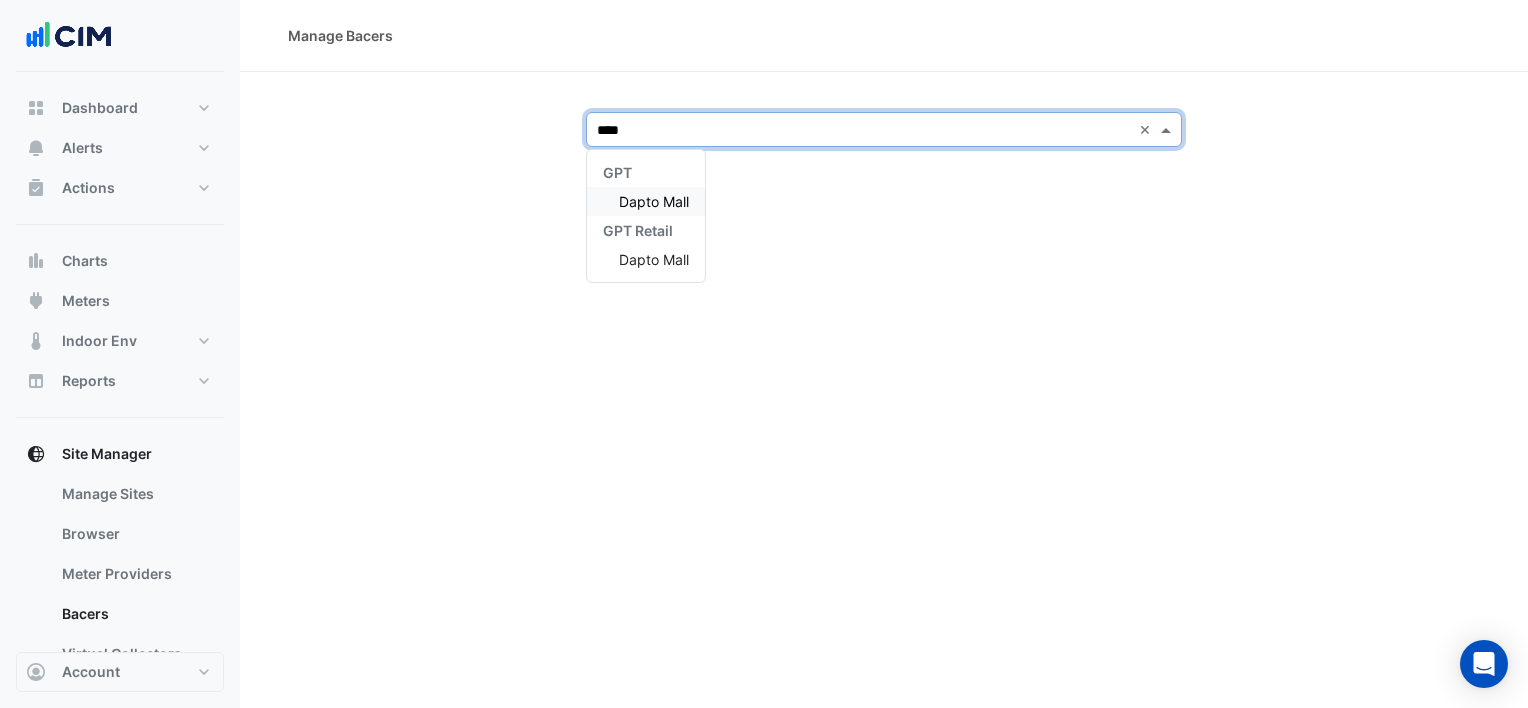 type on "*****" 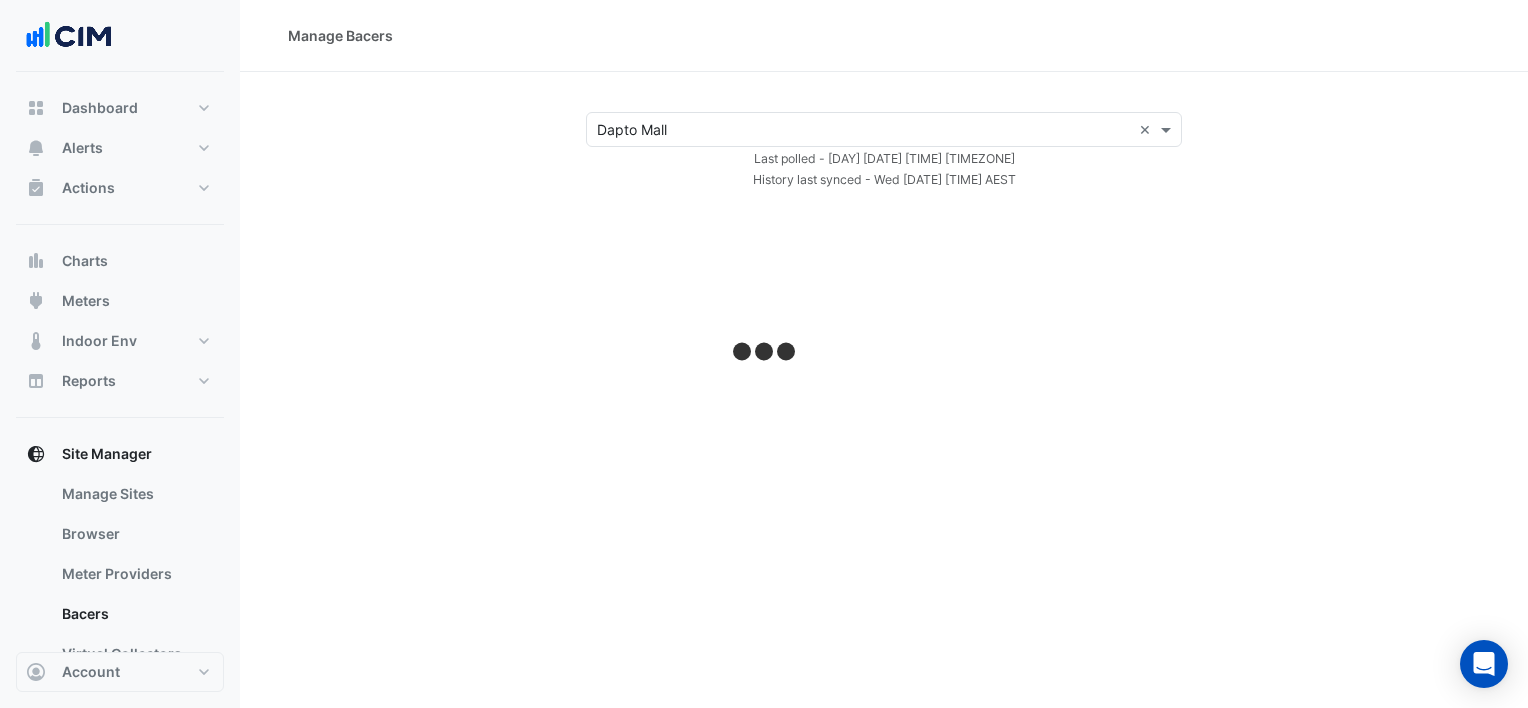 select on "***" 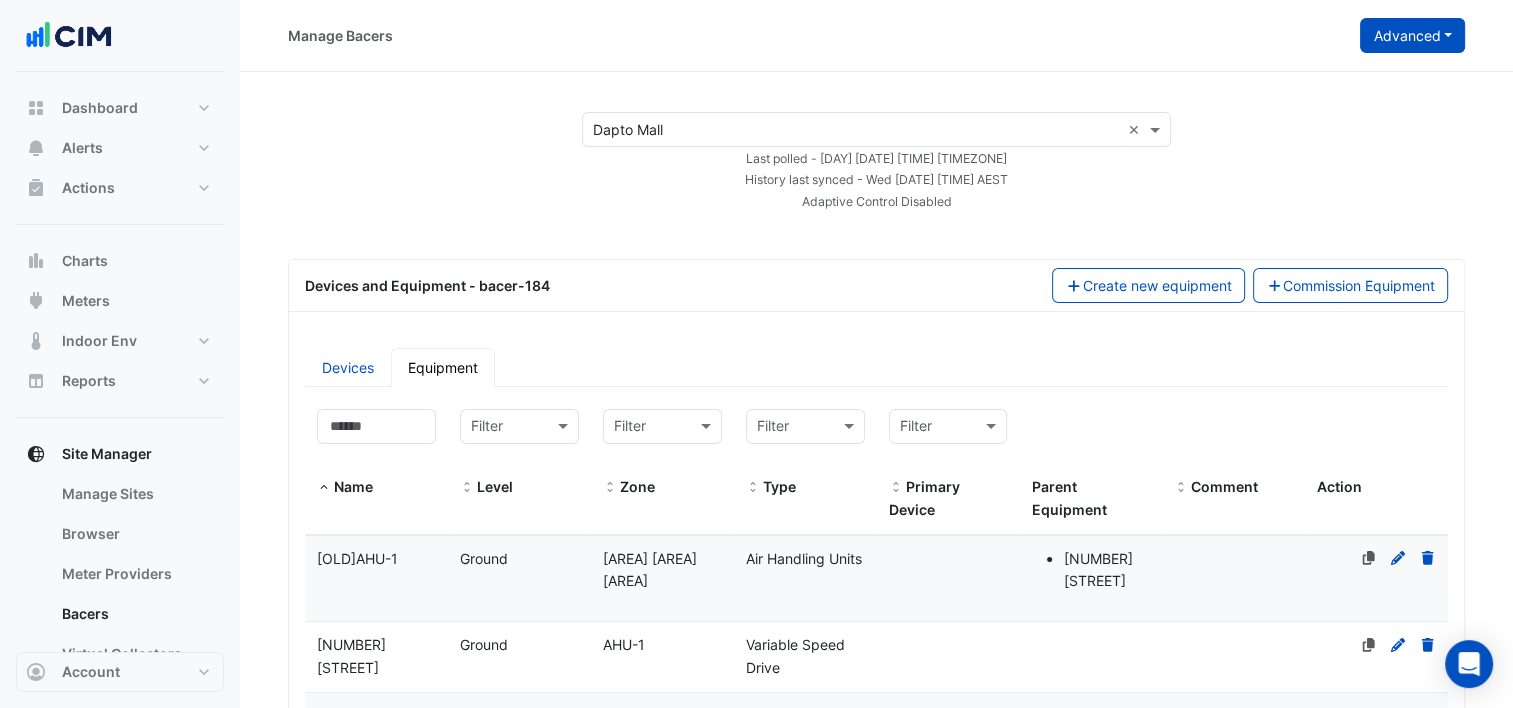 click on "Advanced" at bounding box center [1412, 35] 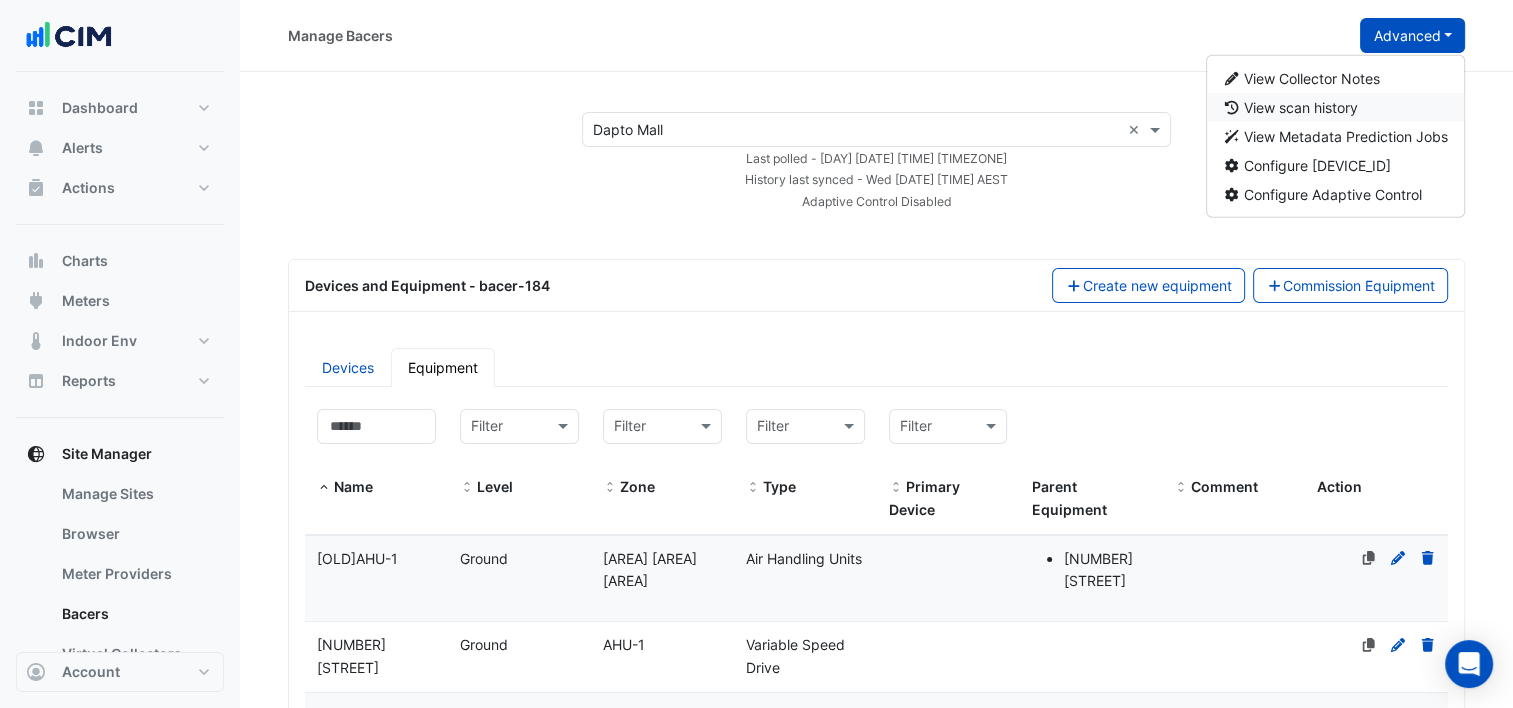 click on "View scan history" 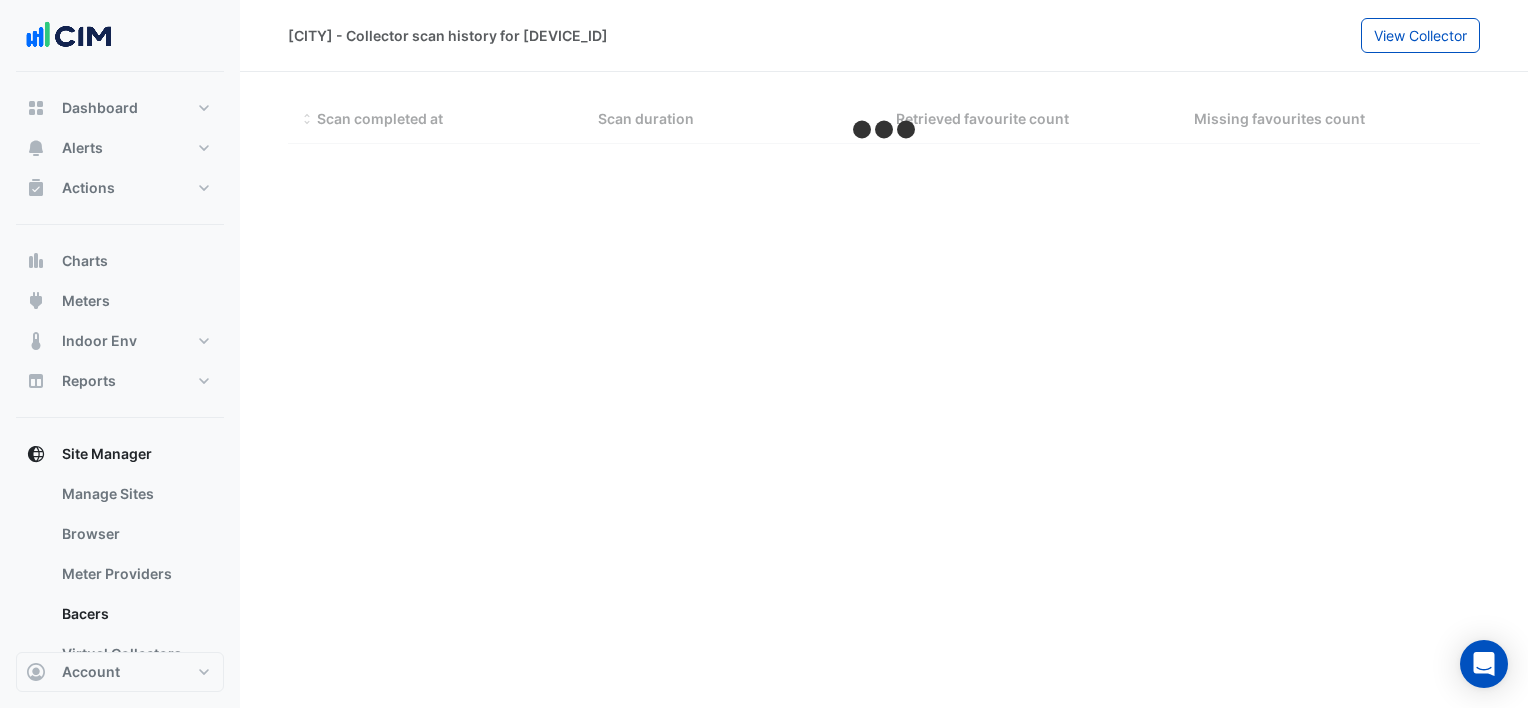 select on "***" 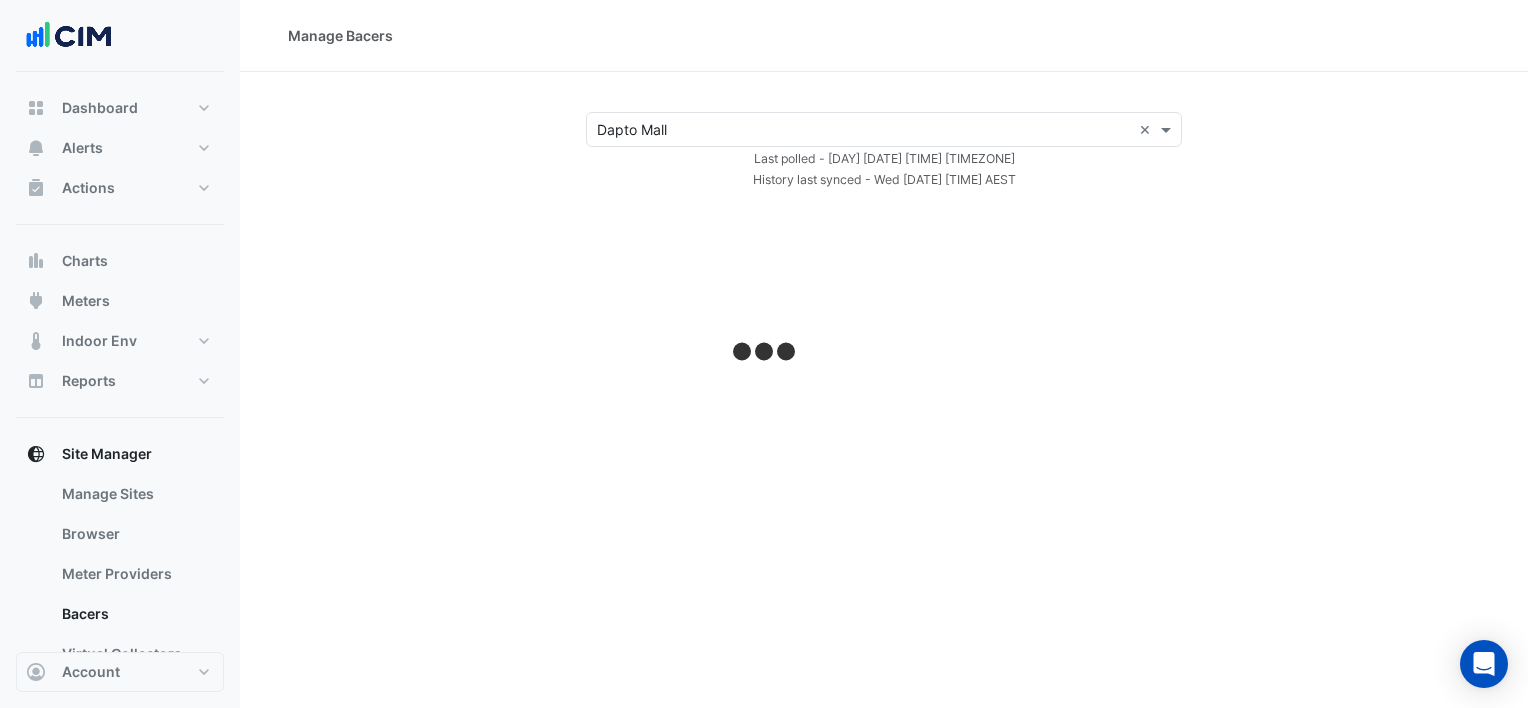 select on "***" 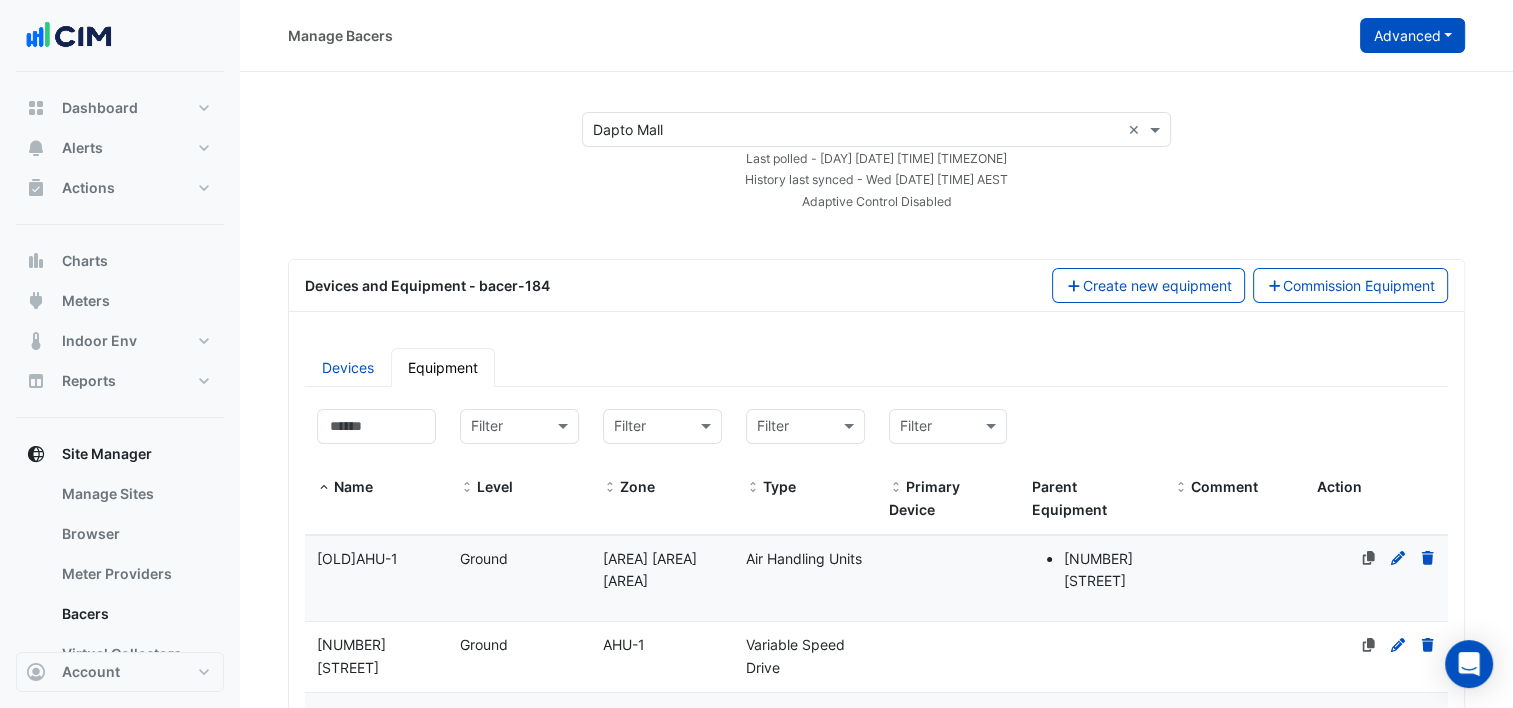 click on "Advanced" at bounding box center (1412, 35) 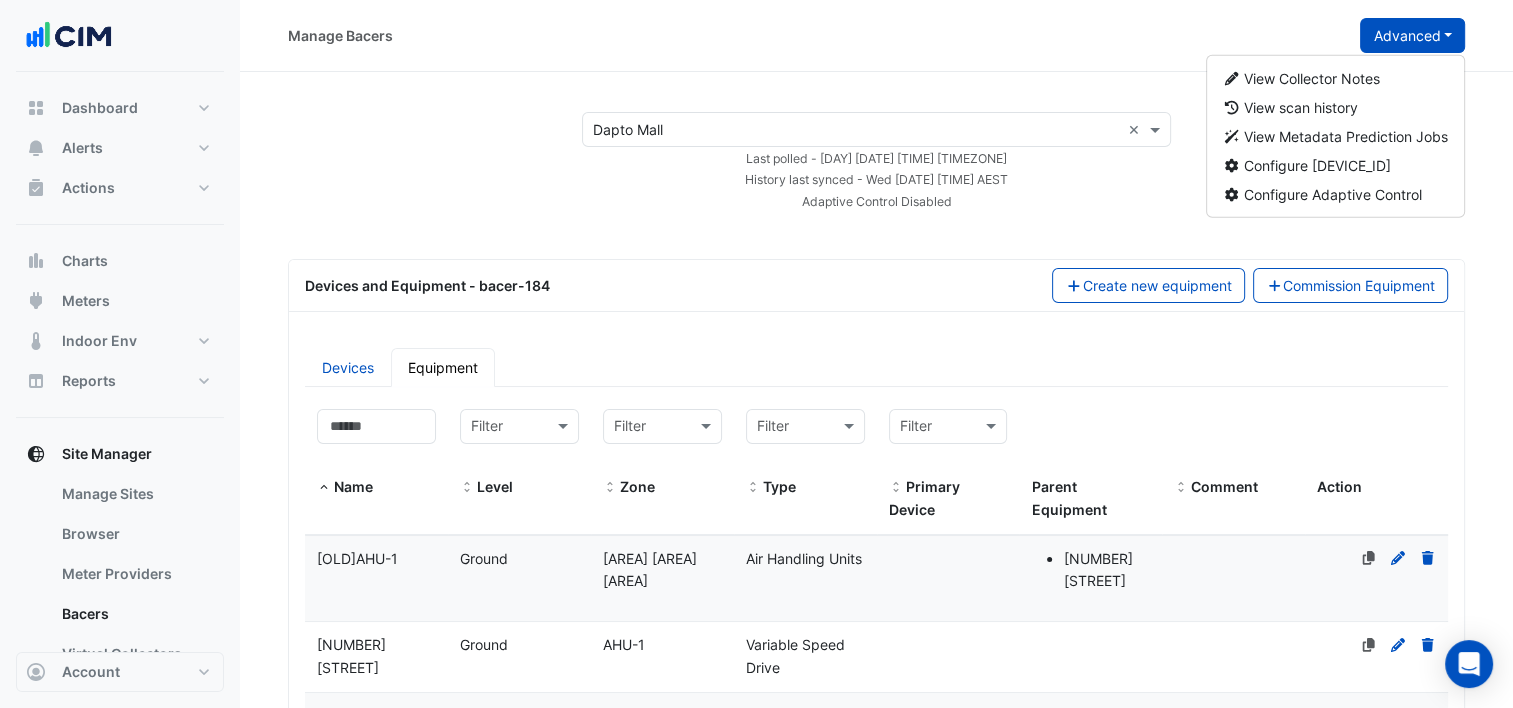 click on "Select a Site × Dapto Mall ×
Last polled - Wed 06-Aug-2025 11:10 AEST
History last synced - Wed 06-Aug-2025 11:05 AEST
Adaptive Control Disabled
Devices and Equipment - bacer-184
Create new equipment
Commission Equipment
Devices Equipment" 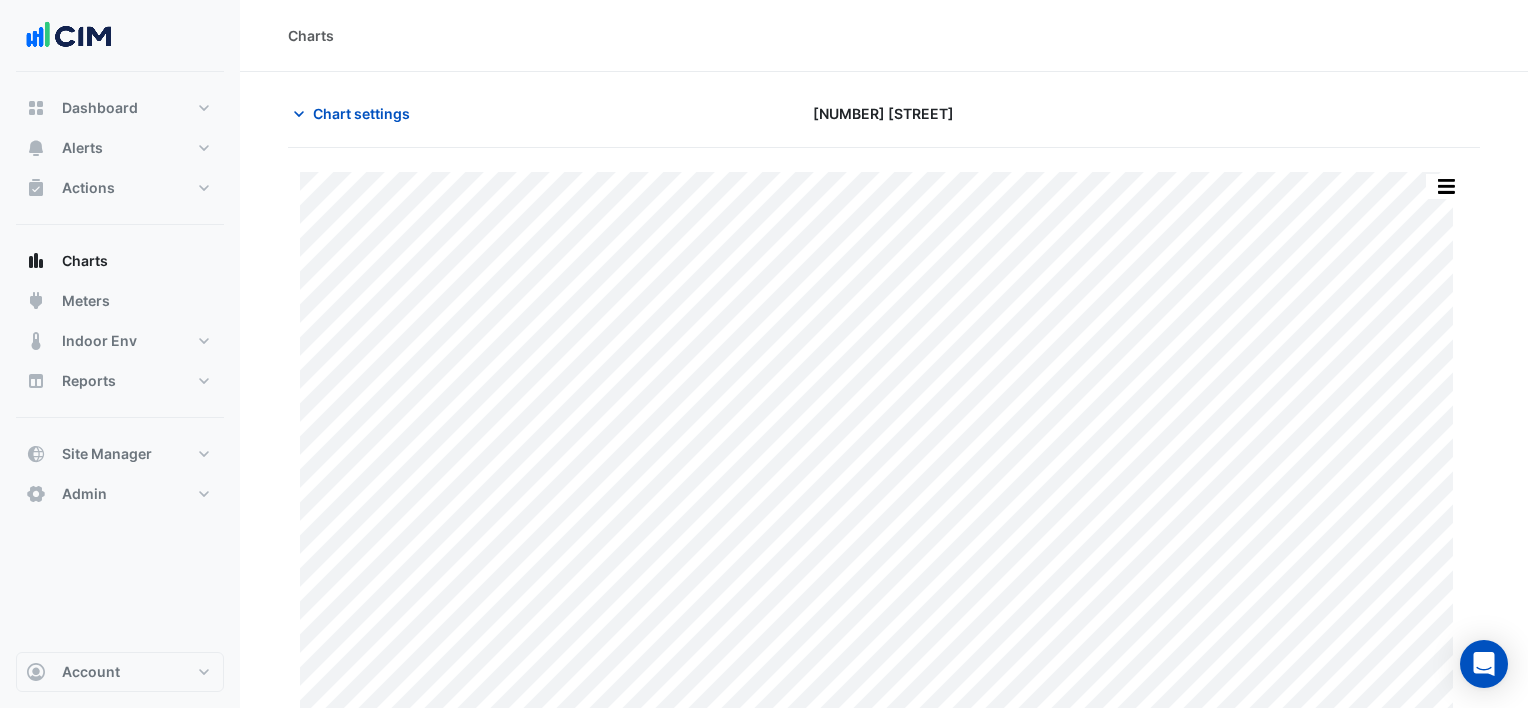 scroll, scrollTop: 0, scrollLeft: 0, axis: both 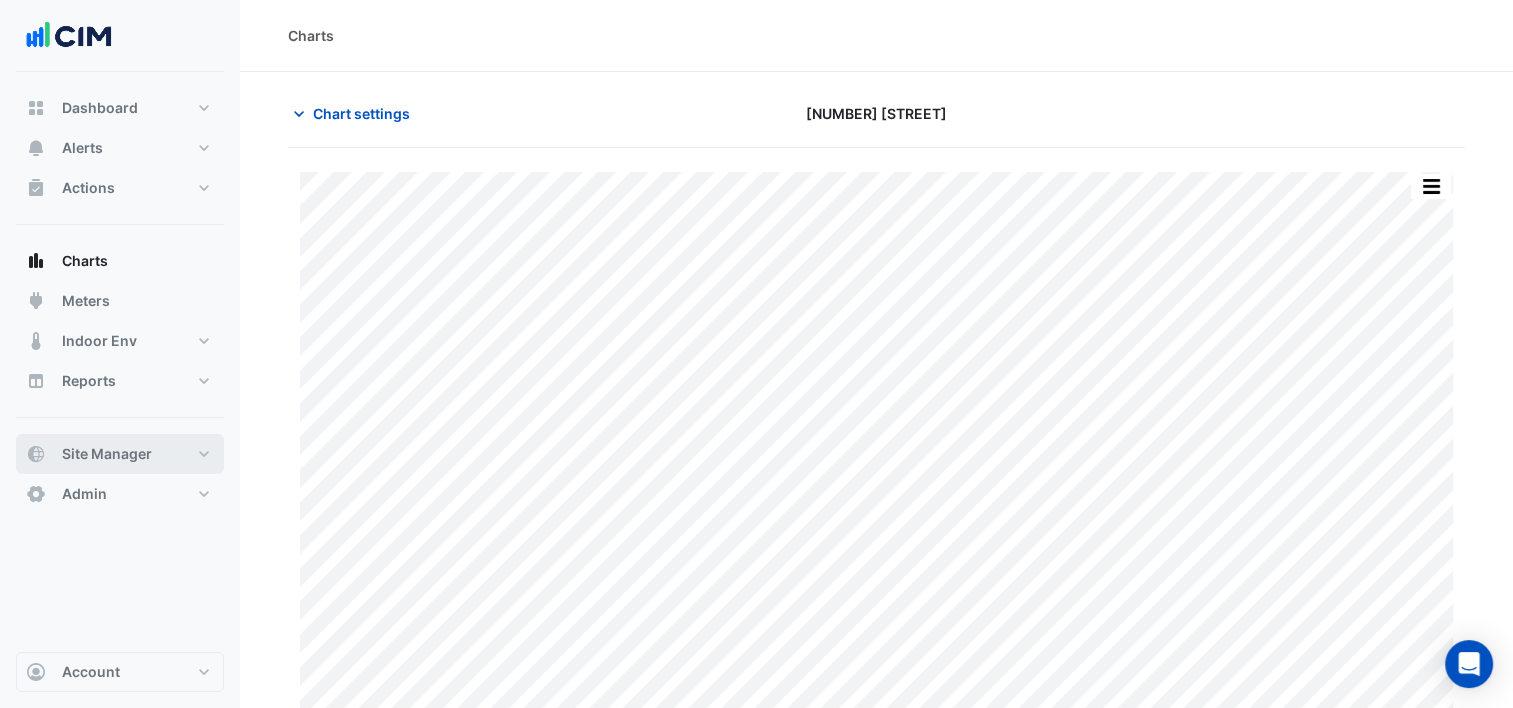click on "Site Manager" at bounding box center (107, 454) 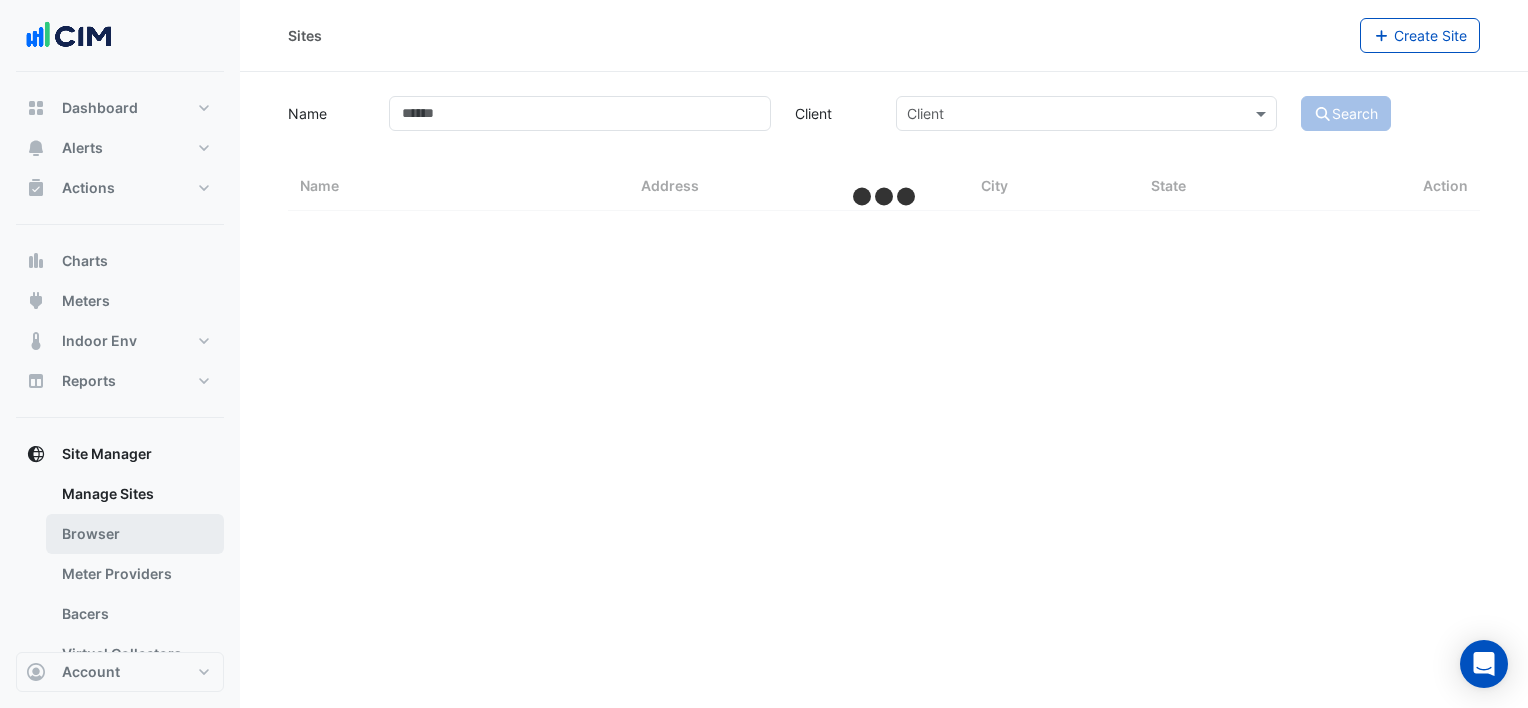 click on "Browser" at bounding box center [135, 534] 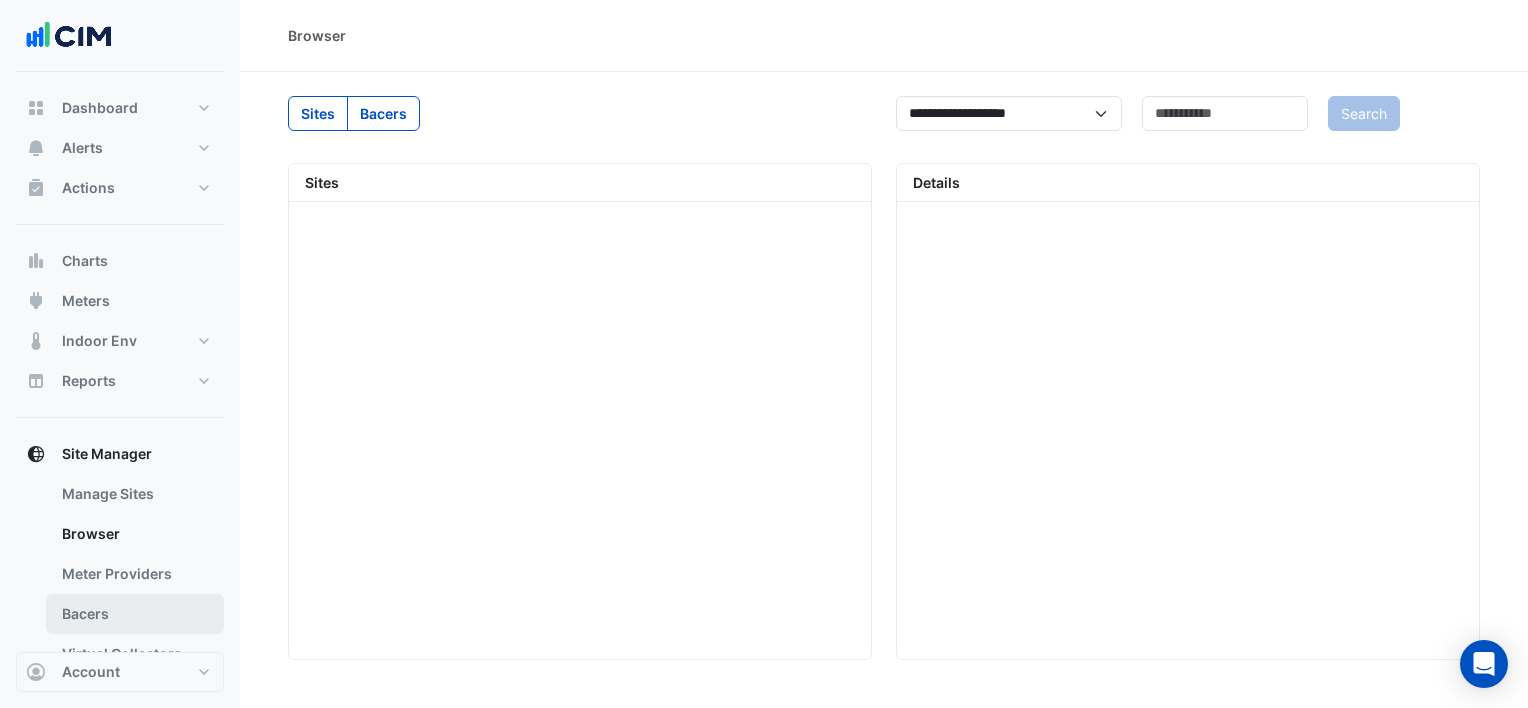 click on "Bacers" at bounding box center [135, 614] 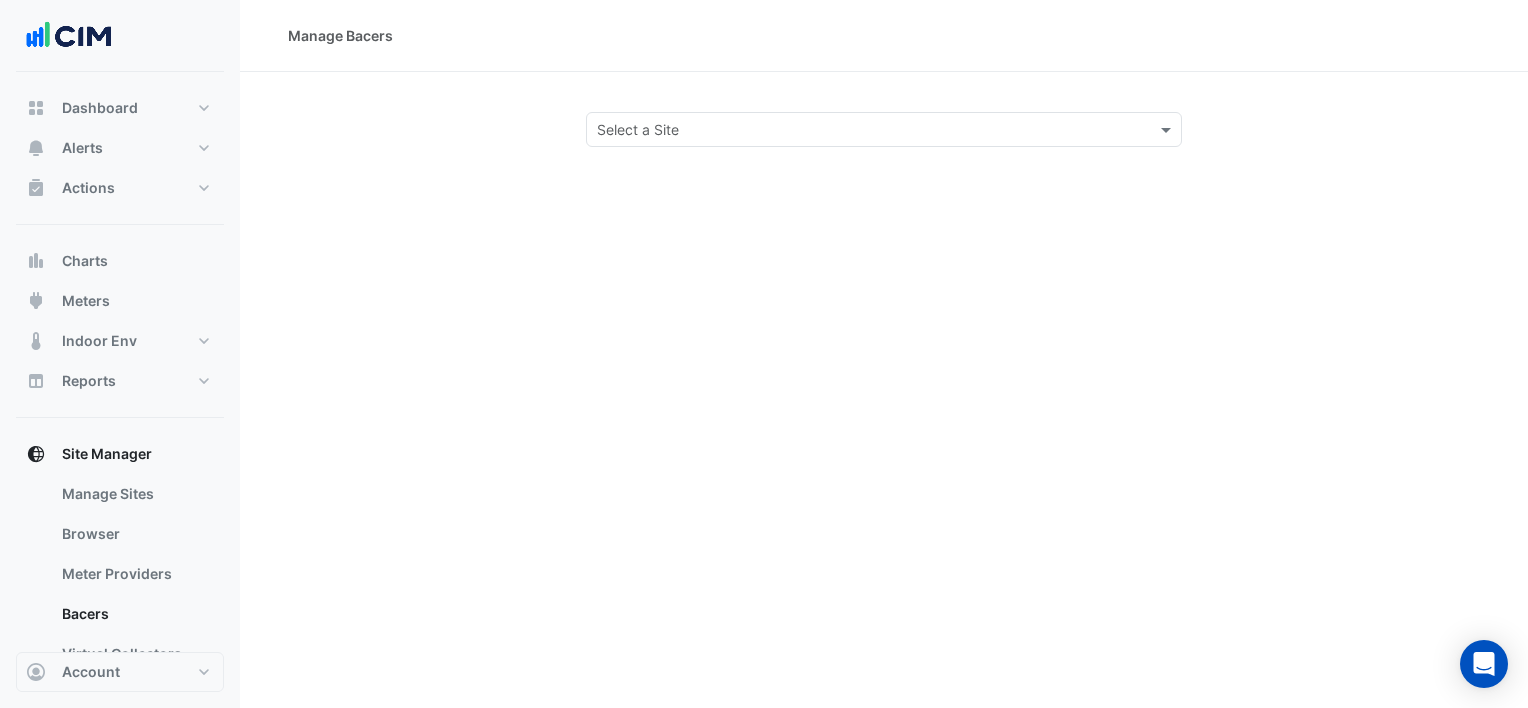click 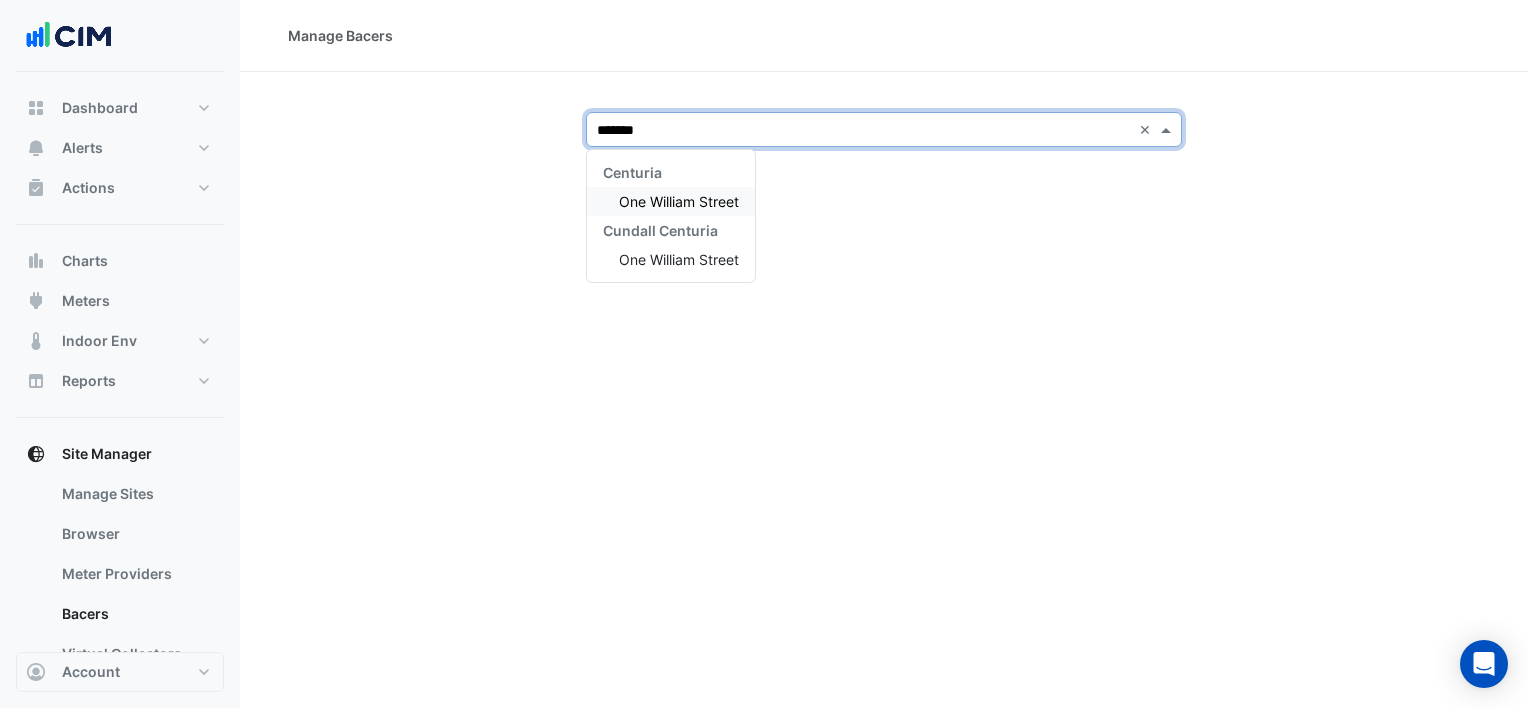 type on "********" 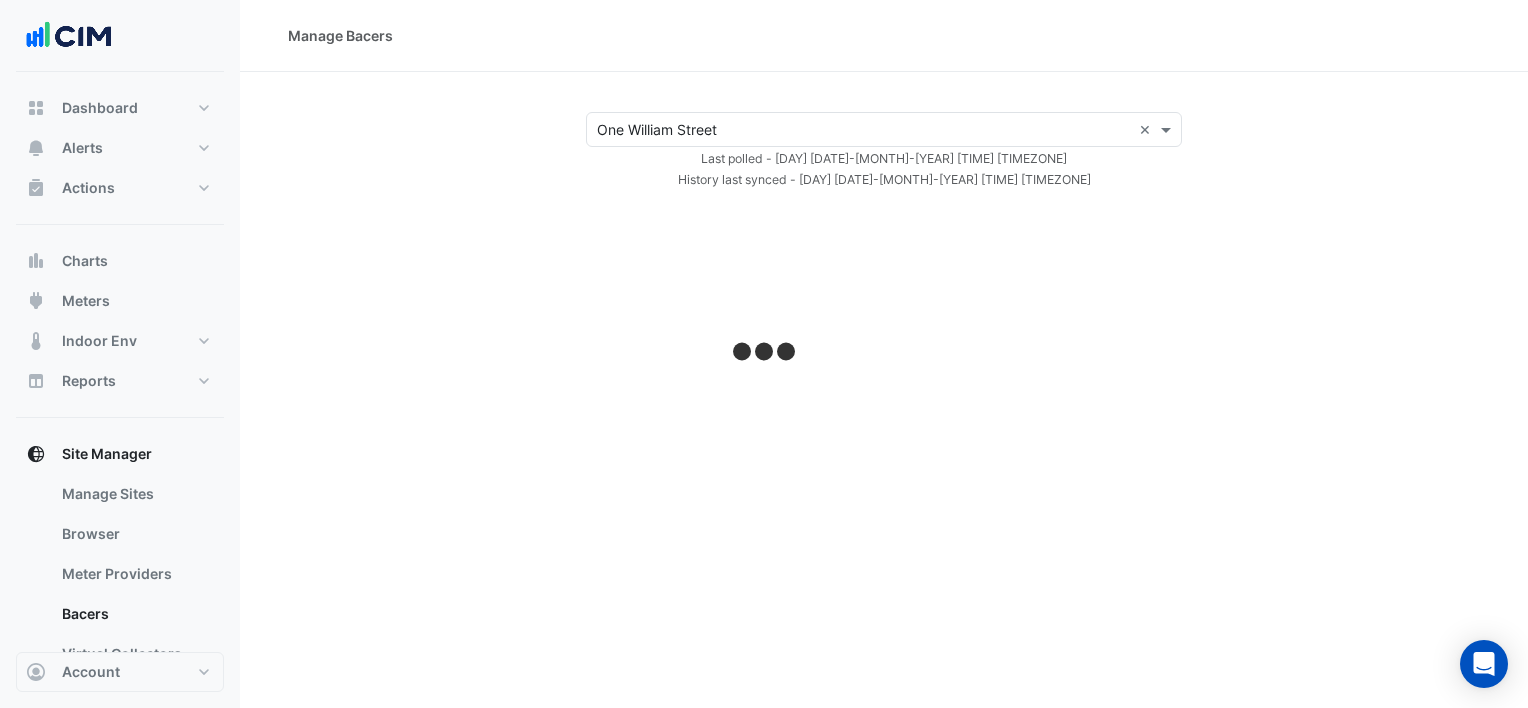 select on "***" 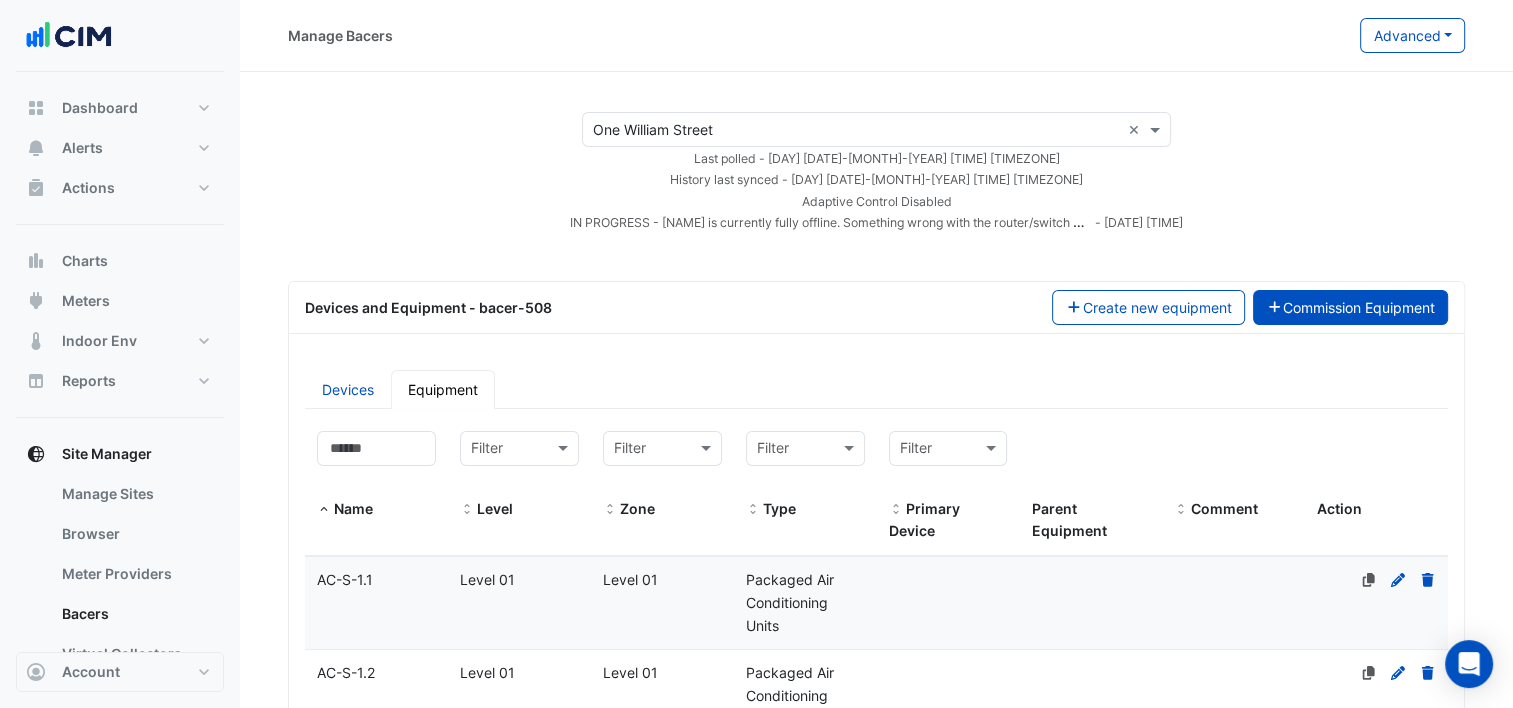 click on "Commission Equipment" 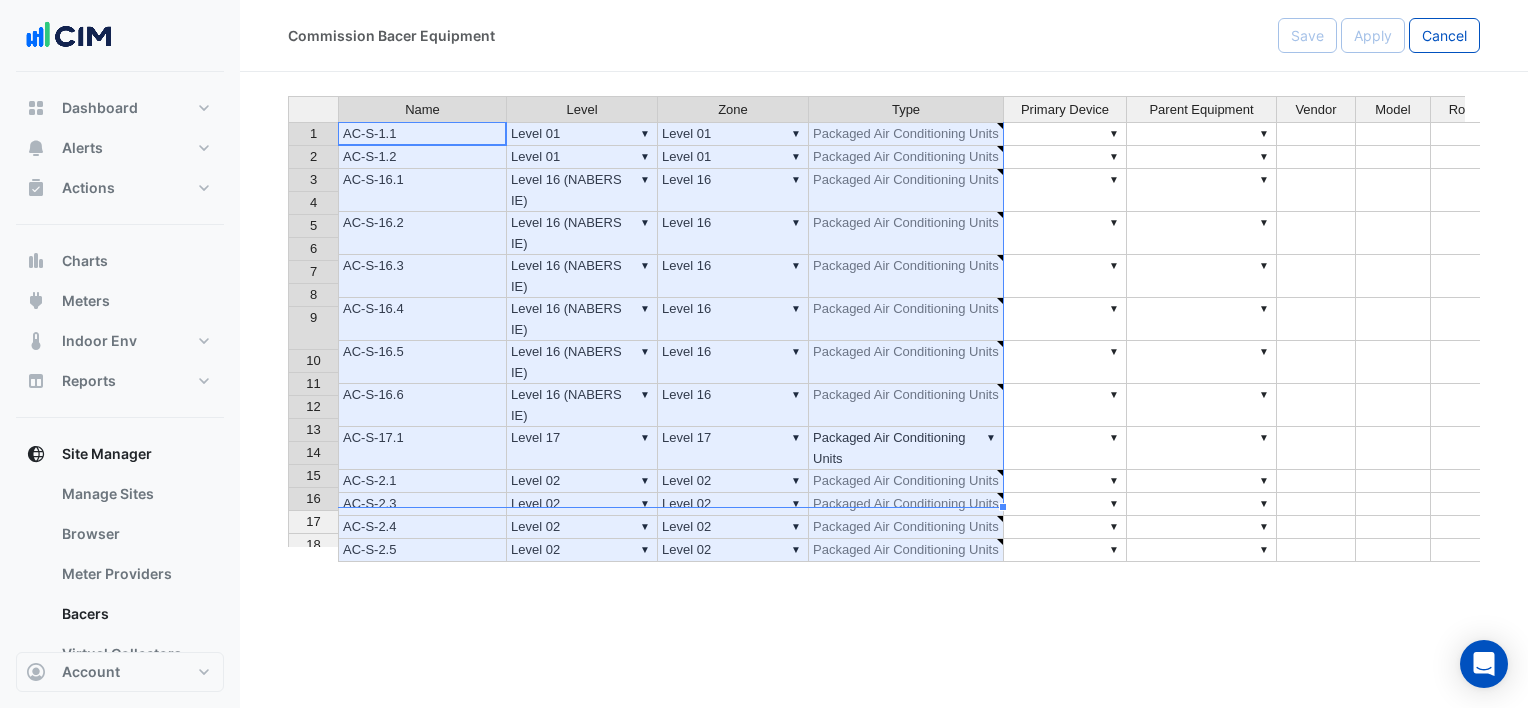 type on "**********" 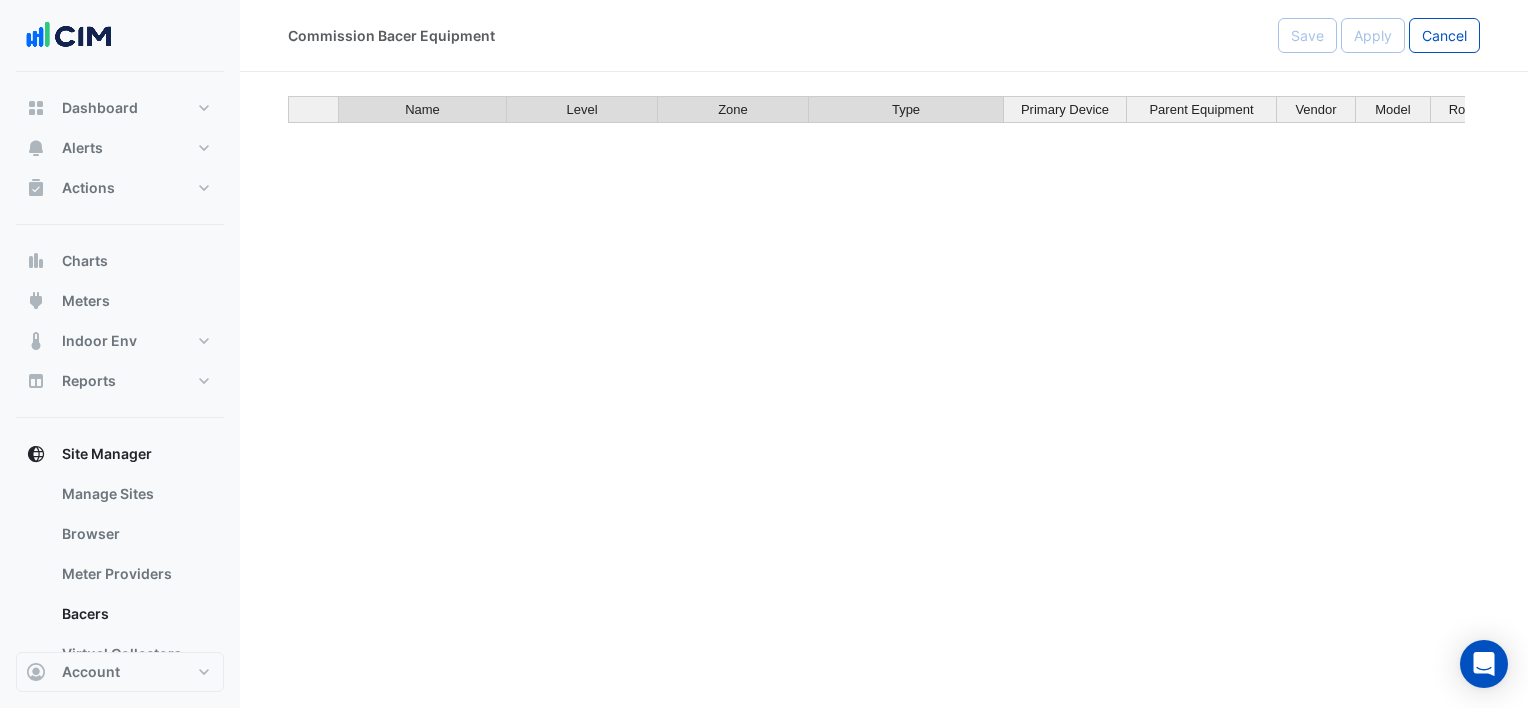 scroll, scrollTop: 1500, scrollLeft: 0, axis: vertical 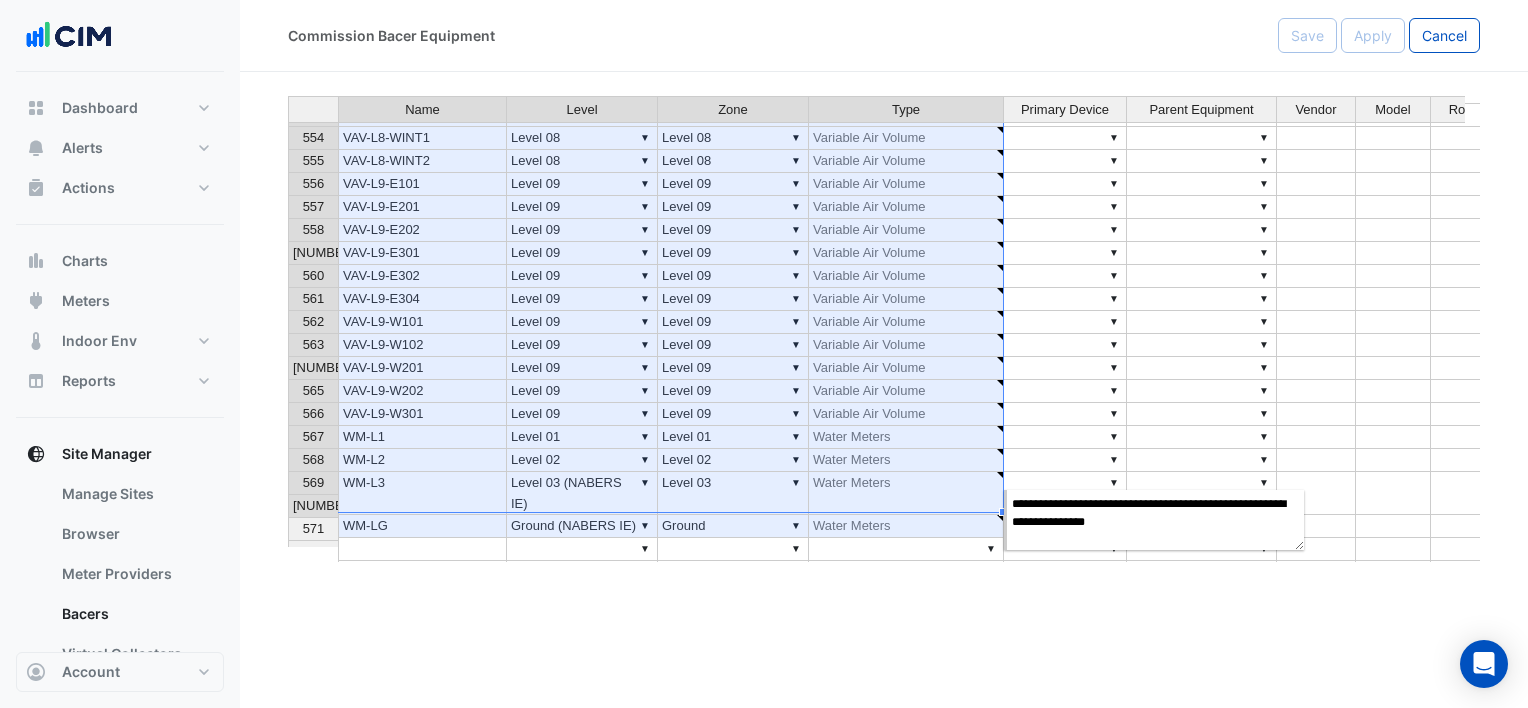drag, startPoint x: 385, startPoint y: 132, endPoint x: 941, endPoint y: 505, distance: 669.52594 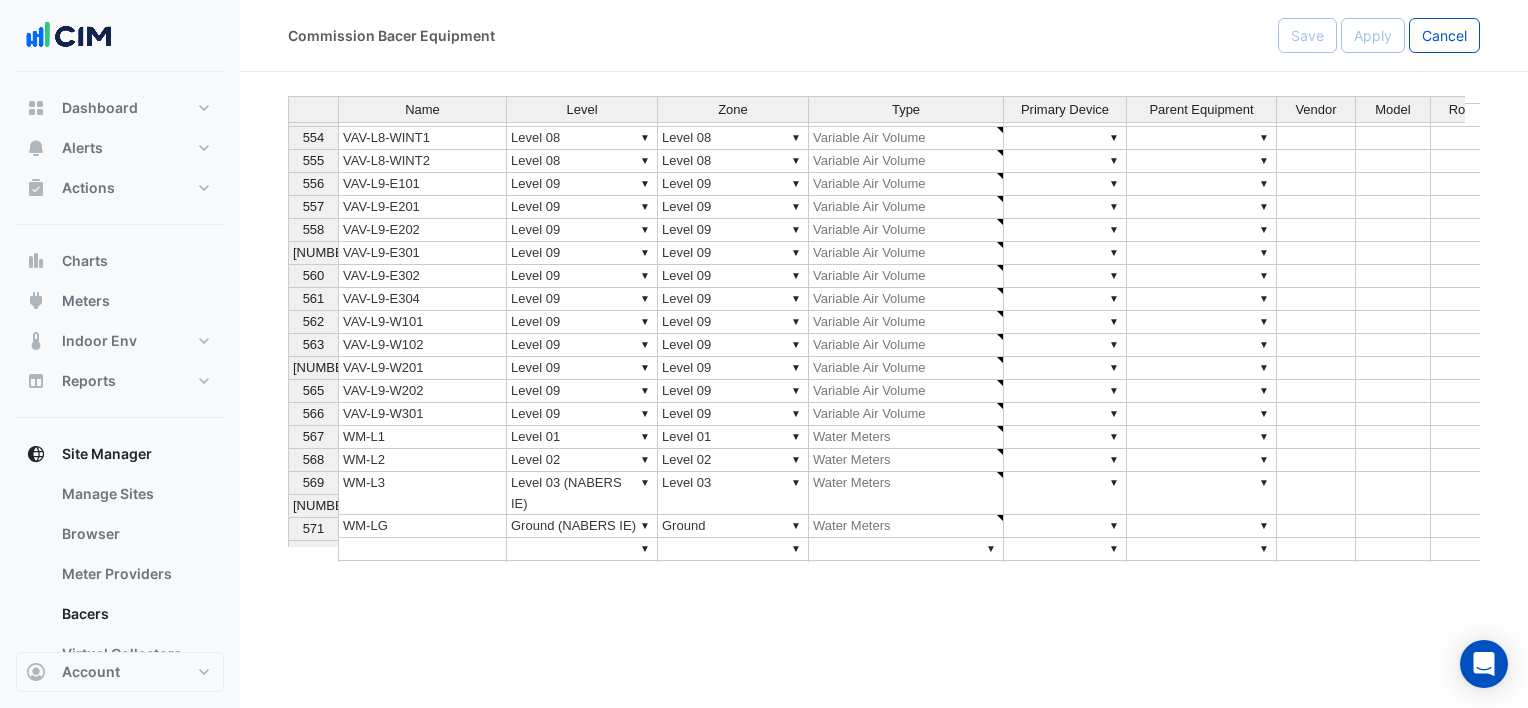 click on "Commission Bacer Equipment
Save
Apply
Cancel
Name Level Zone Type Primary Device Parent Equipment Vendor Model Role Capacity Capacity Units Energy Energy Units 550 VAV-L8-SE2 ▼ Level 08 ▼ Level 08 ▼ Variable Air Volume ▼ ▼ 551 VAV-L8-SSE1 ▼ Level 08 ▼ Level 08 ▼ Variable Air Volume ▼ ▼ 552 VAV-L8-SSE2 ▼ Level 08 ▼ Level 08 ▼ Variable Air Volume ▼ ▼ 553 VAV-L8-W1 ▼ Level 08 ▼ Level 08 ▼ Variable Air Volume ▼ ▼ 554 VAV-L8-WINT1 ▼ Level 08 ▼ Level 08 ▼ Variable Air Volume ▼ ▼ 555 VAV-L8-WINT2 ▼ Level 08 ▼ Level 08 ▼ Variable Air Volume ▼ ▼ 556 VAV-L9-E101 ▼ Level 09 ▼ Level 09 ▼ Variable Air Volume ▼ ▼ 557 VAV-L9-E201 ▼ Level 09 ▼ Level 09 ▼ Variable Air Volume ▼ ▼ 558 VAV-L9-E202 ▼" 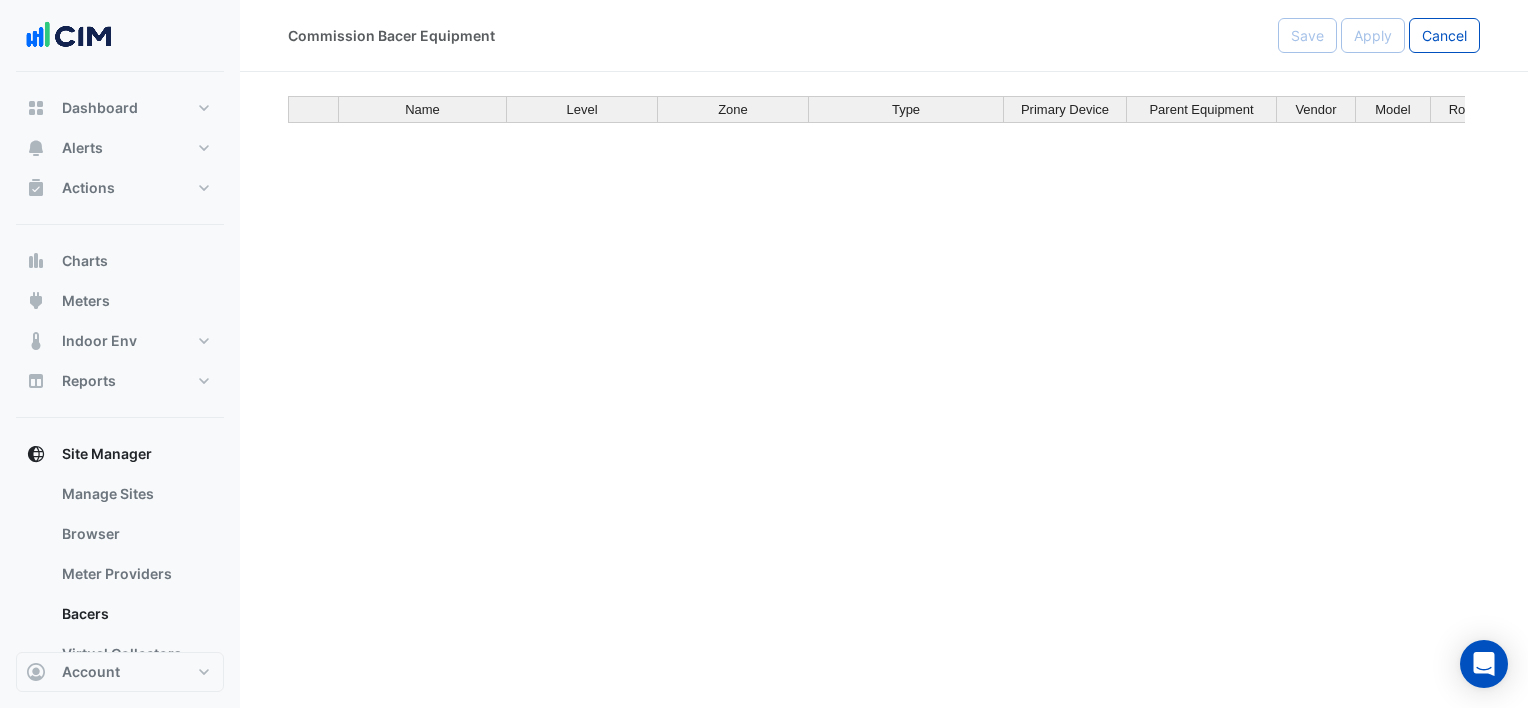 scroll, scrollTop: 9656, scrollLeft: 0, axis: vertical 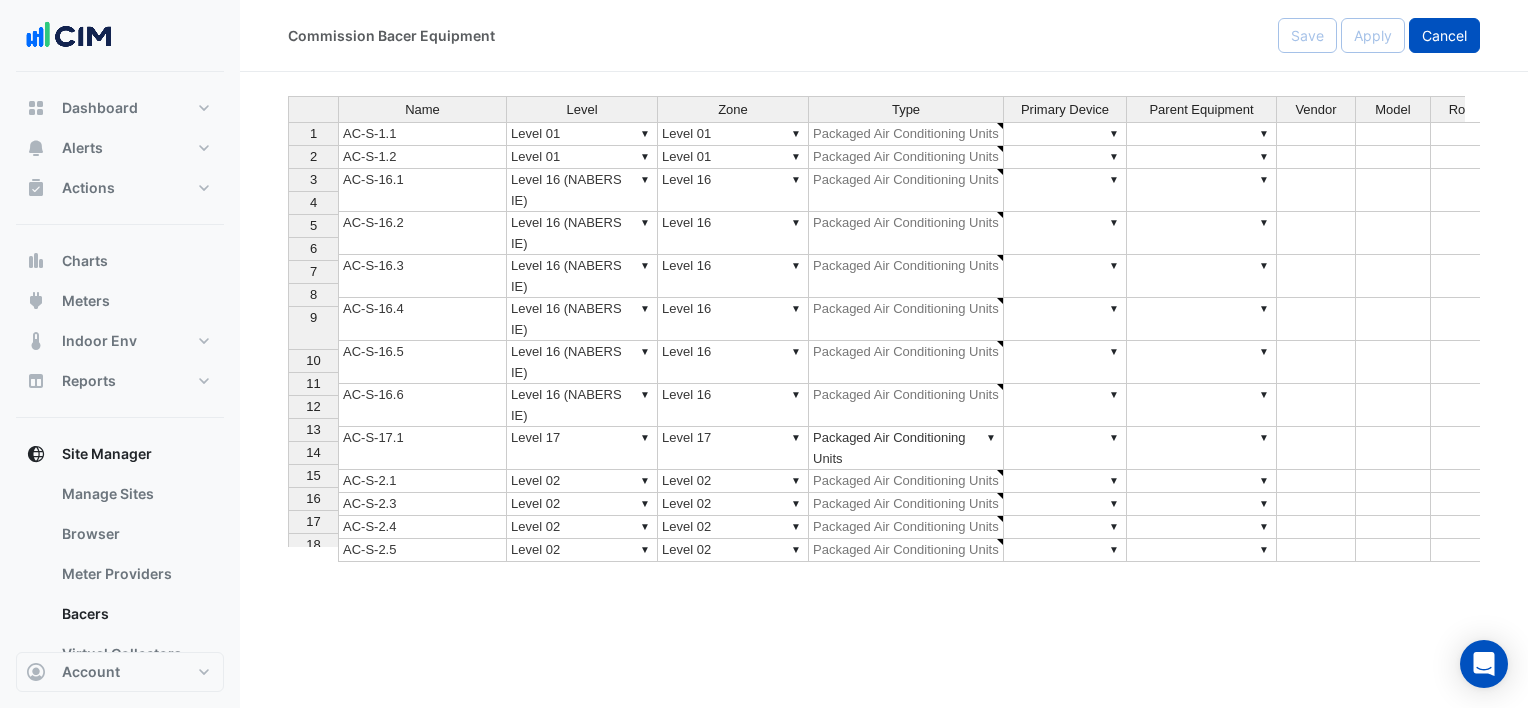 click on "Cancel" 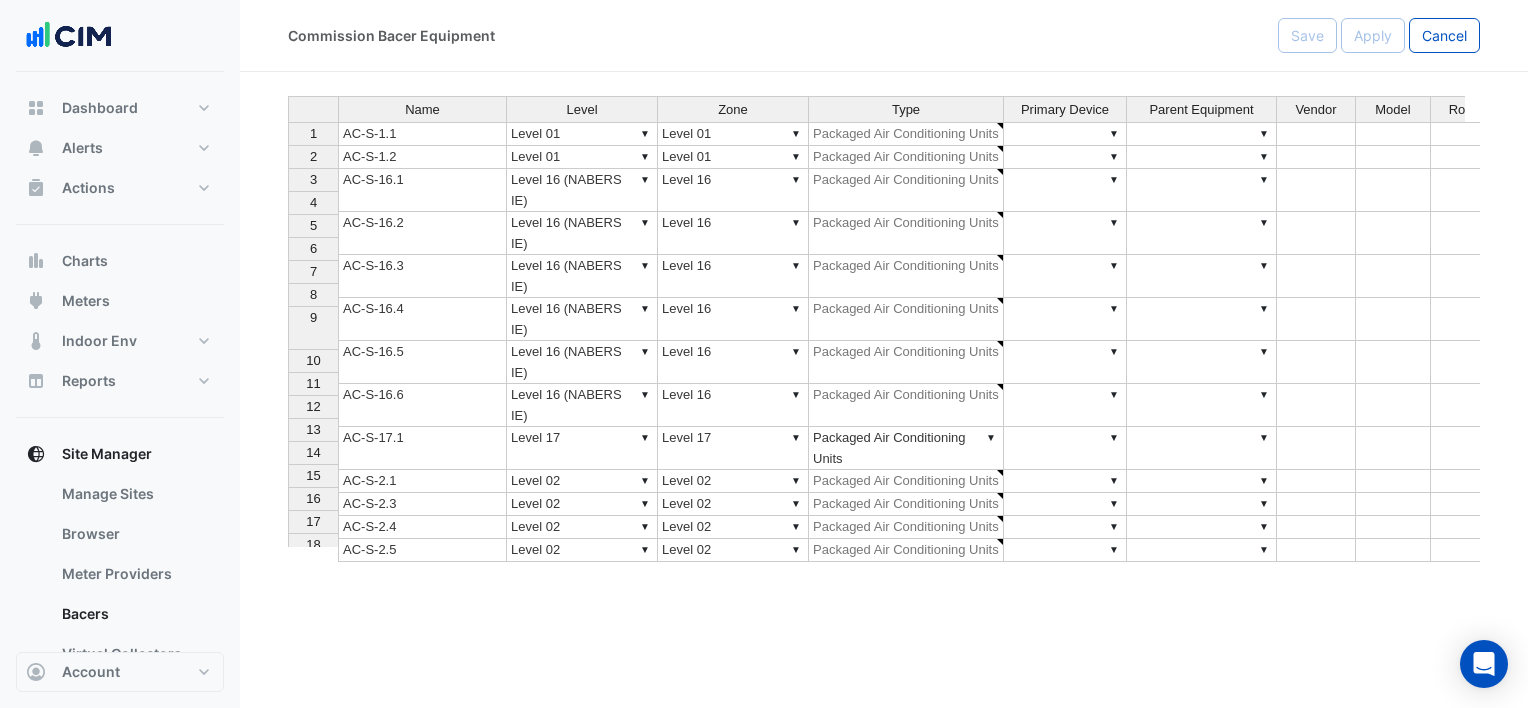 select on "***" 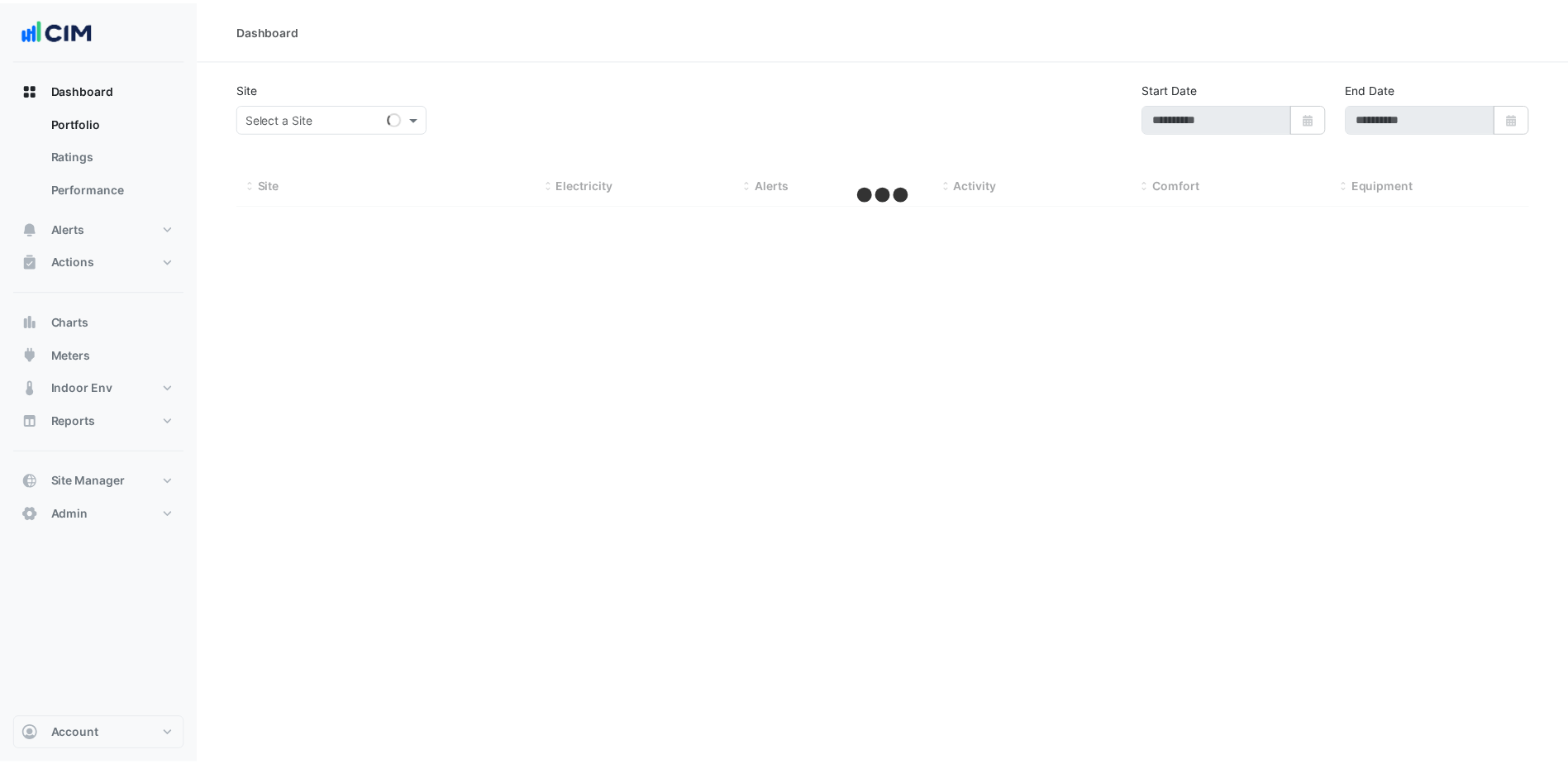 scroll, scrollTop: 0, scrollLeft: 0, axis: both 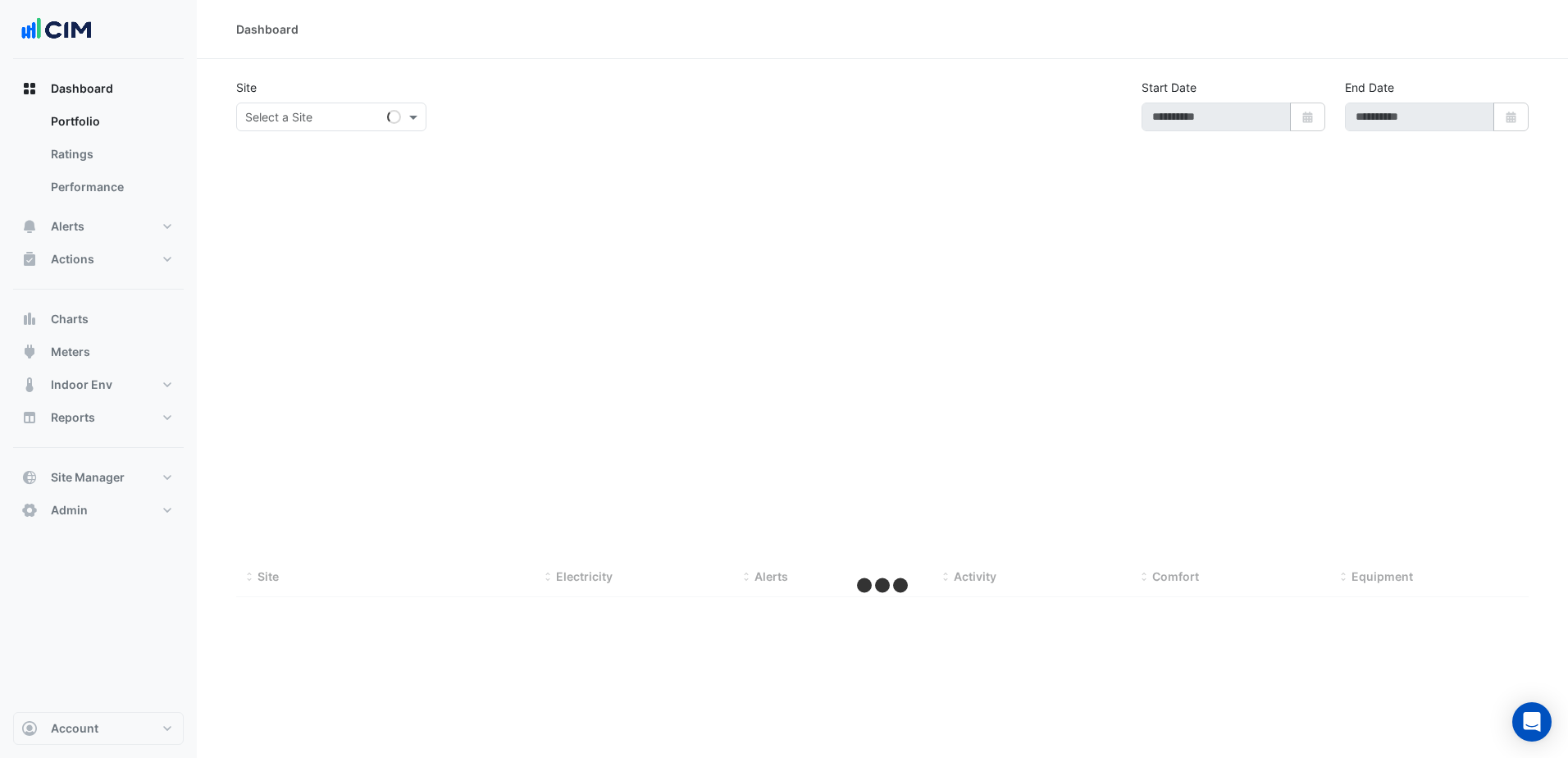 click on "Dashboard
Portfolio
Ratings
Performance
Alerts
Site
Rules
Templates
Actions
Site
Manager" at bounding box center (98, 299) 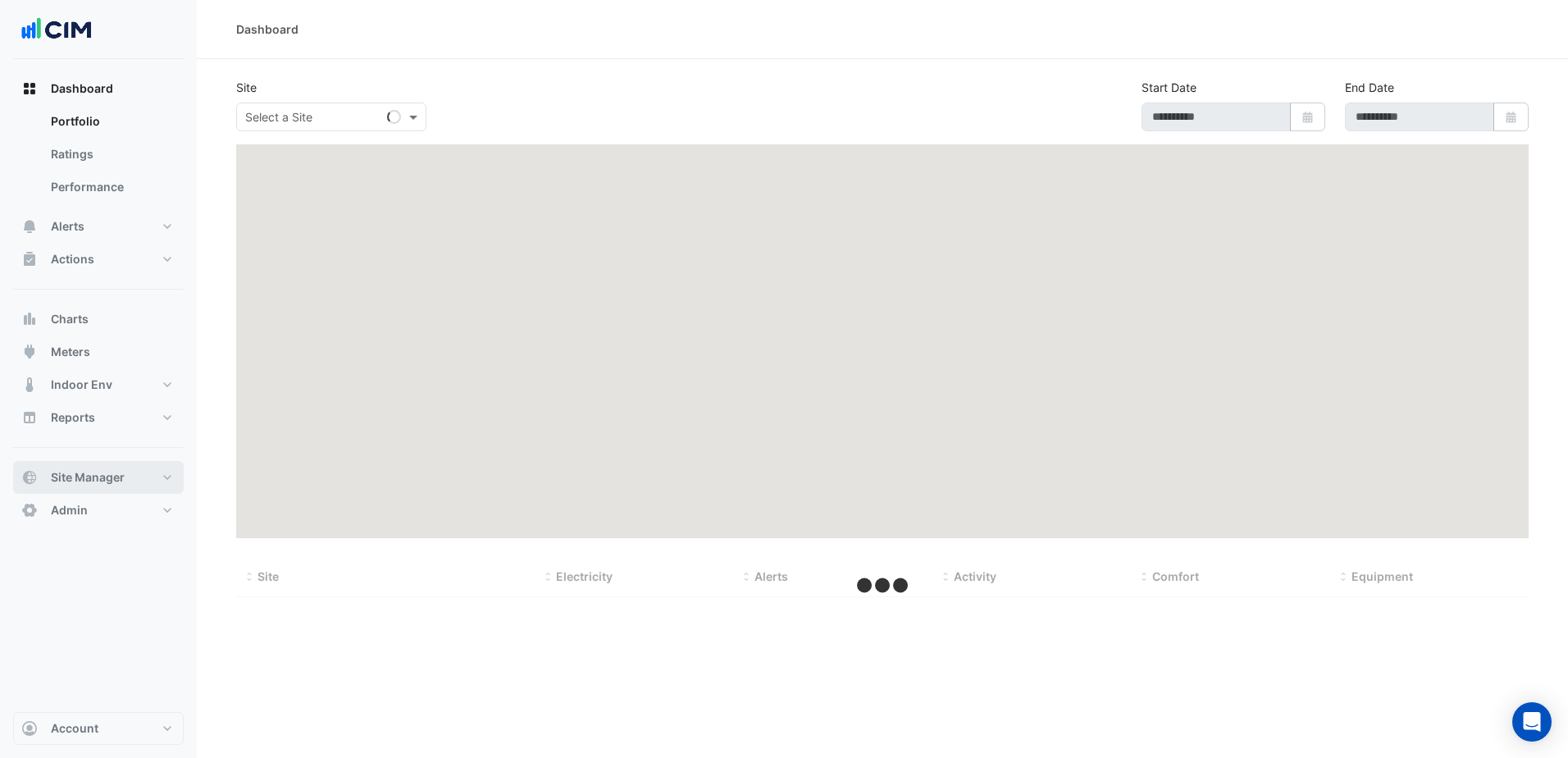 click on "Site Manager" at bounding box center (98, 477) 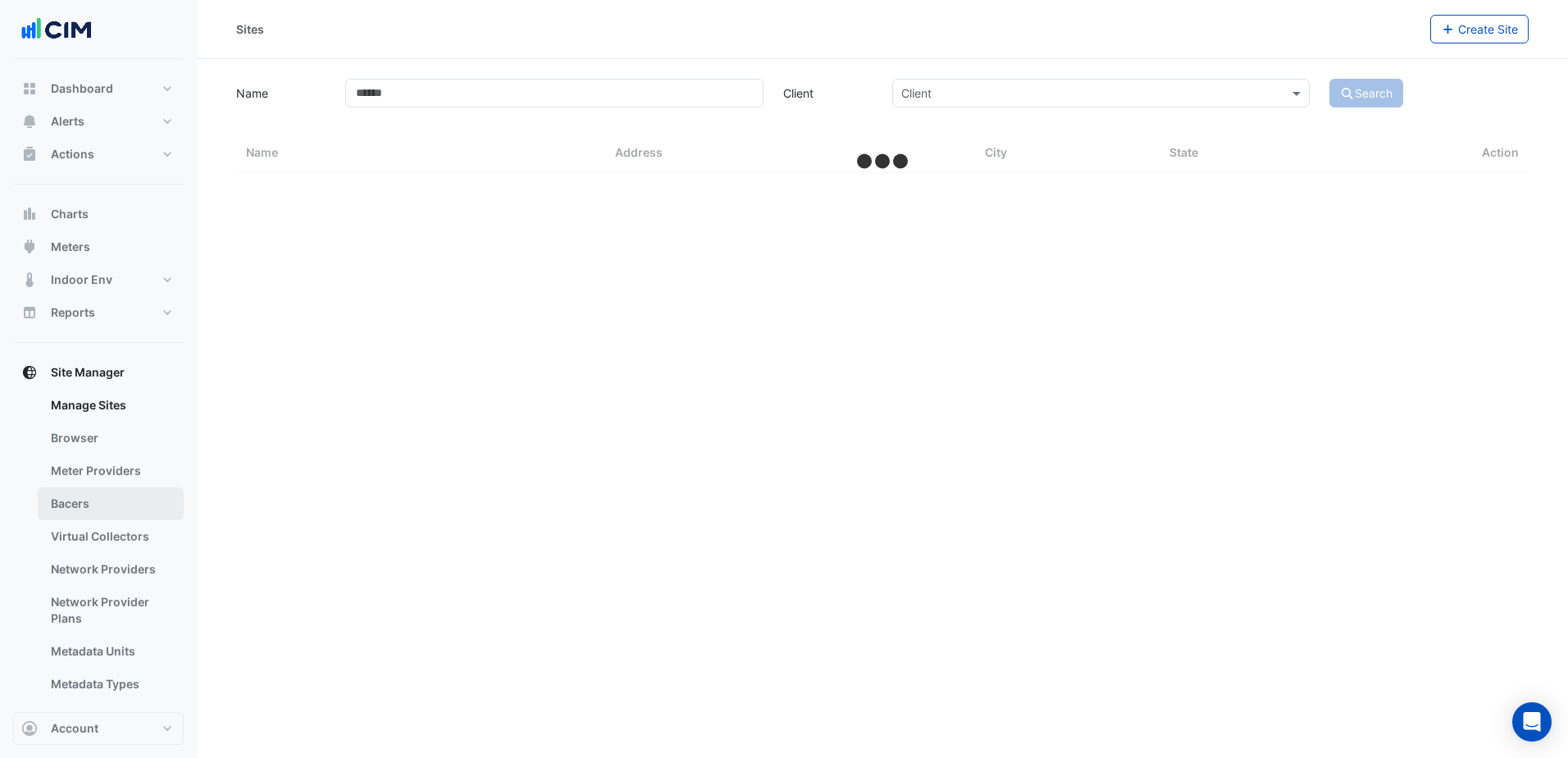 click on "Bacers" at bounding box center (111, 504) 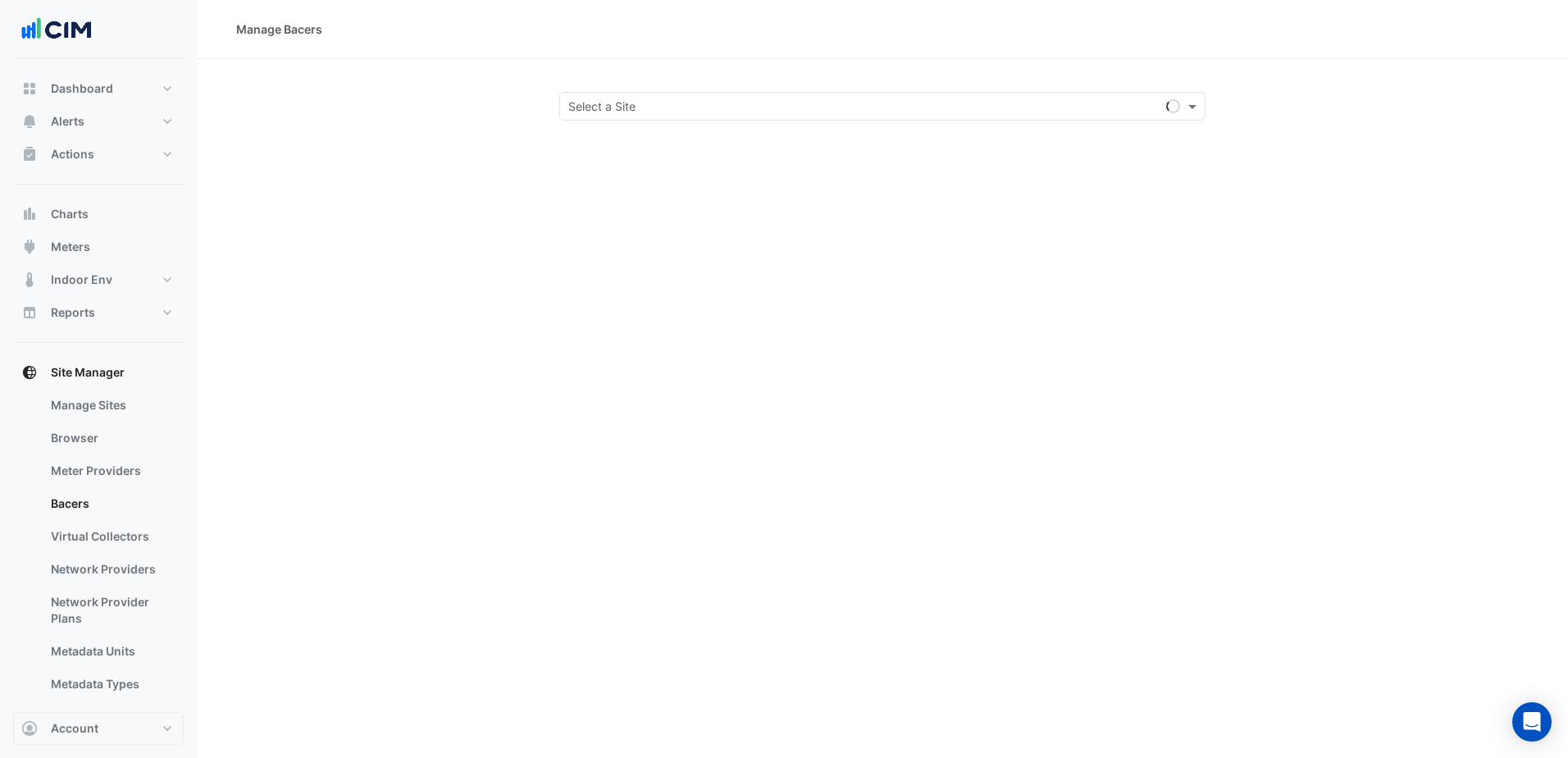 click on "Select a Site" 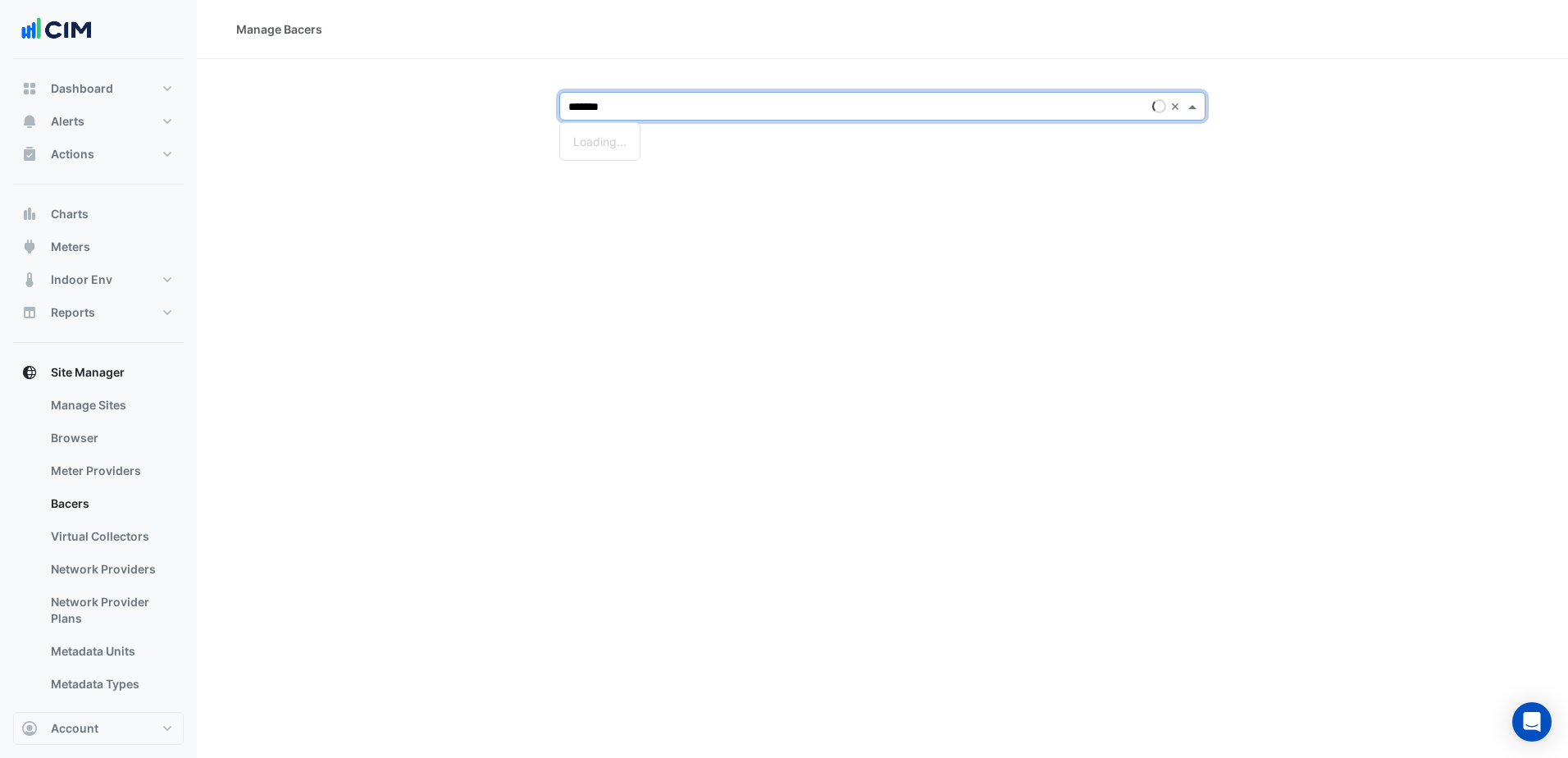 type on "********" 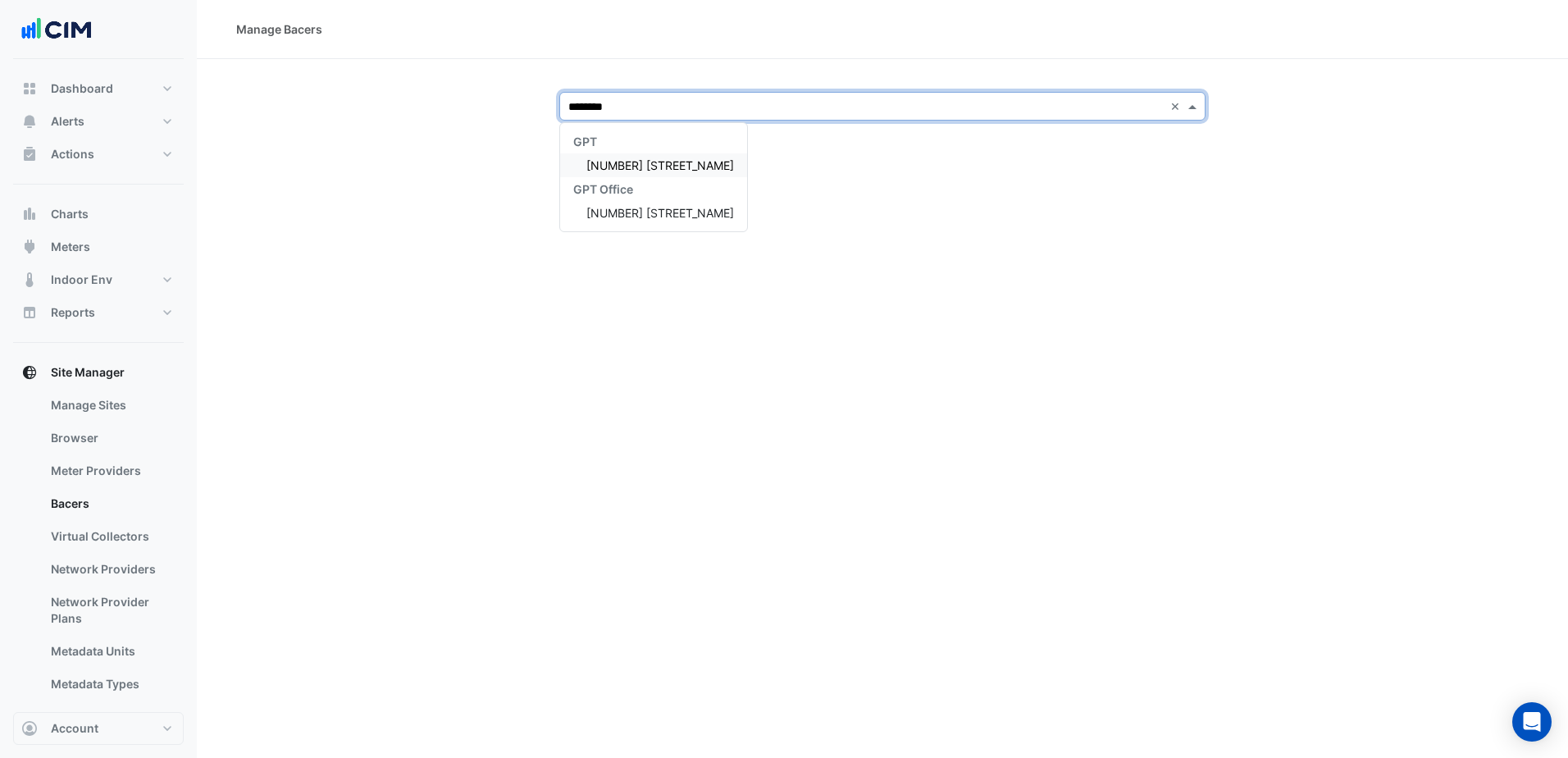 click on "[NUMBER] [STREET]" at bounding box center (654, 165) 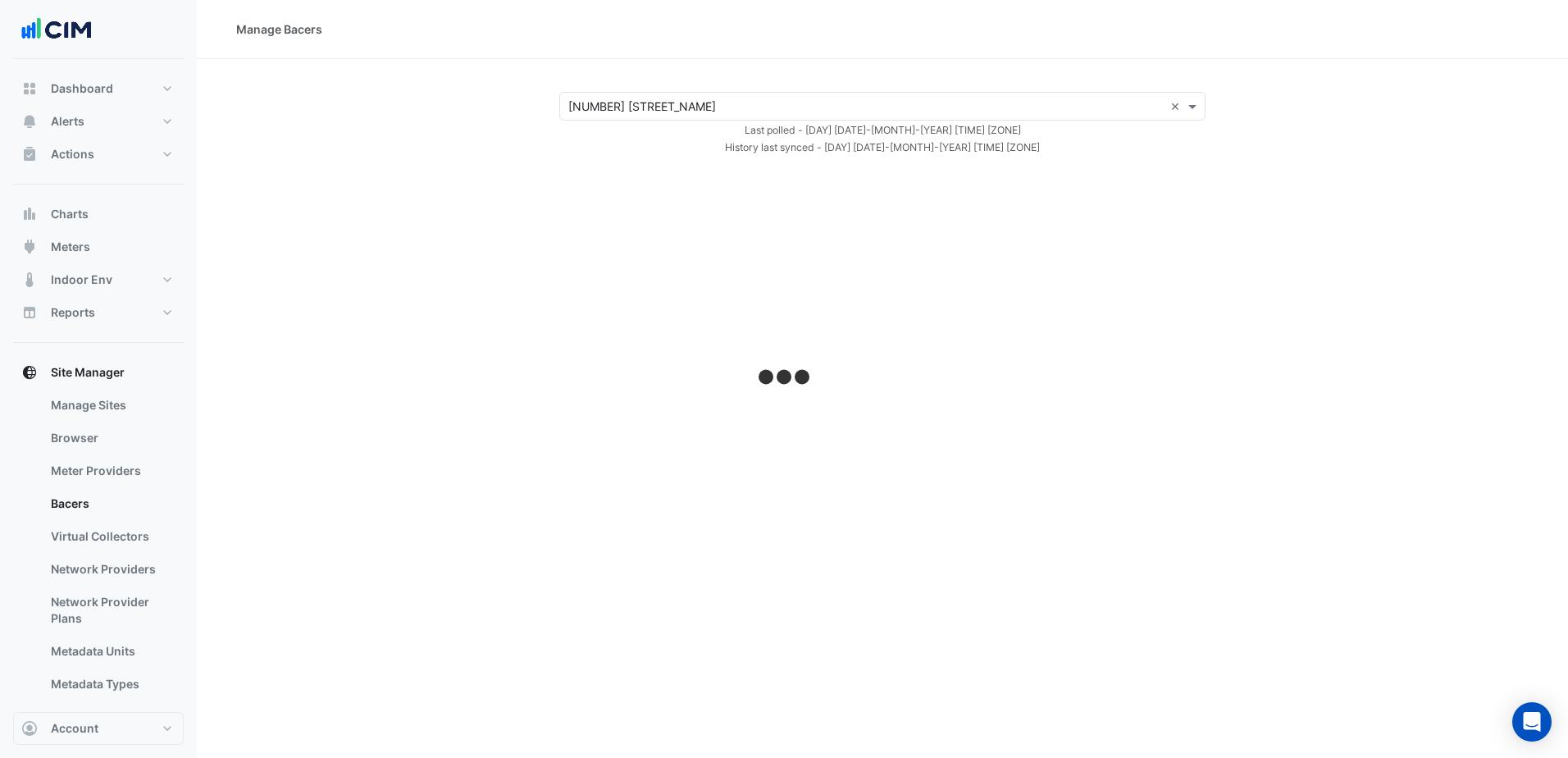 select on "***" 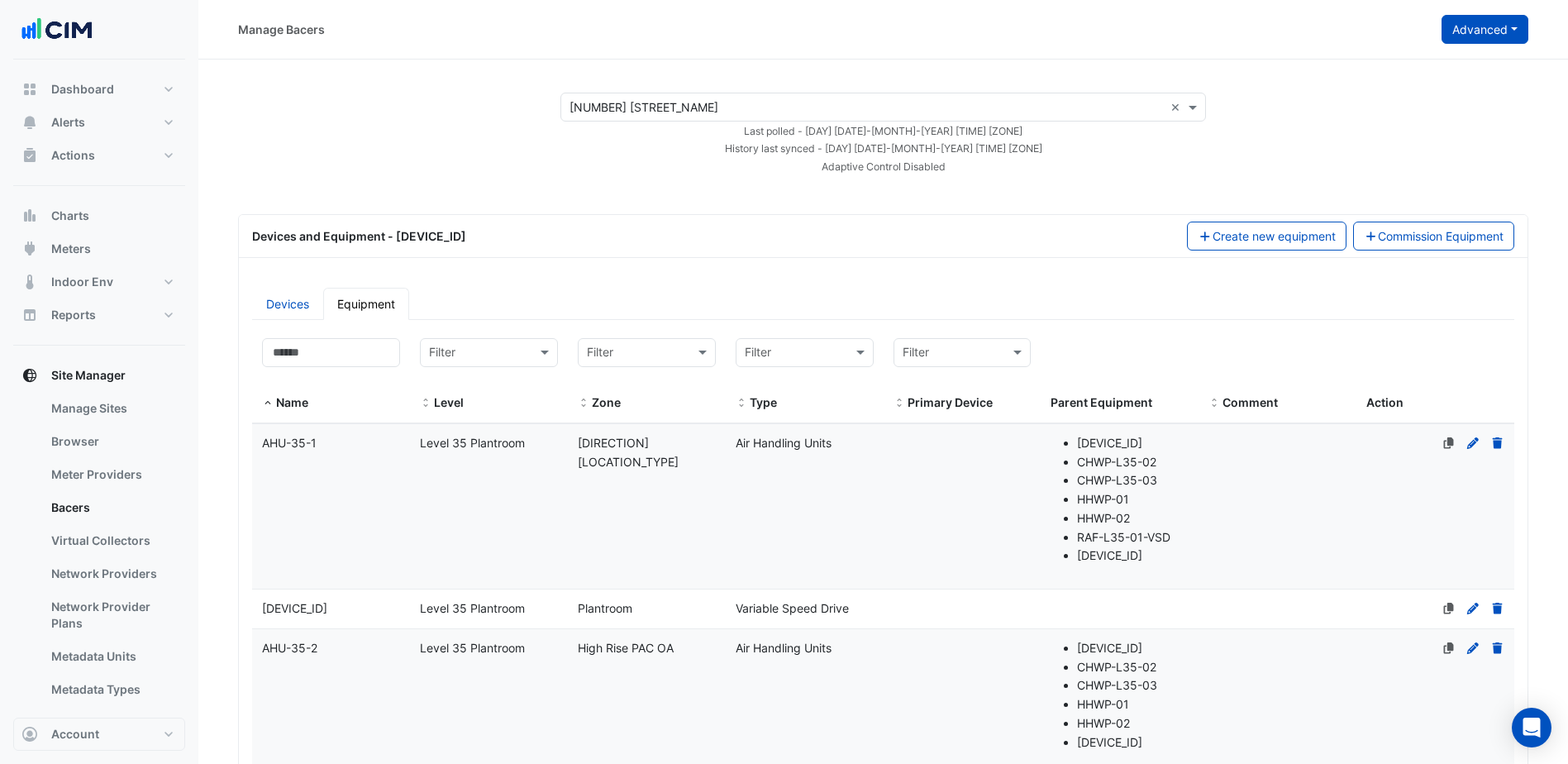 click on "Advanced" at bounding box center (1485, 29) 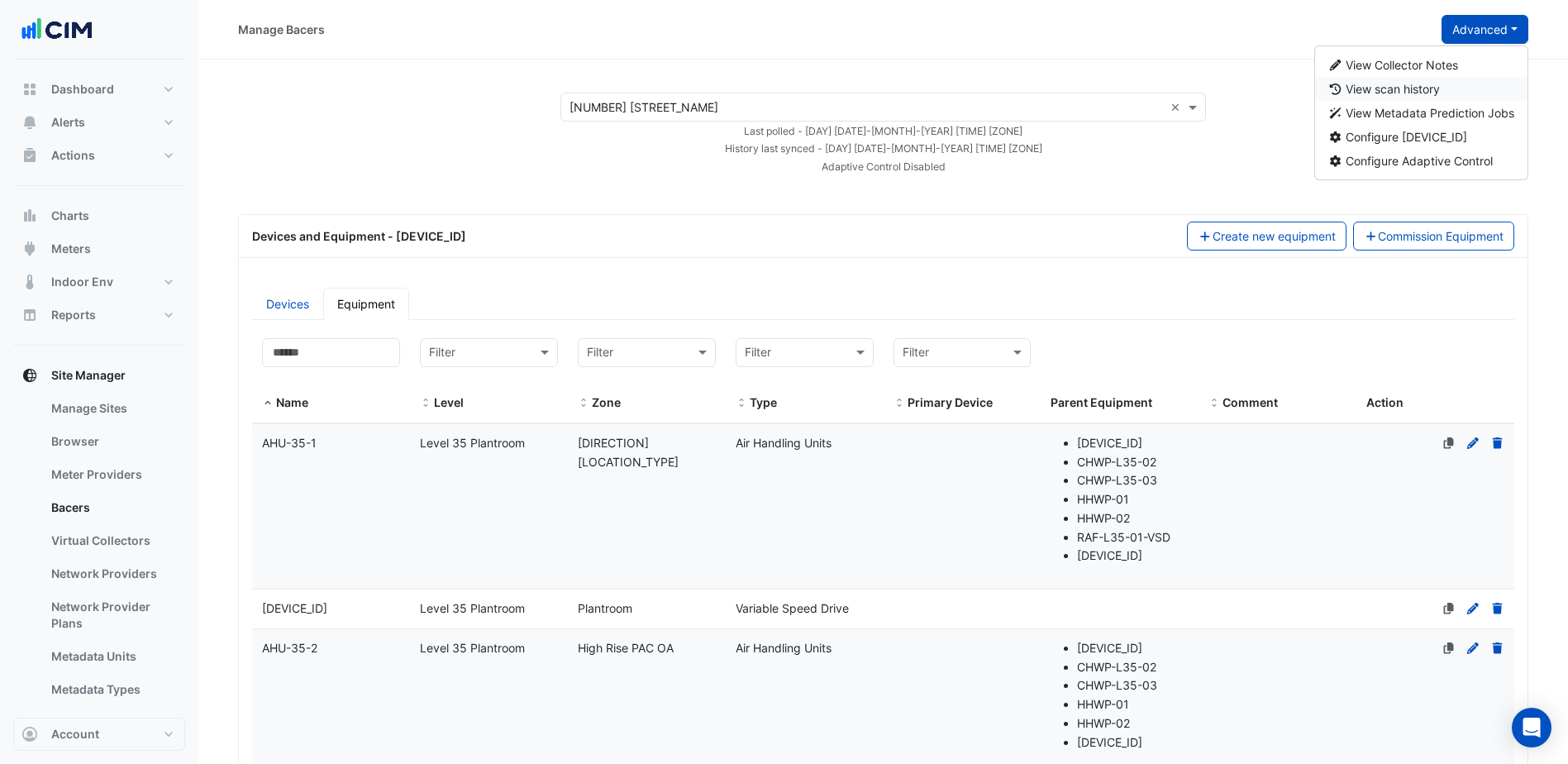 click on "View scan history" 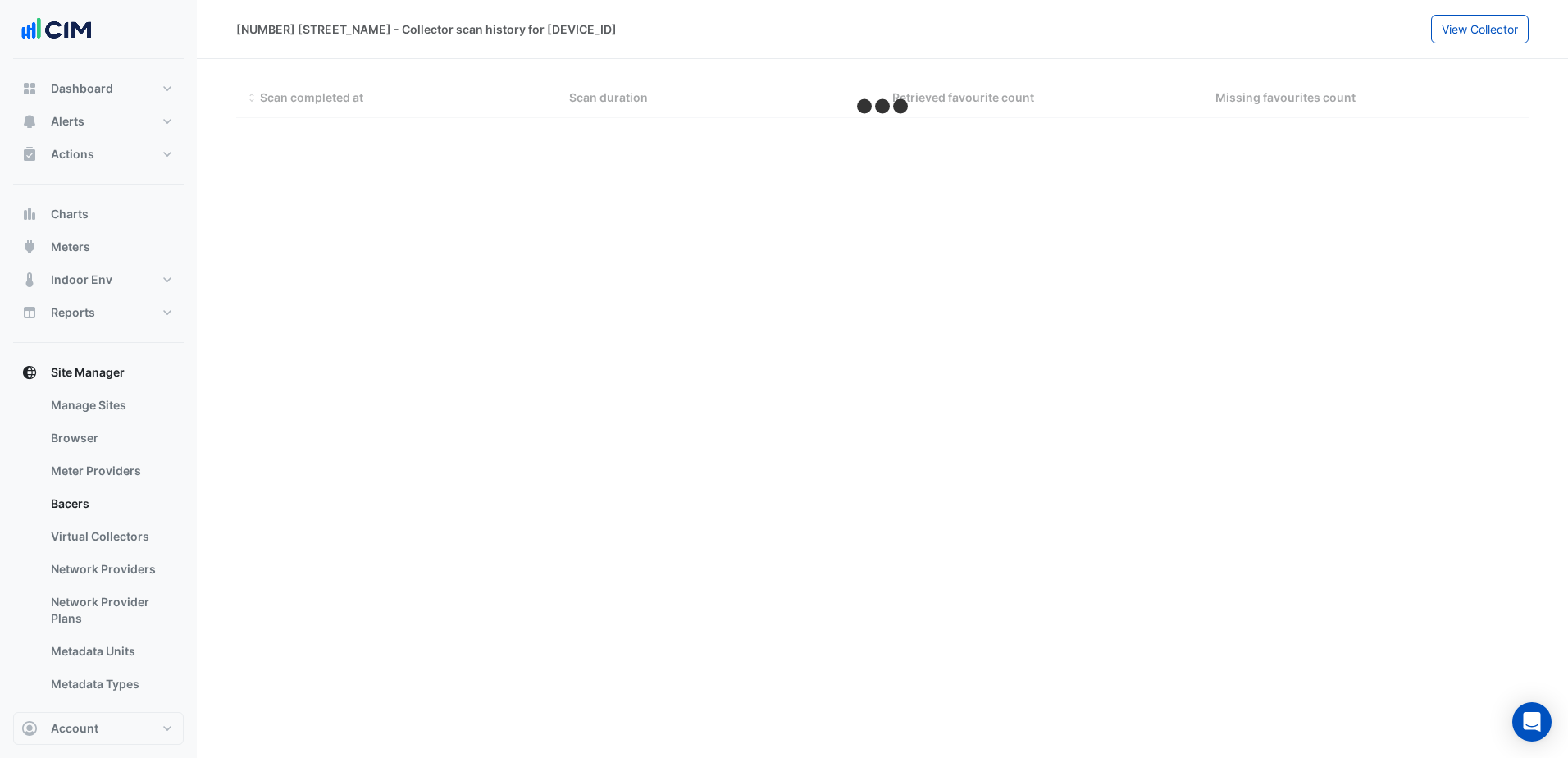 select on "***" 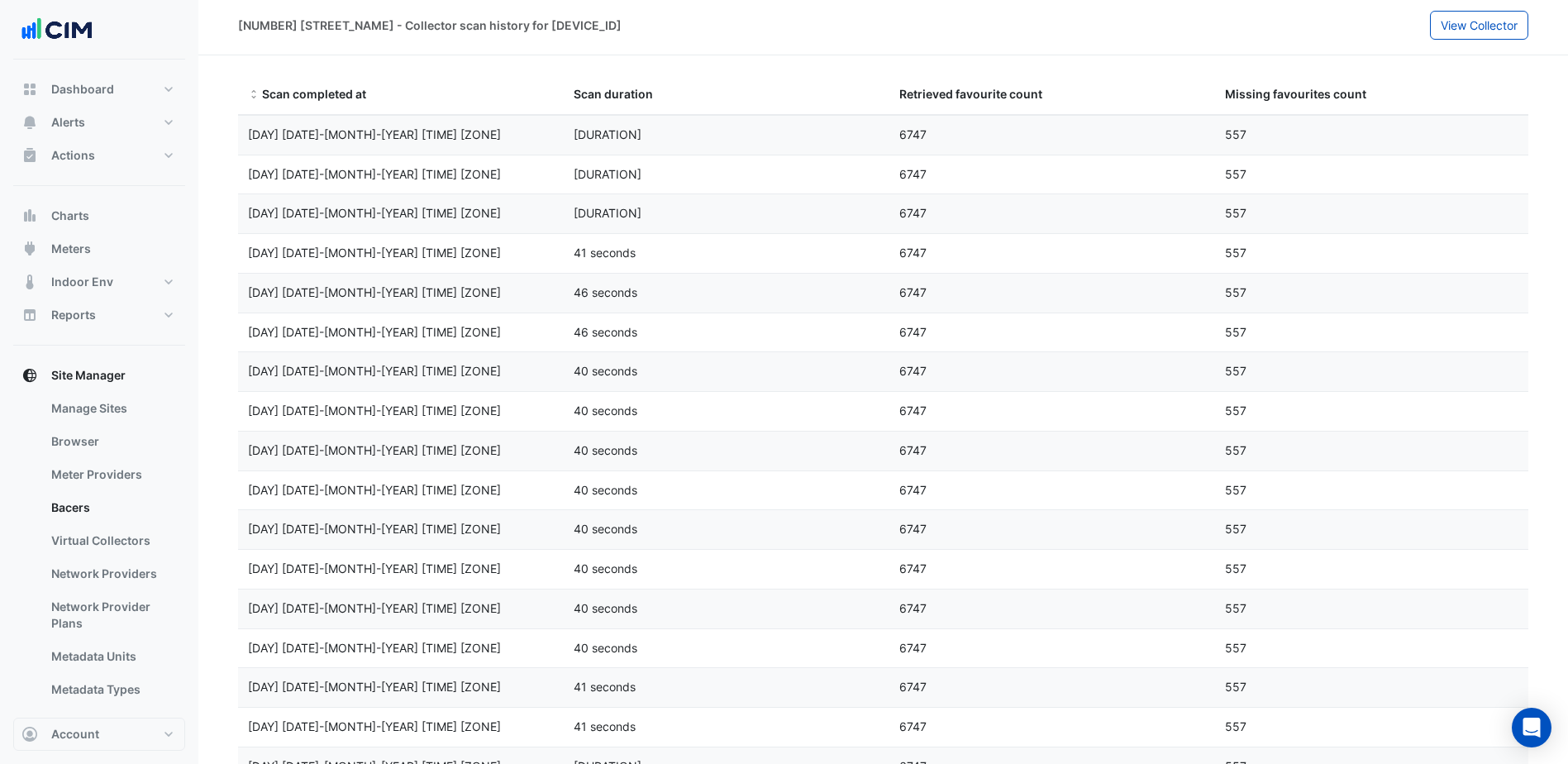 scroll, scrollTop: 0, scrollLeft: 0, axis: both 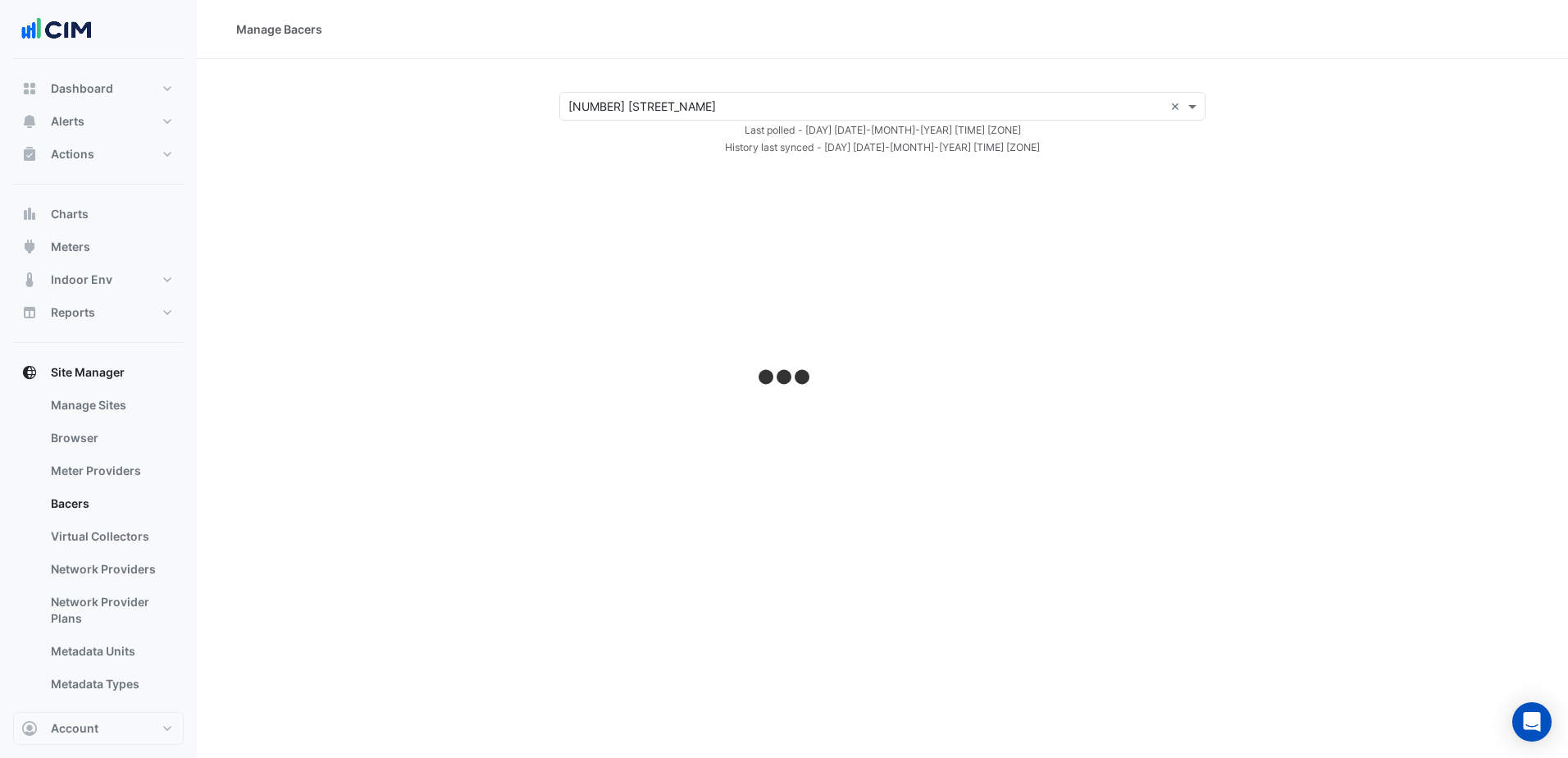 select on "***" 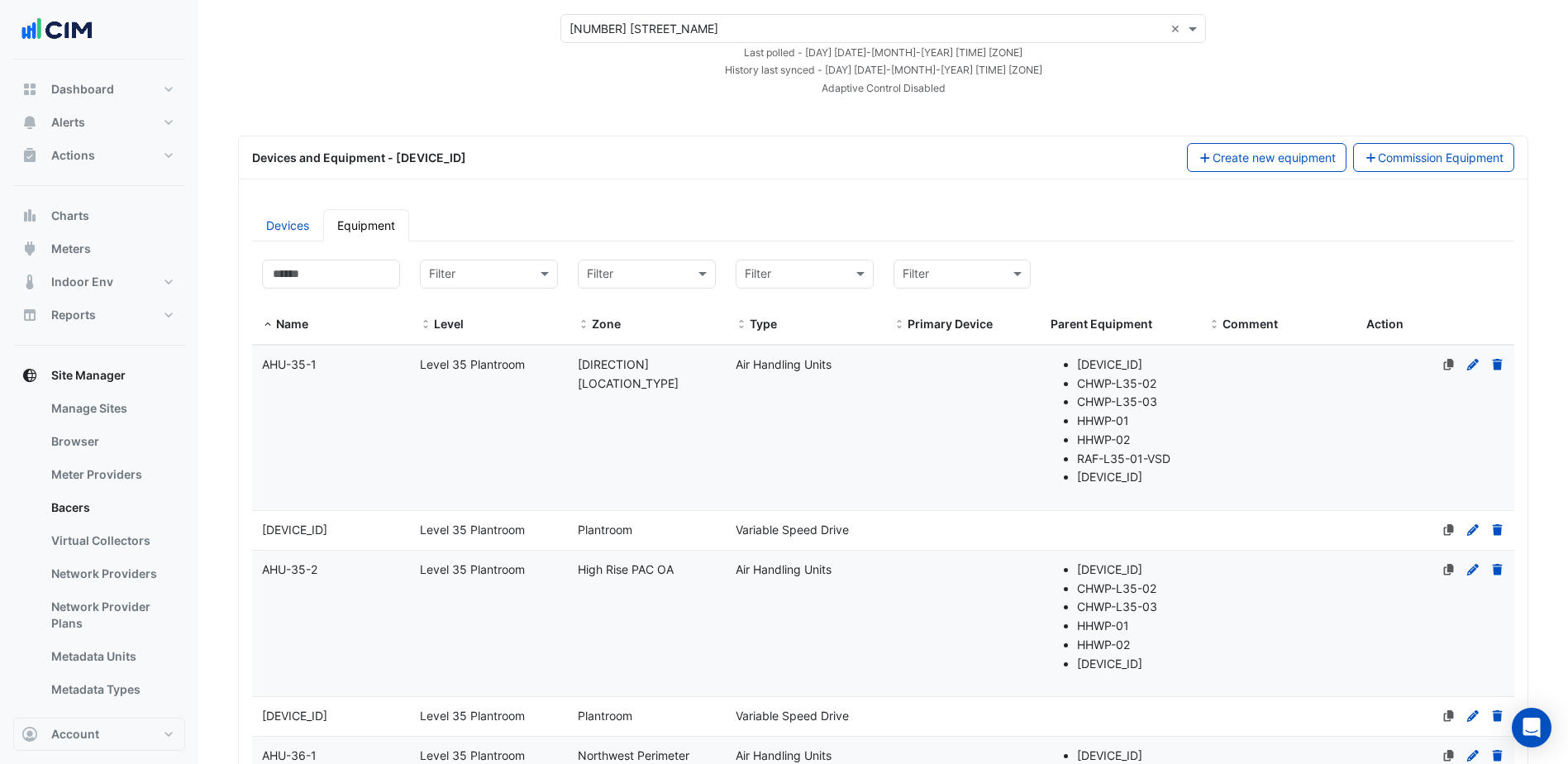 scroll, scrollTop: 83, scrollLeft: 0, axis: vertical 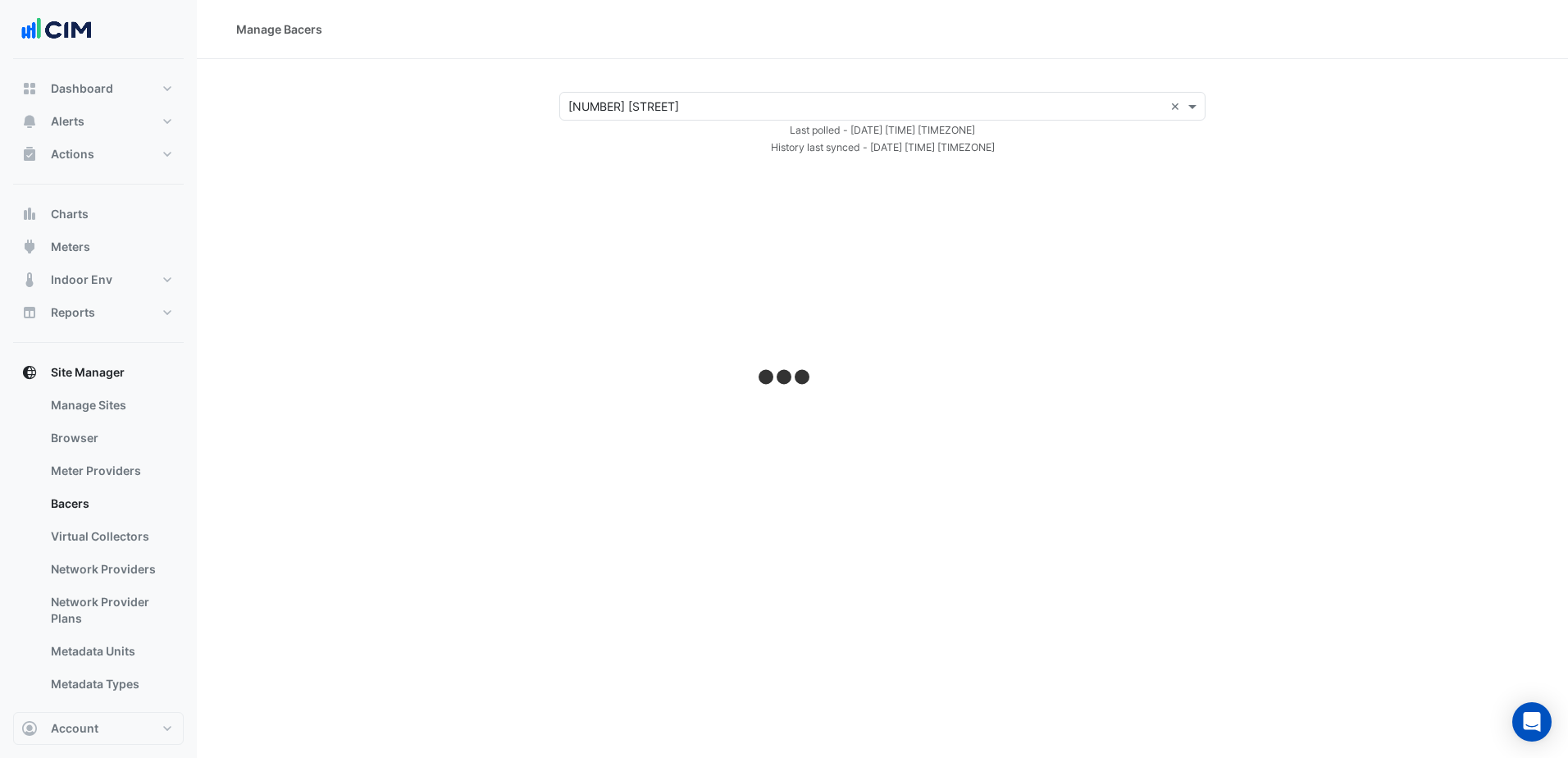 click on "Select a Site × [NUMBER] [STREET] ×
Last polled - [DATE] [TIME] [TIMEZONE]
History last synced - [DATE] [TIME] [TIMEZONE]" 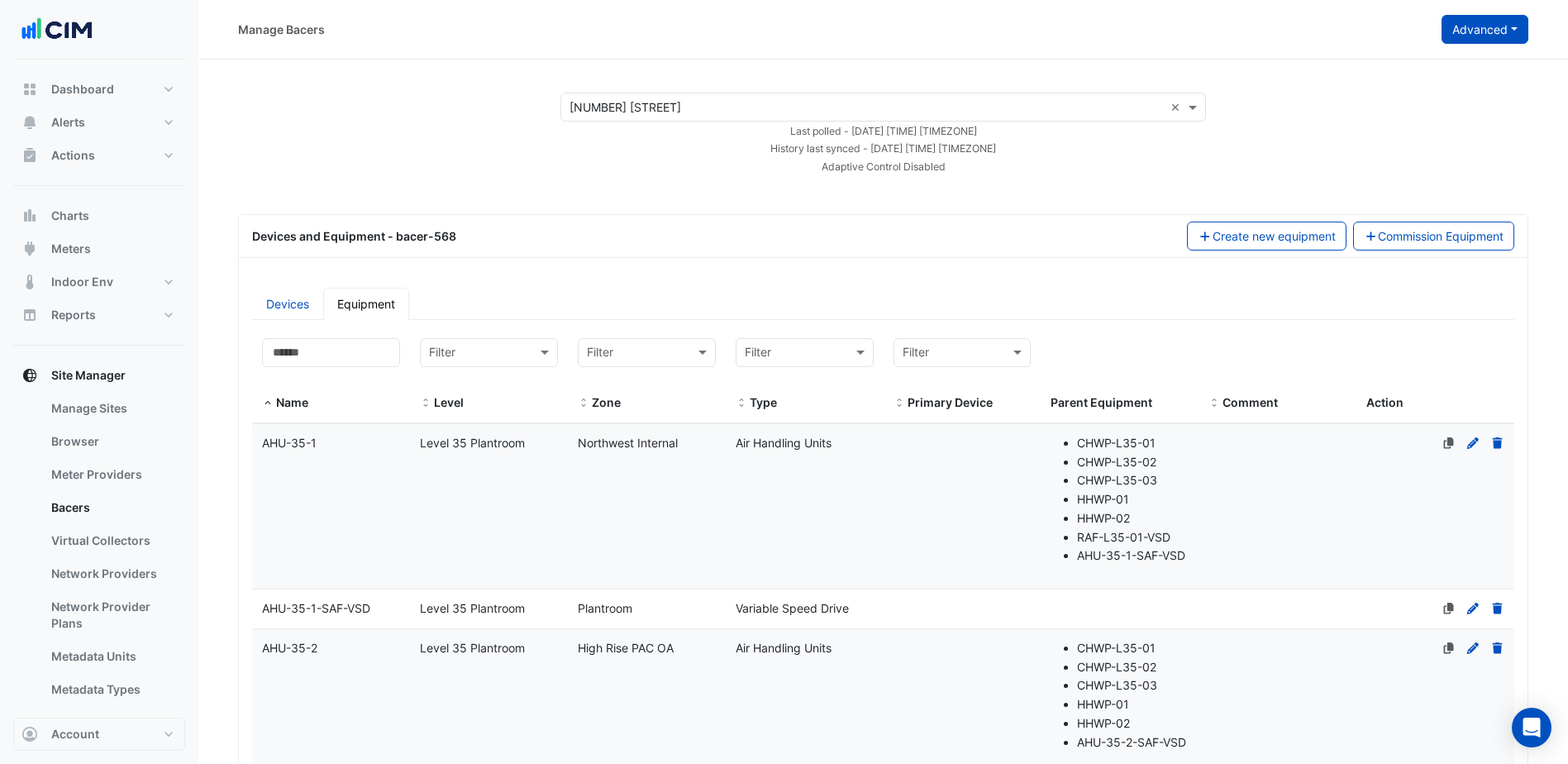 click on "Advanced" at bounding box center [1485, 29] 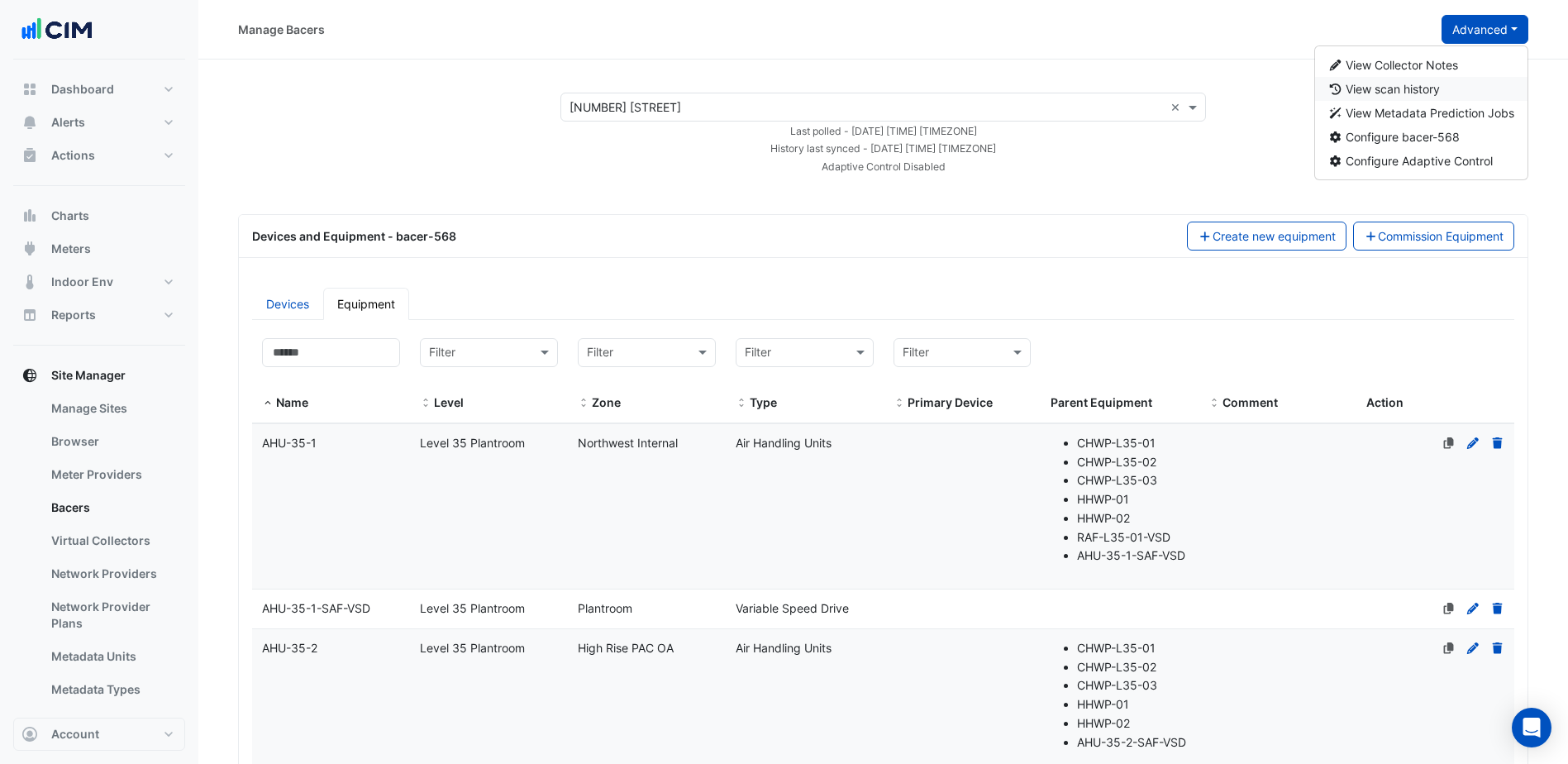 click on "View scan history" 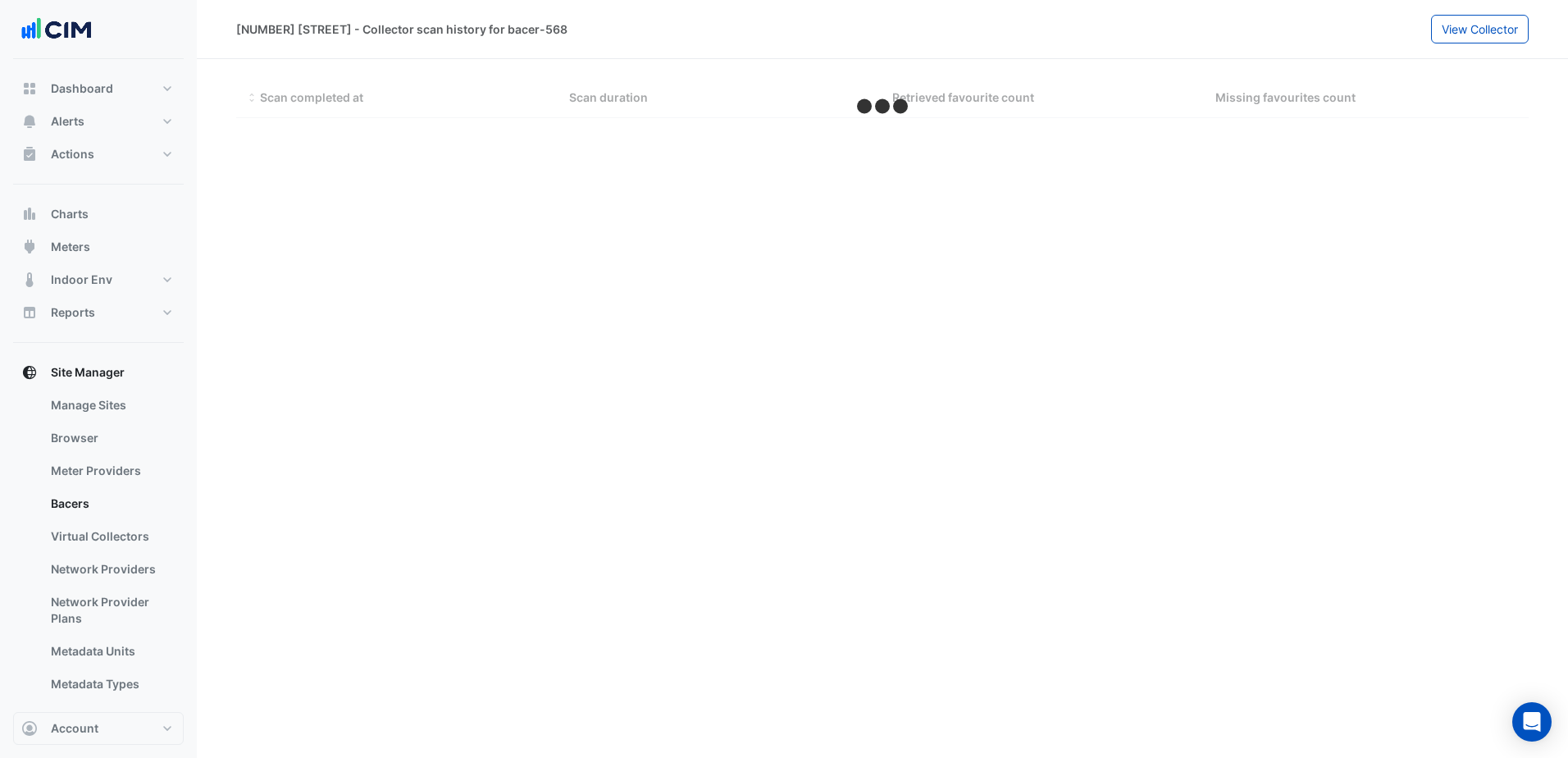 select on "***" 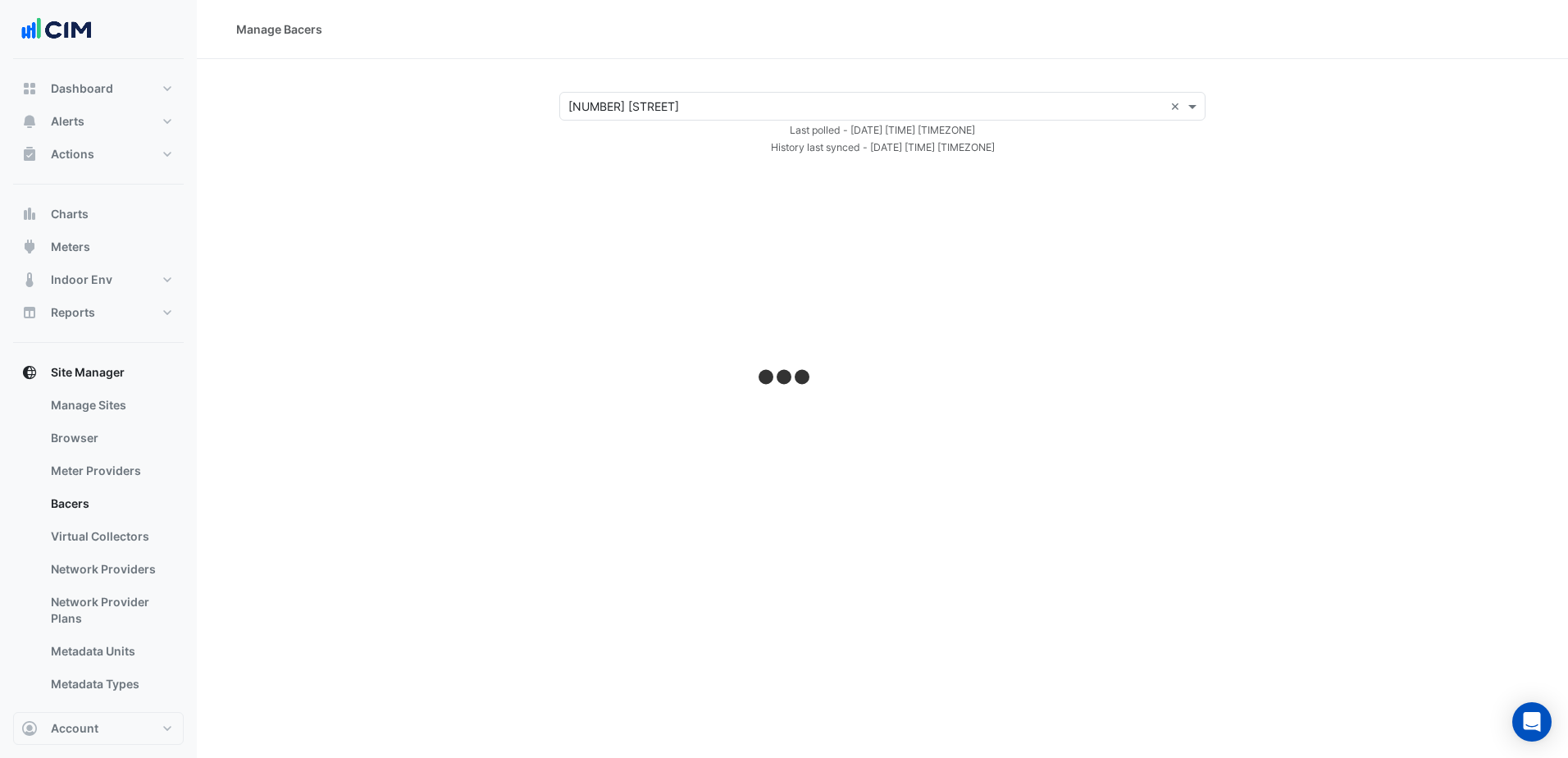 select on "***" 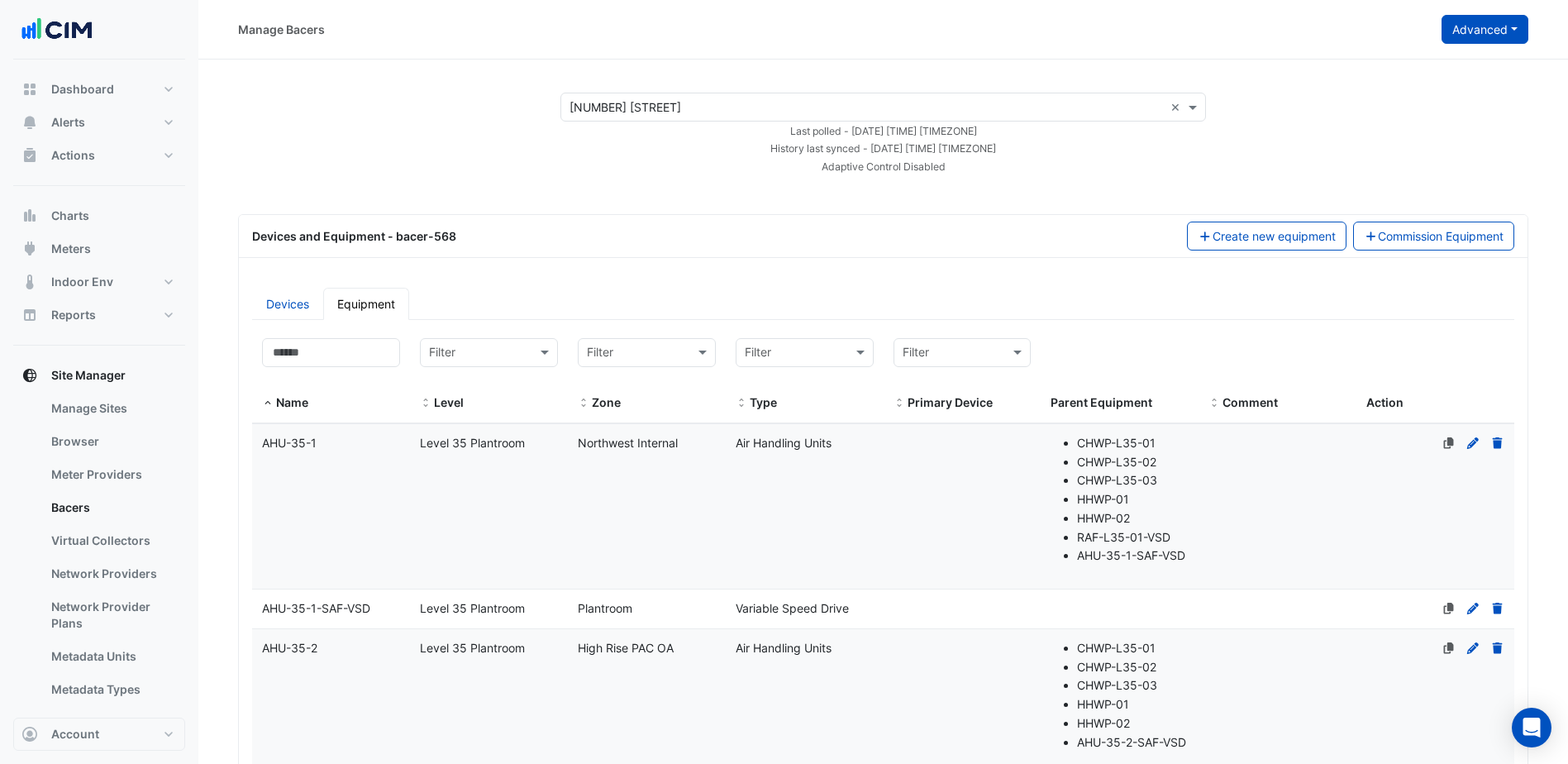 click on "Advanced" at bounding box center (1485, 29) 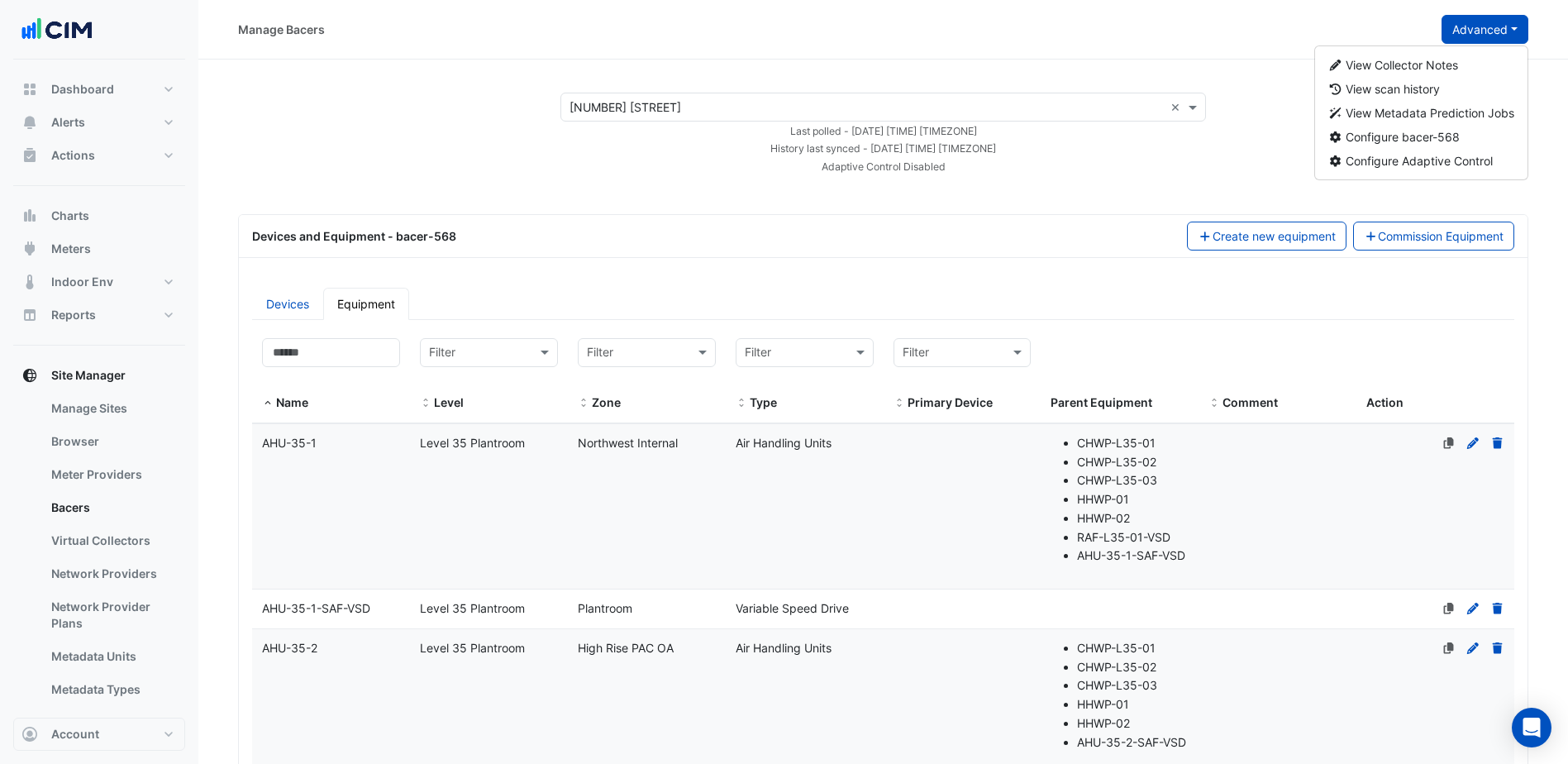 click on "Select a Site × 8 Exhibition Street ×
Last polled - Wed 06-Aug-2025 11:11 AEST
History last synced - Wed 06-Aug-2025 11:10 AEST
Adaptive Control Disabled
Devices and Equipment - bacer-568
Create new equipment
Commission Equipment
Devices" 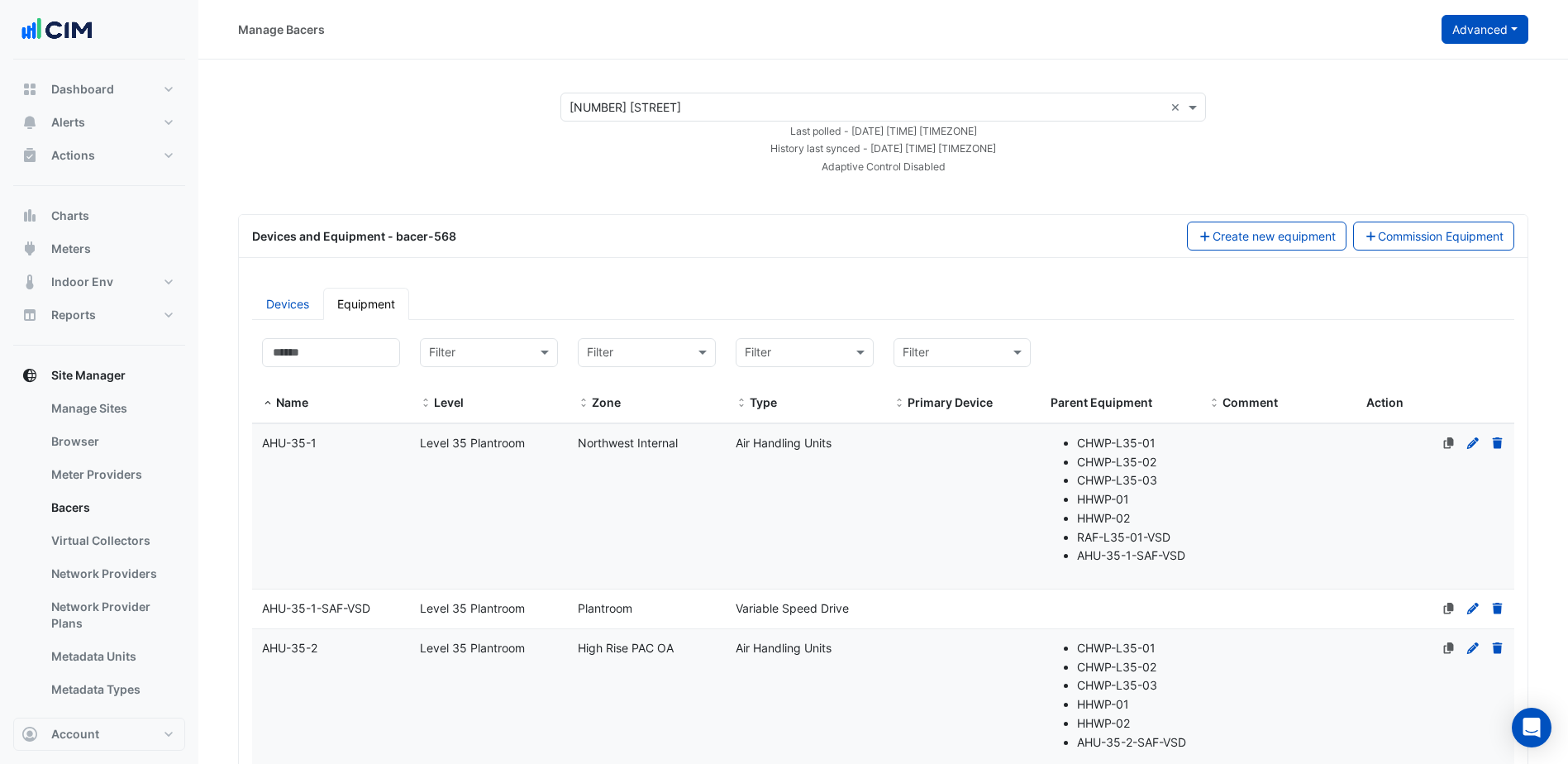 click on "Advanced" at bounding box center (1485, 29) 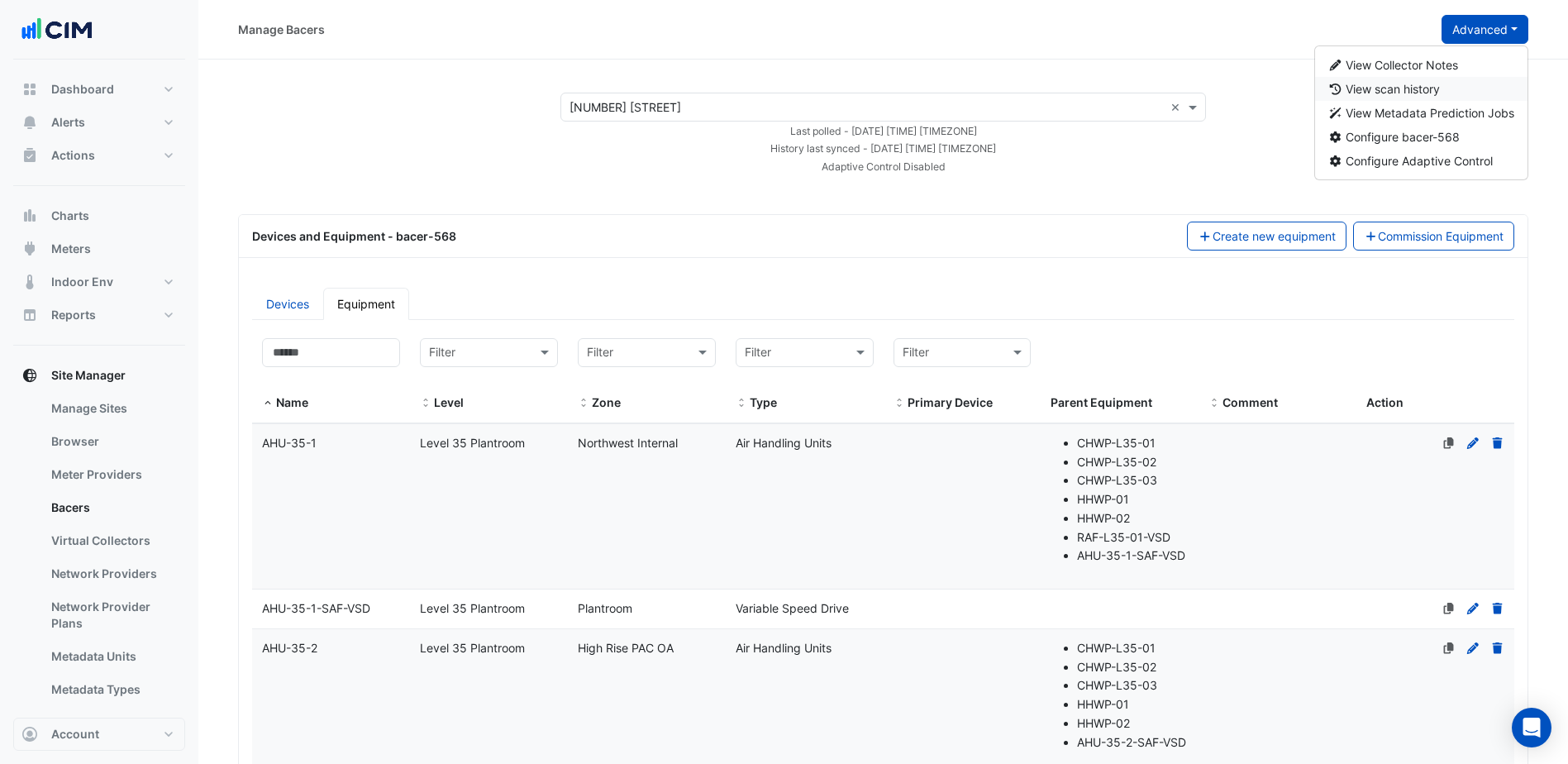 click on "View scan history" 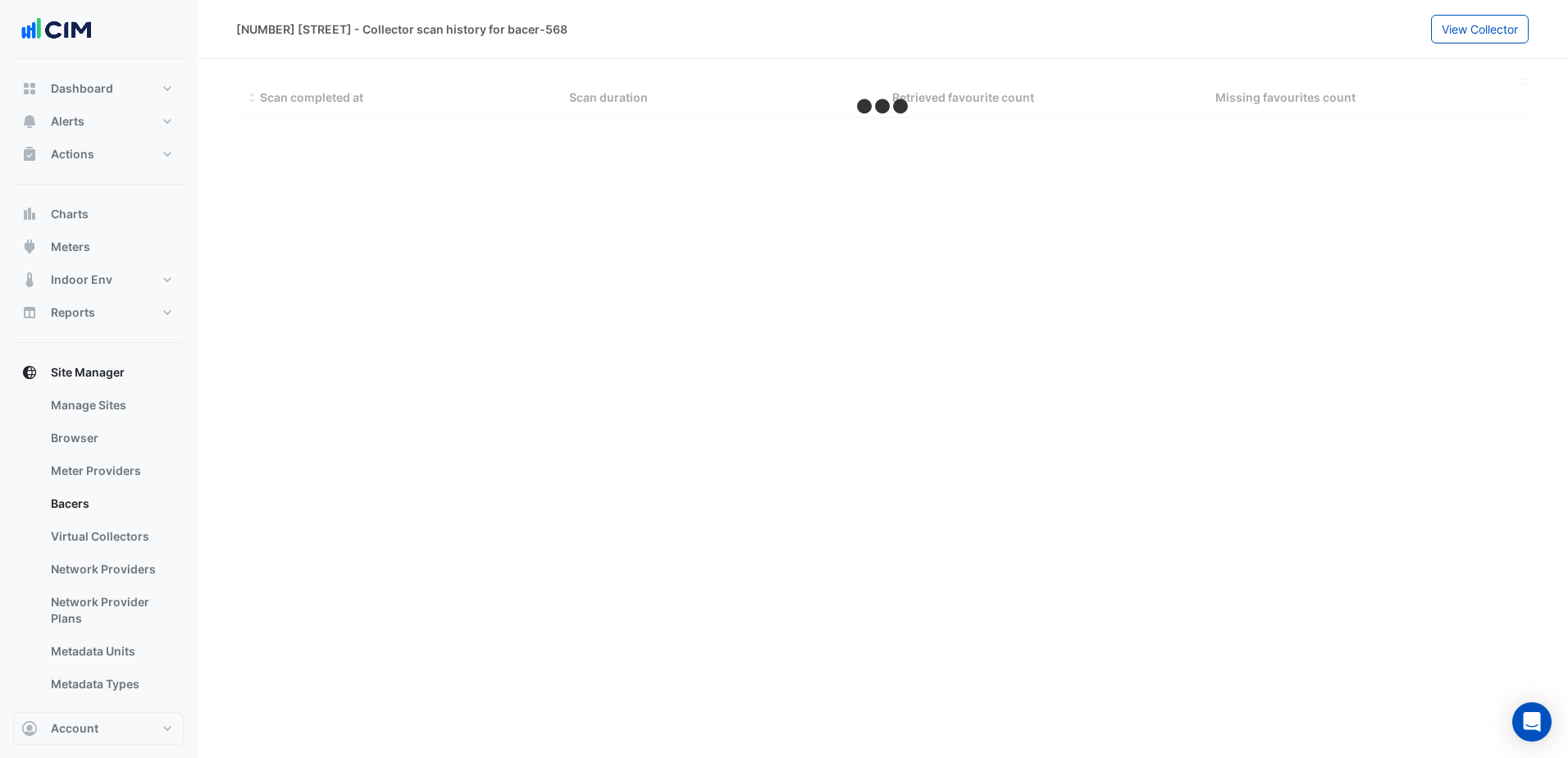 select on "***" 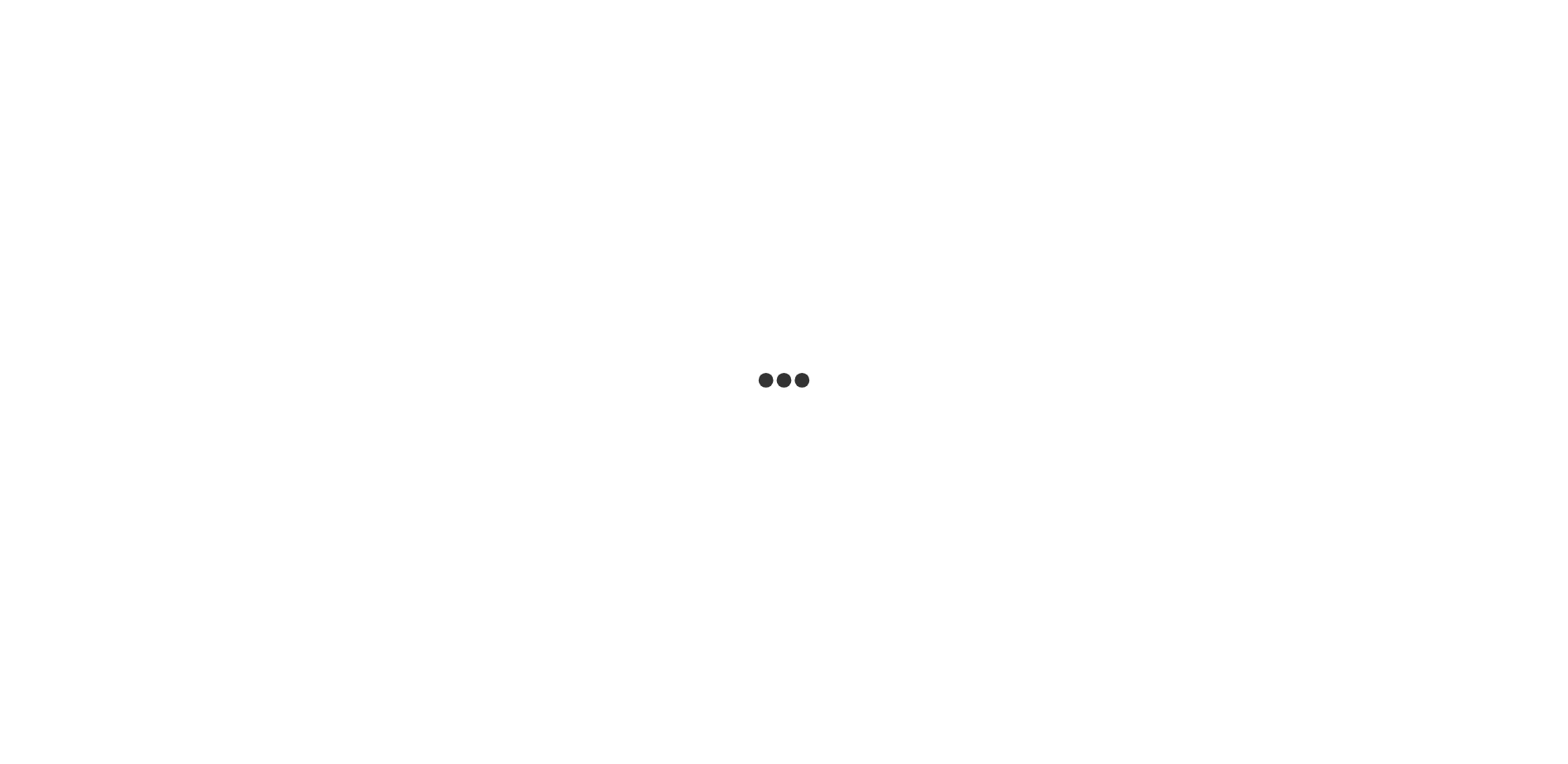 scroll, scrollTop: 0, scrollLeft: 0, axis: both 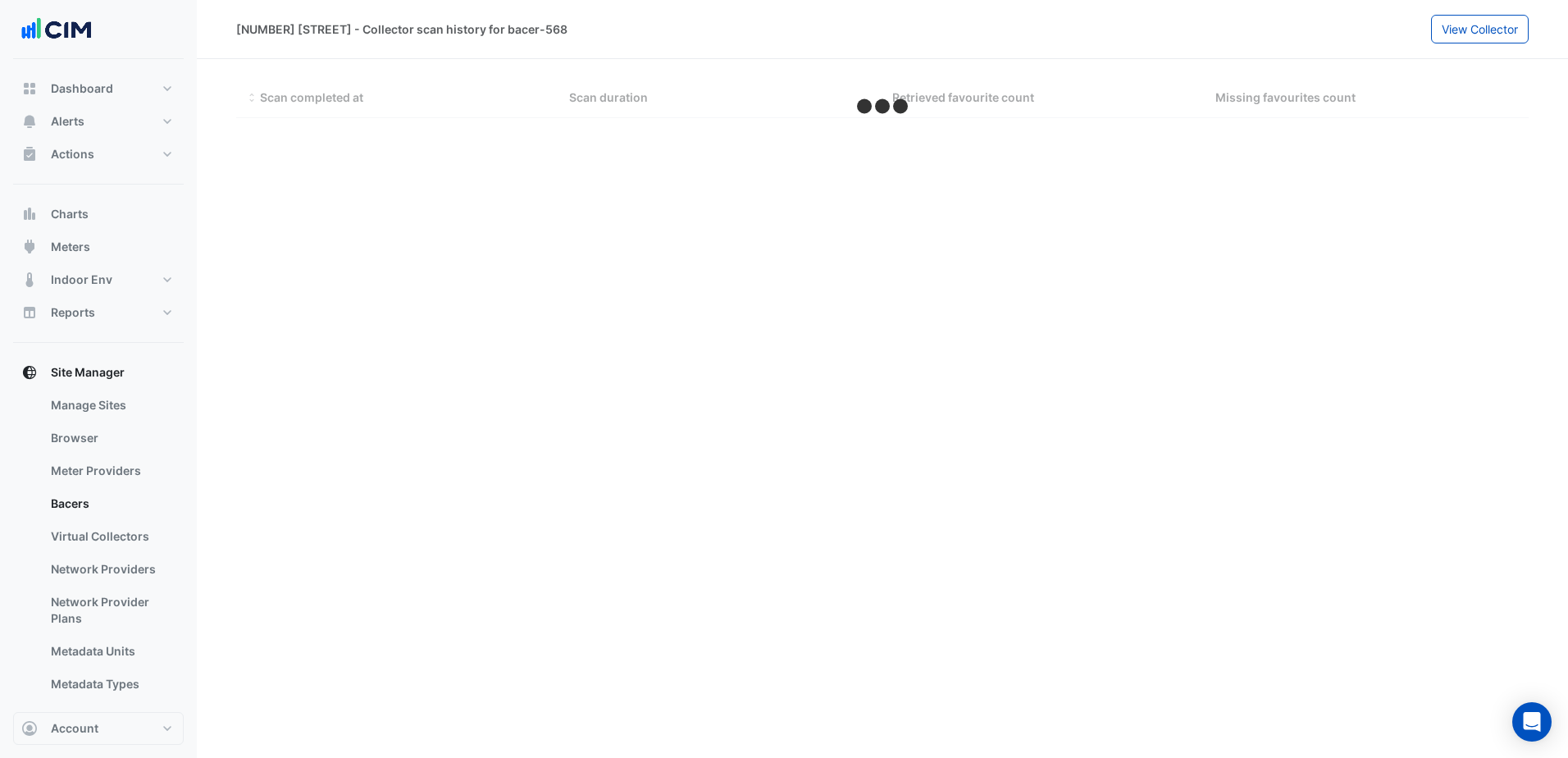 select on "***" 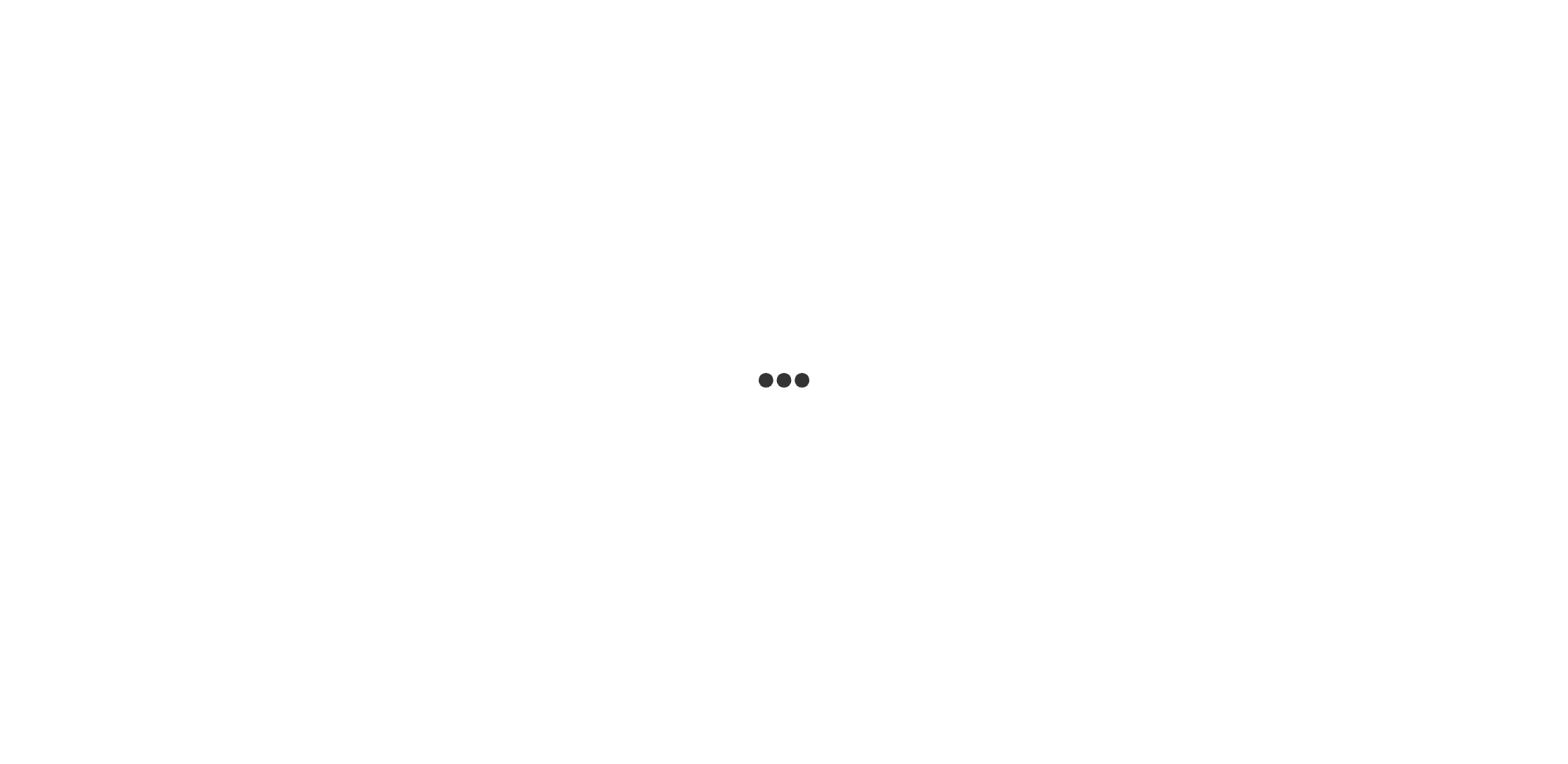 scroll, scrollTop: 0, scrollLeft: 0, axis: both 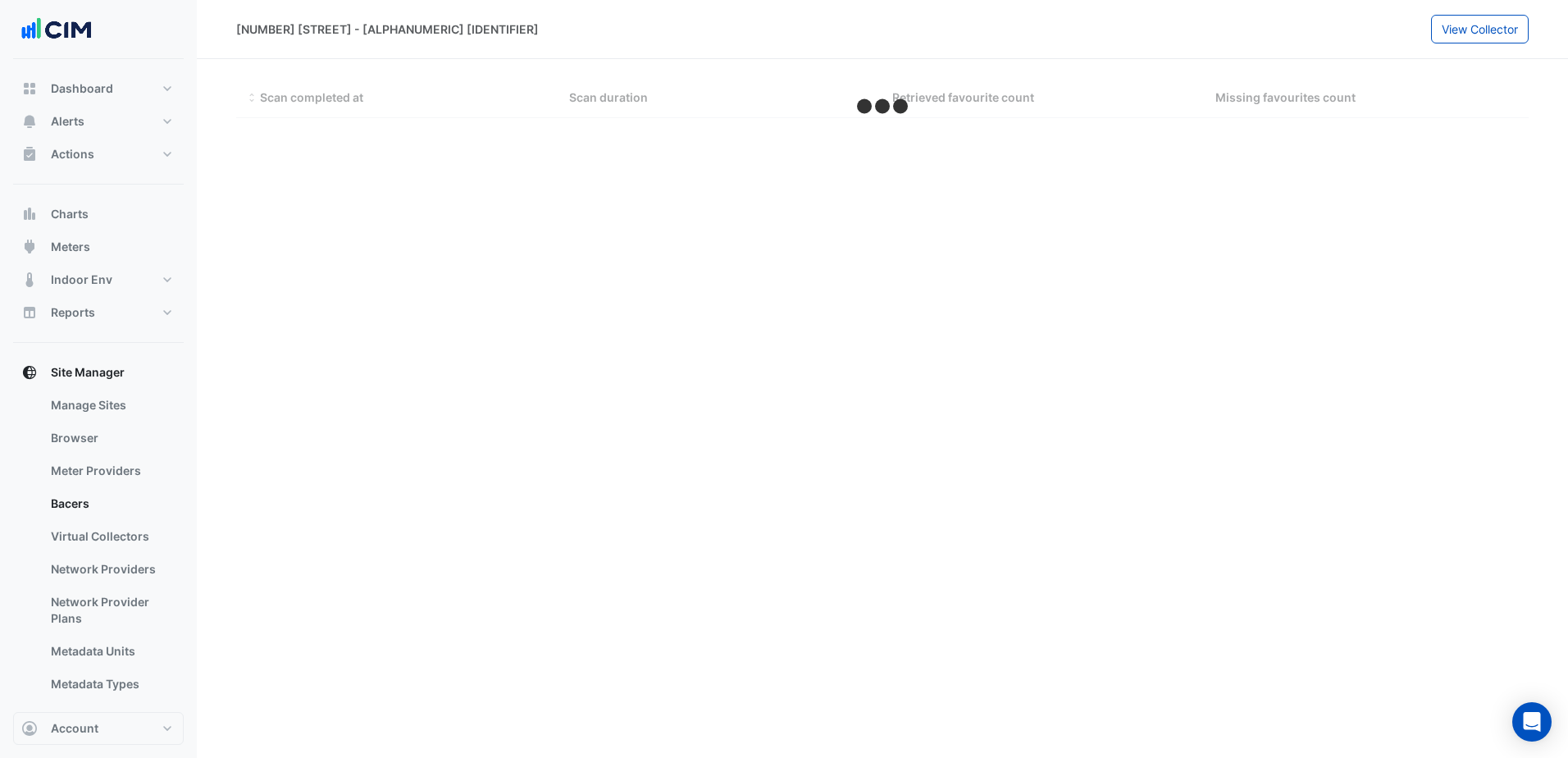 select on "***" 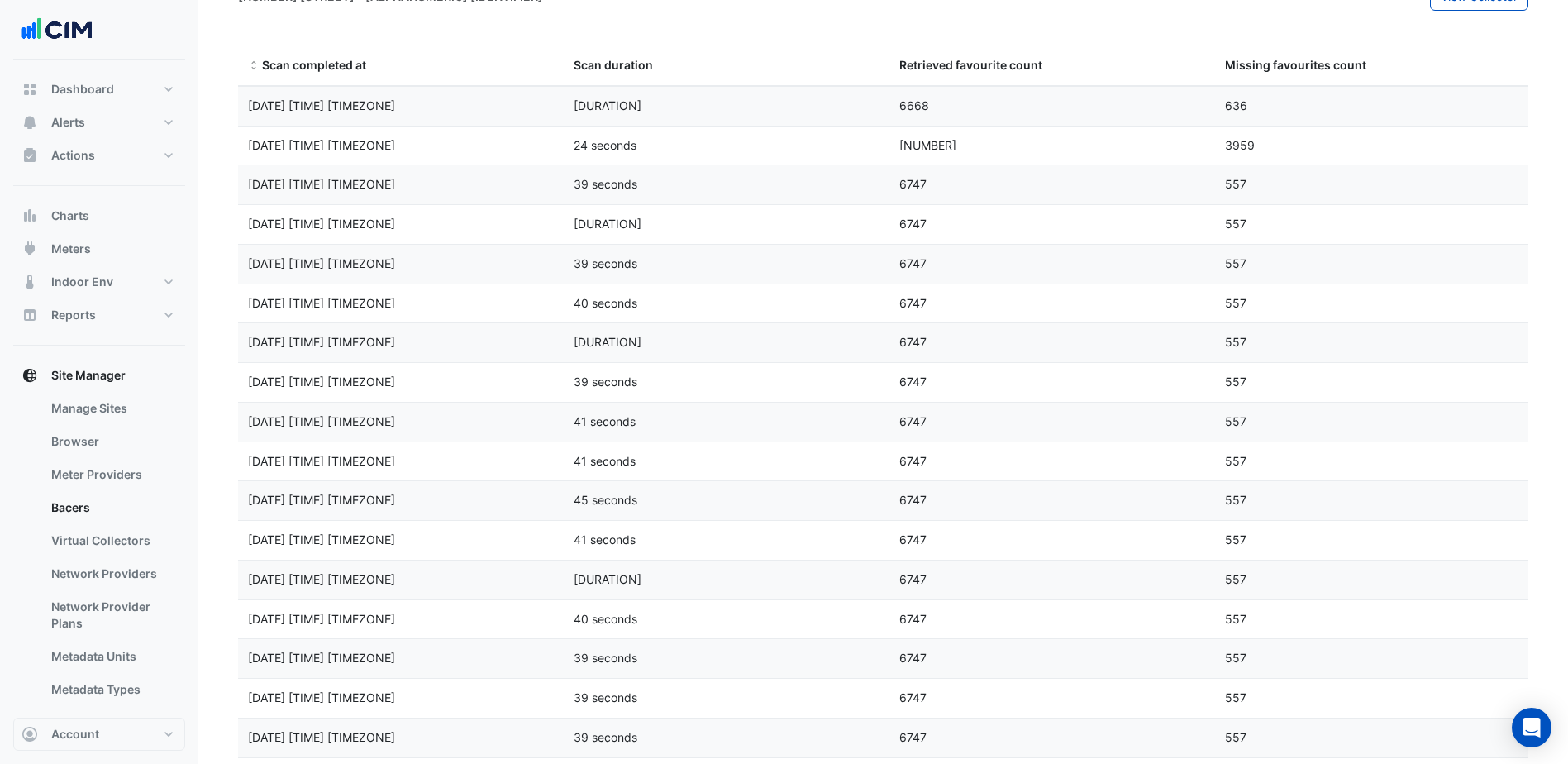 scroll, scrollTop: 0, scrollLeft: 0, axis: both 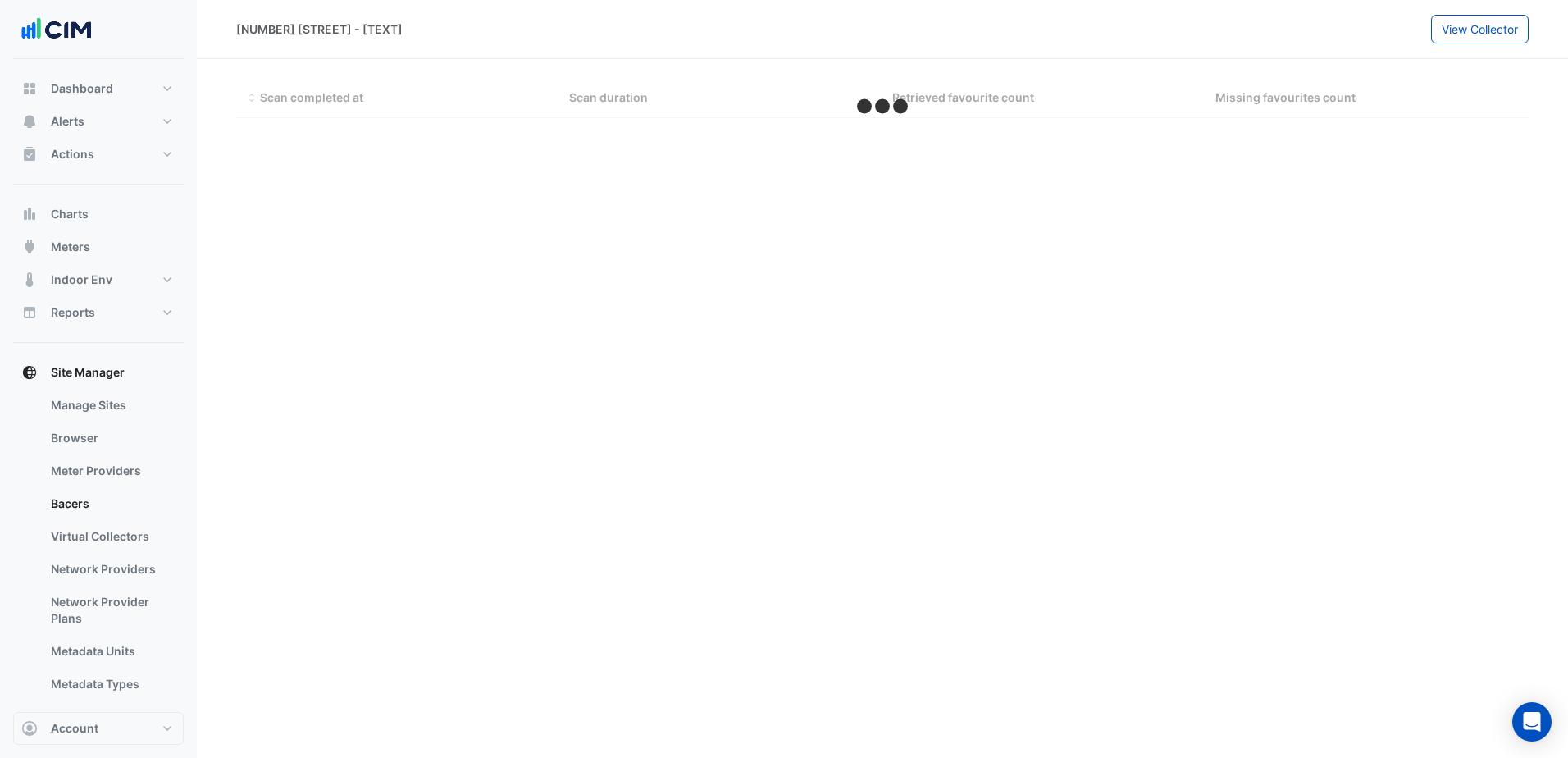 select on "***" 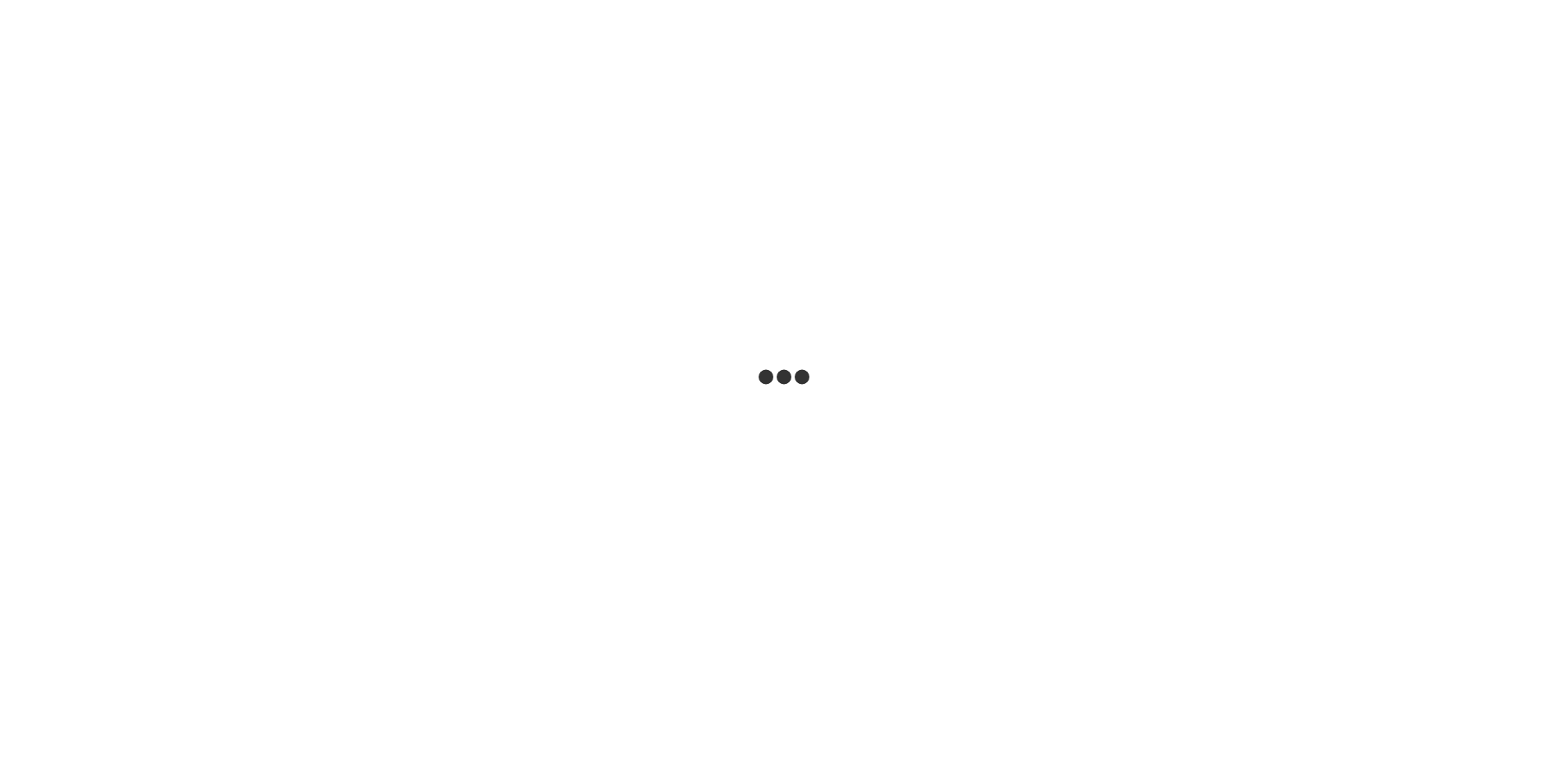 scroll, scrollTop: 0, scrollLeft: 0, axis: both 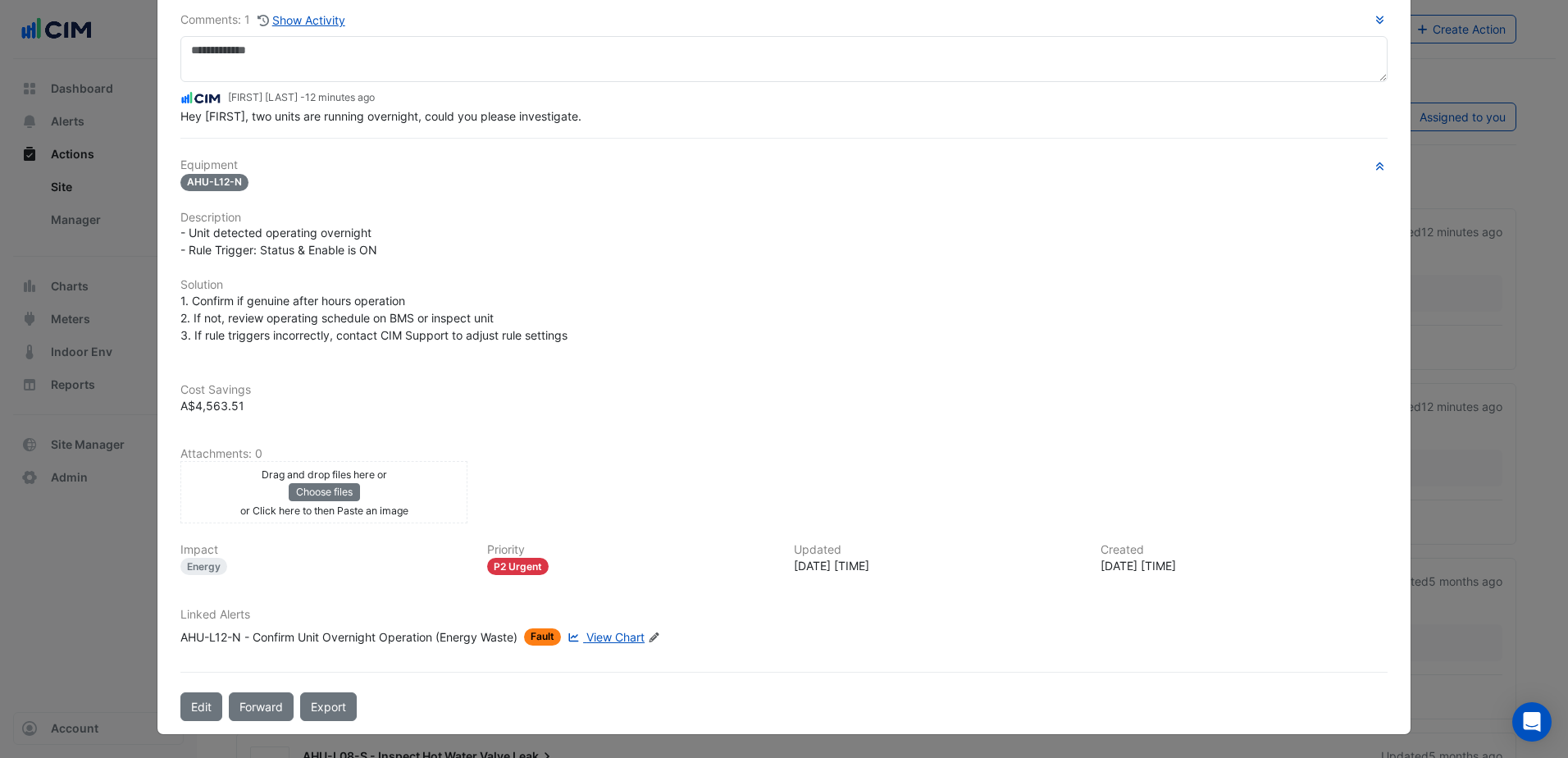 drag, startPoint x: 239, startPoint y: 404, endPoint x: 177, endPoint y: 408, distance: 62.1289 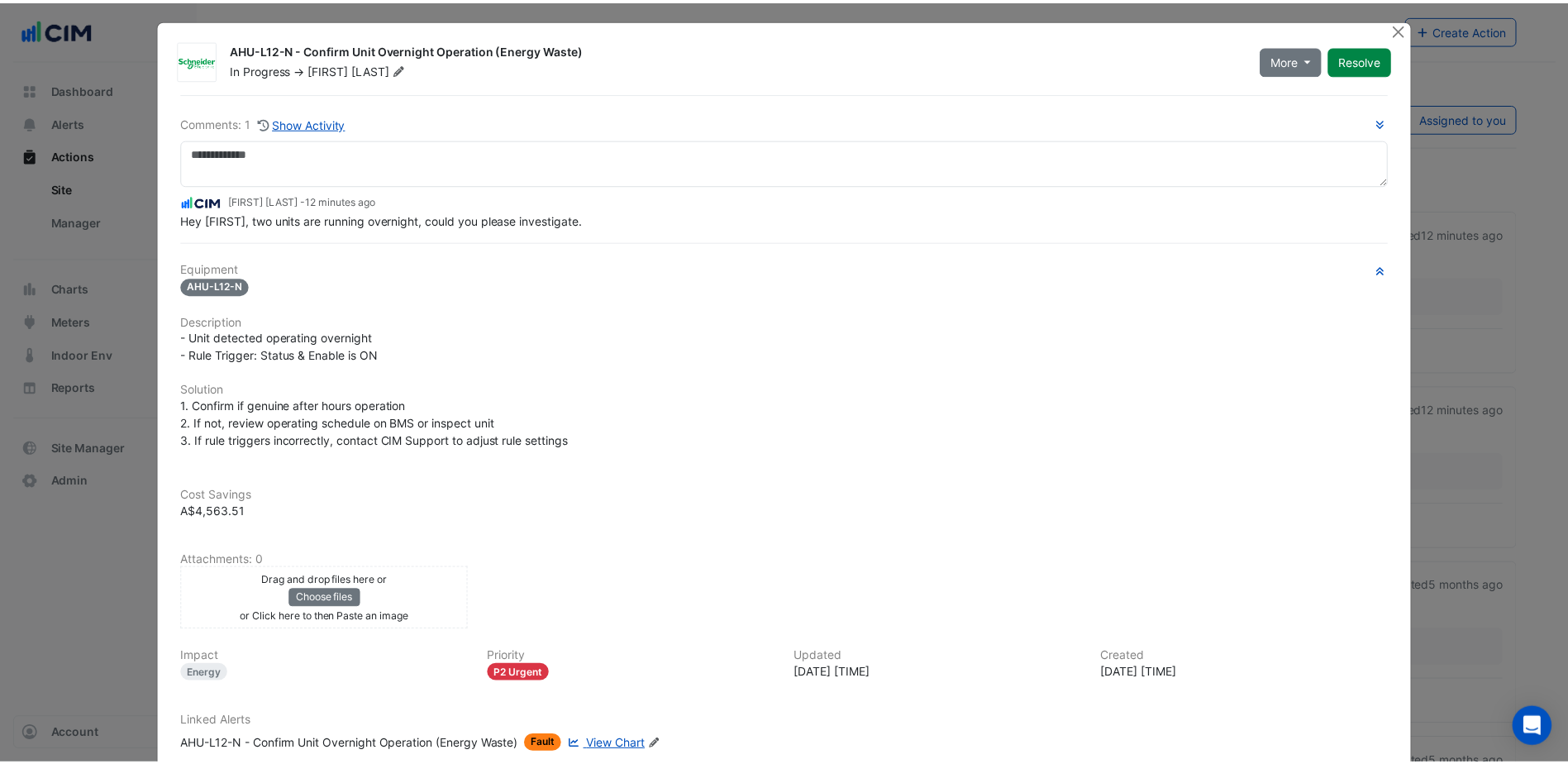 scroll, scrollTop: 0, scrollLeft: 0, axis: both 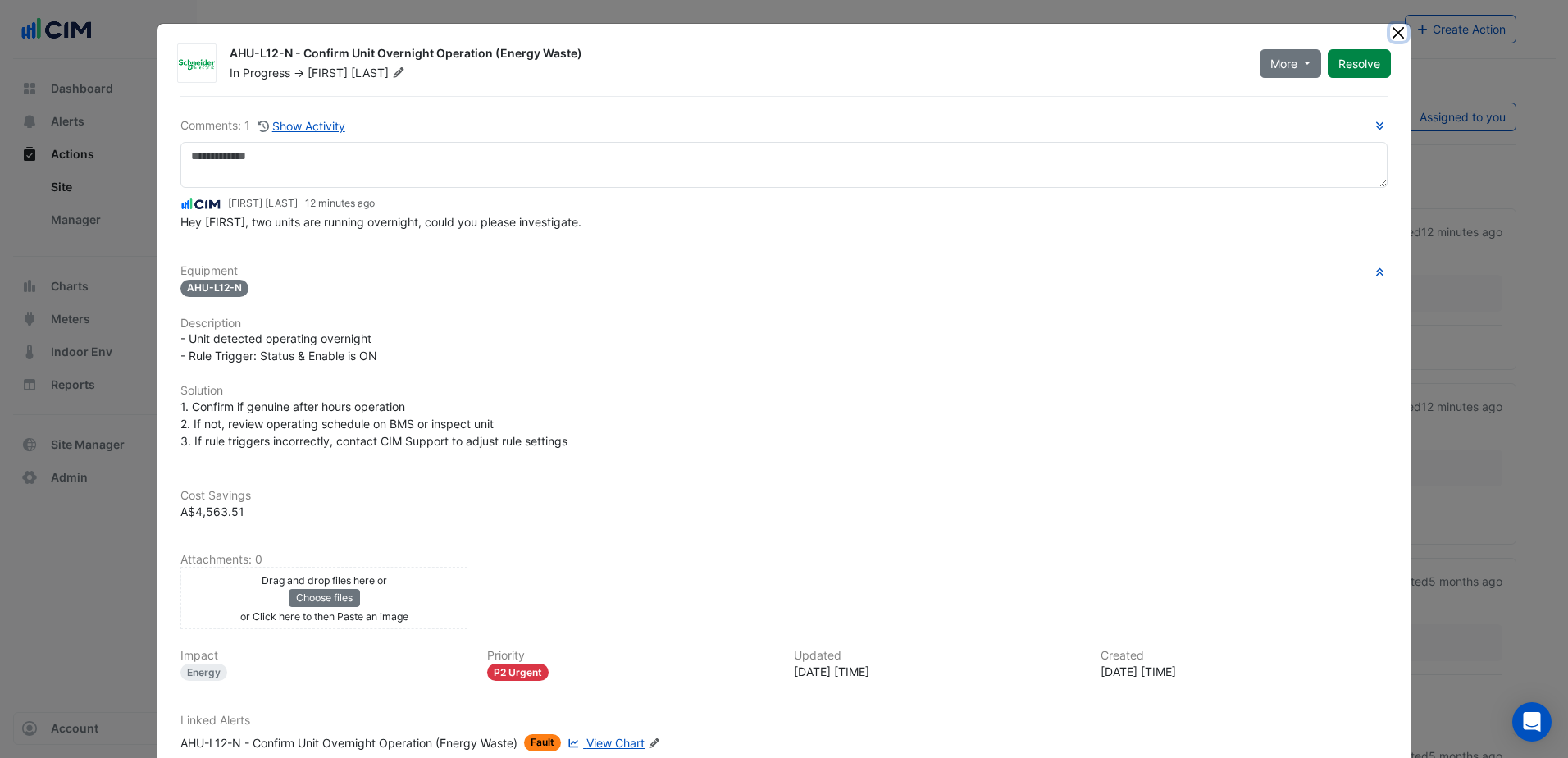 click 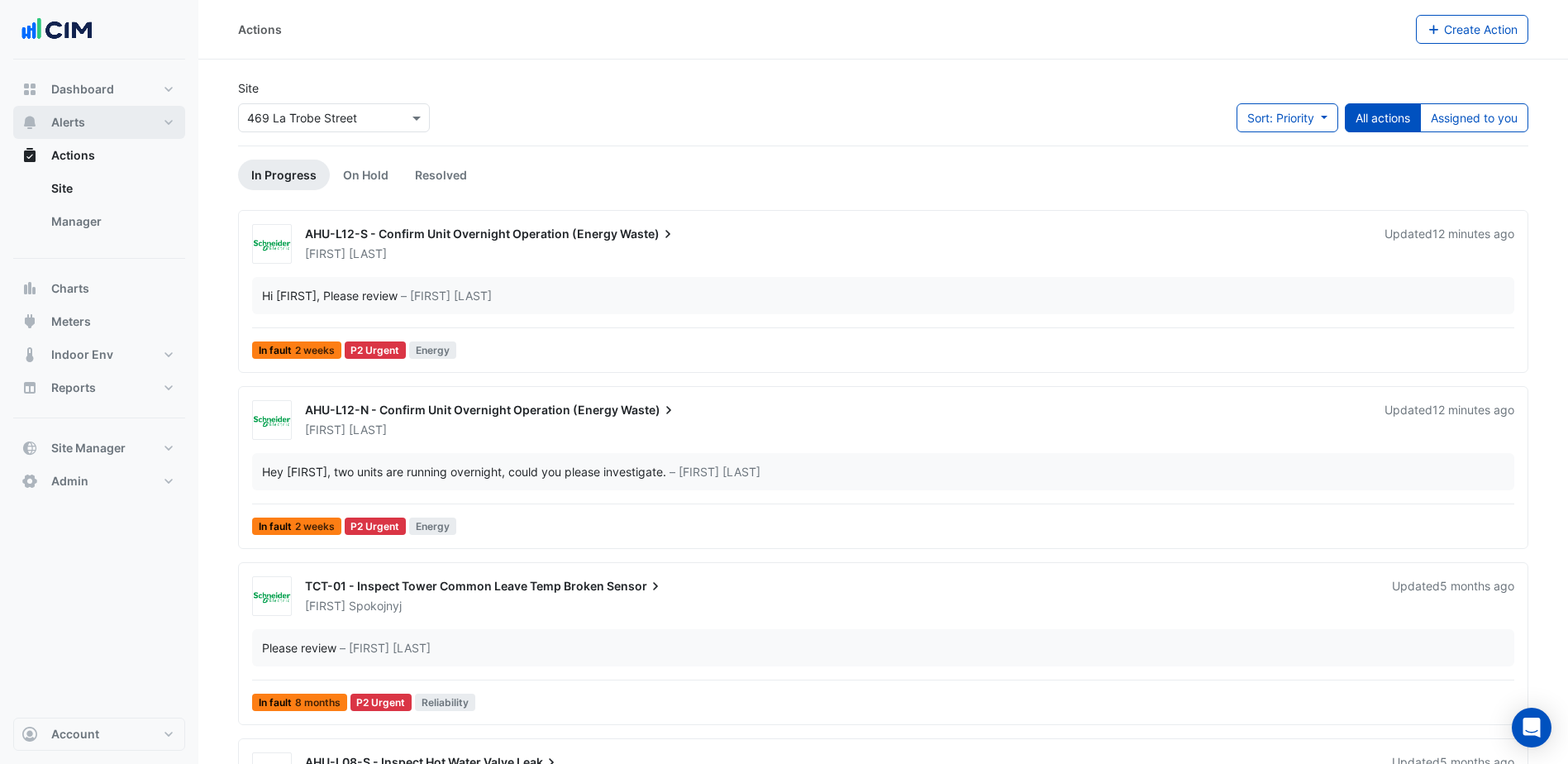 click on "Alerts" at bounding box center (99, 122) 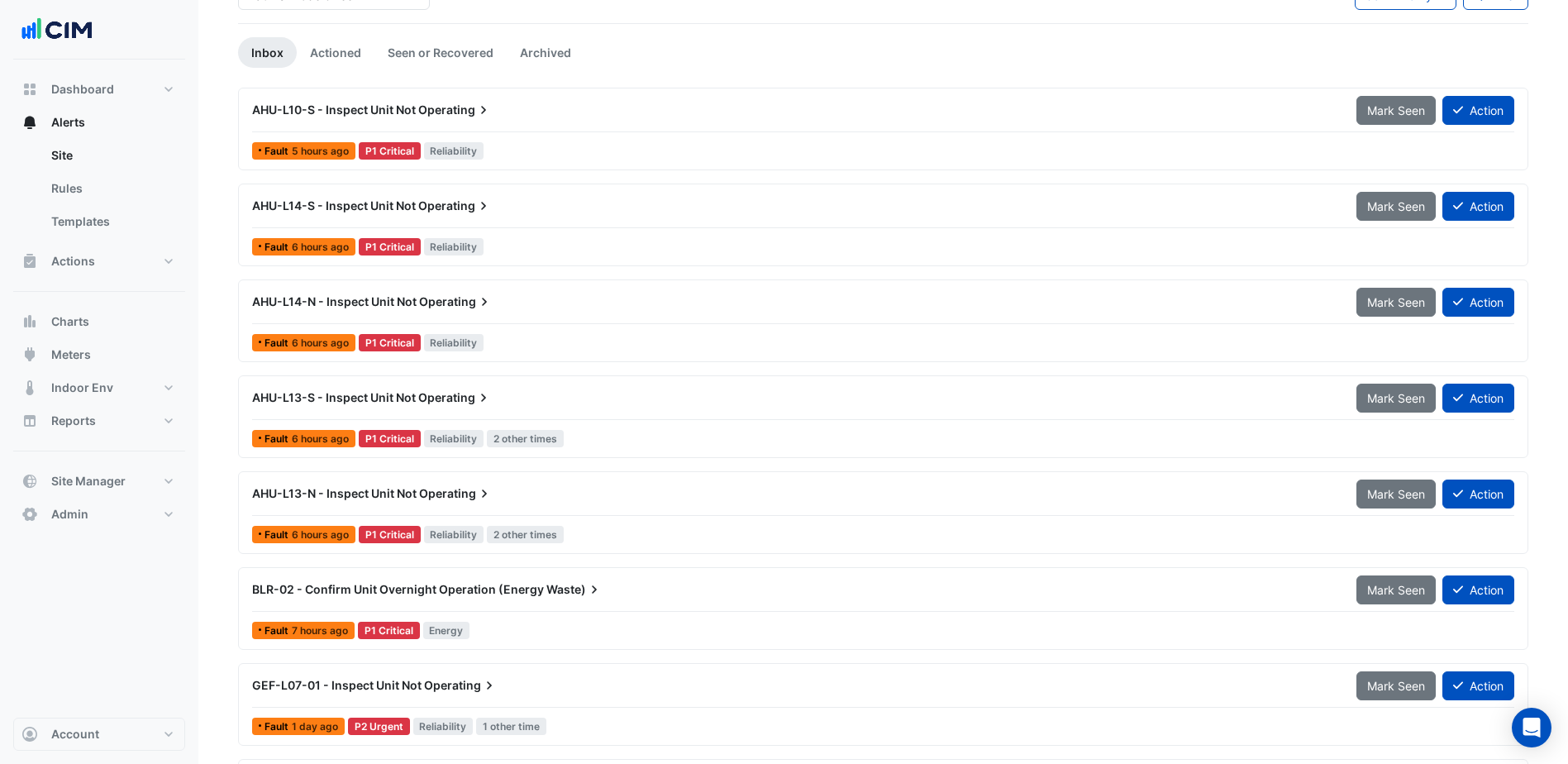 scroll, scrollTop: 165, scrollLeft: 0, axis: vertical 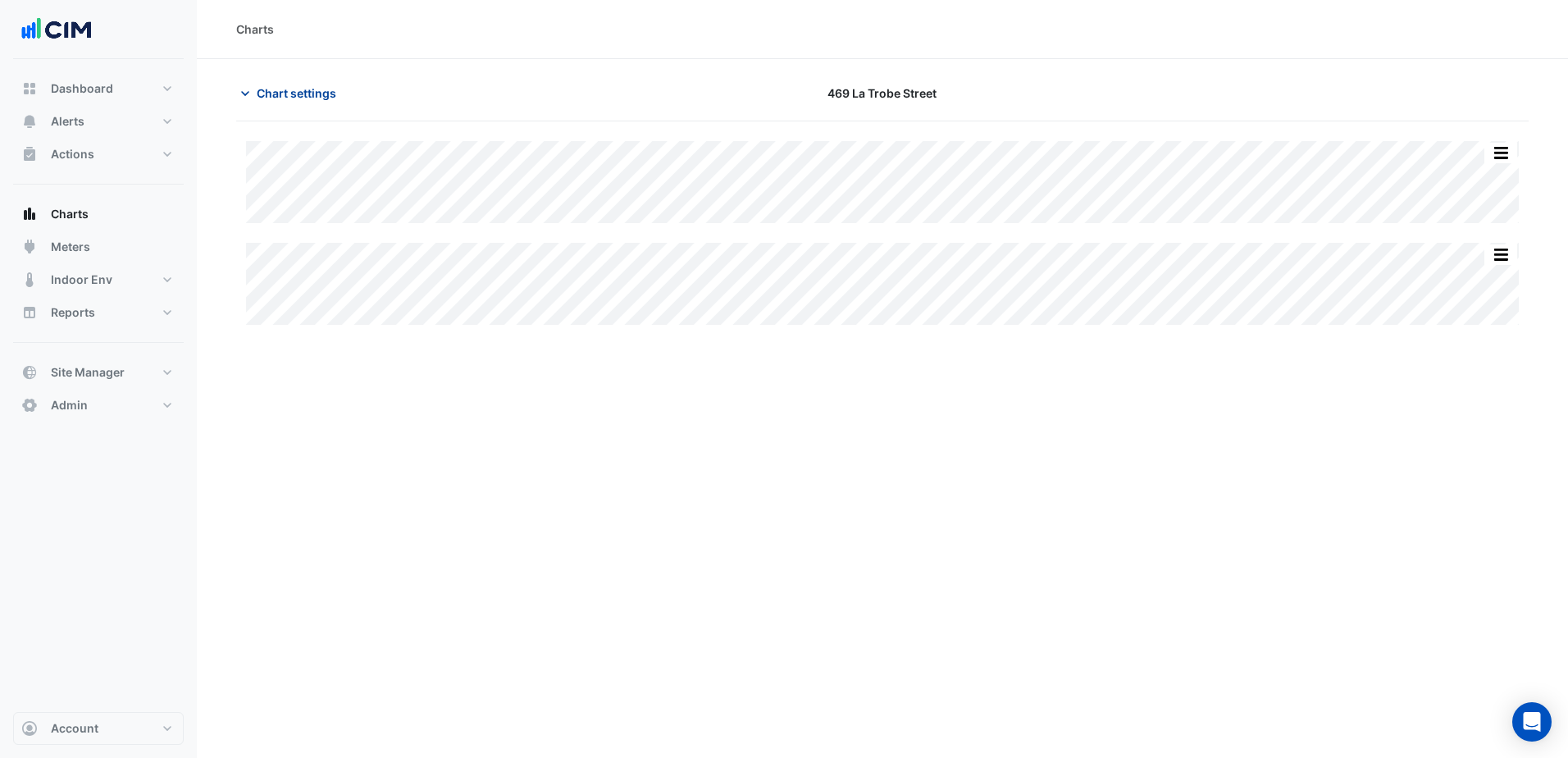 click on "Chart settings" 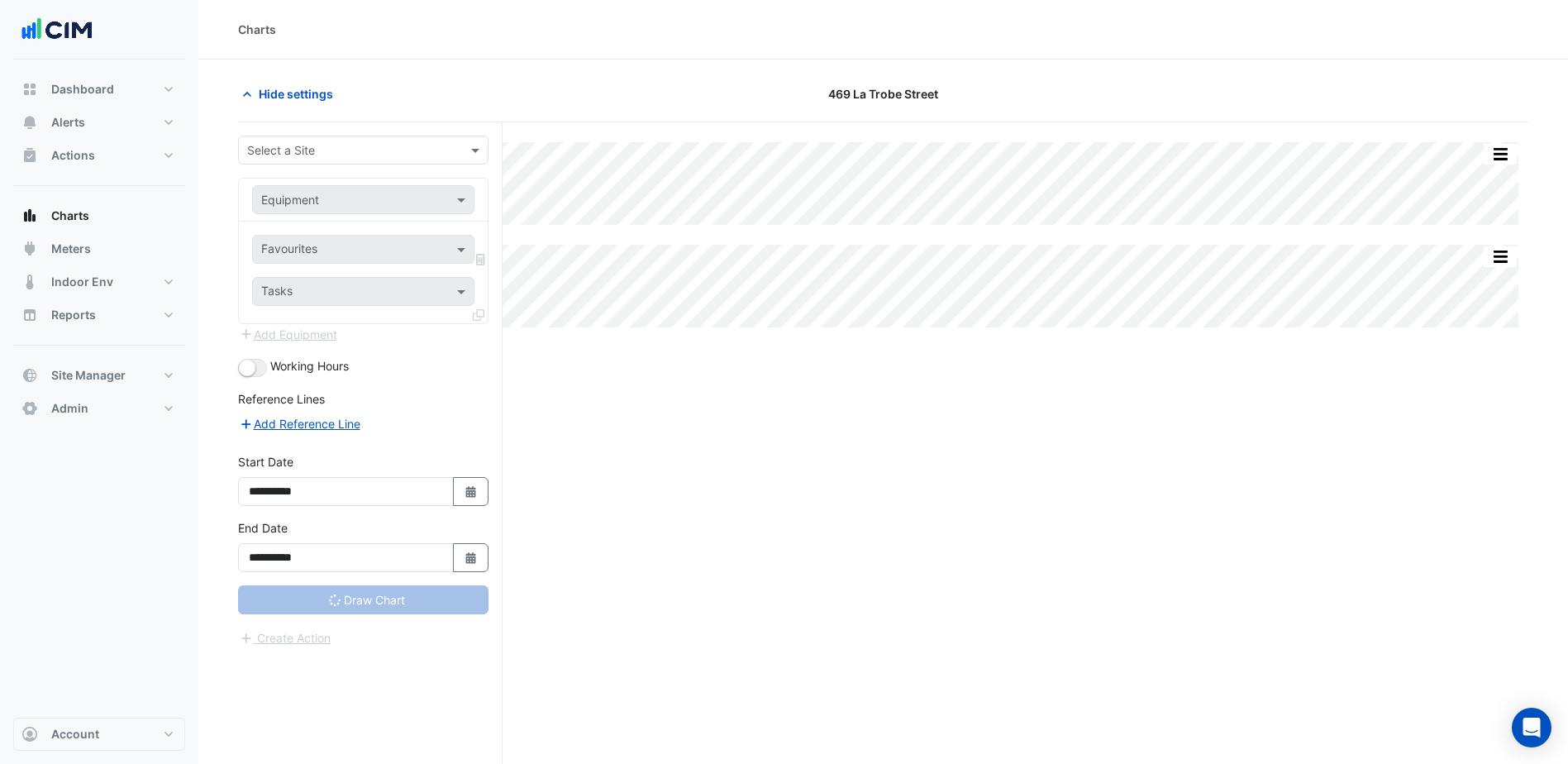 type on "**********" 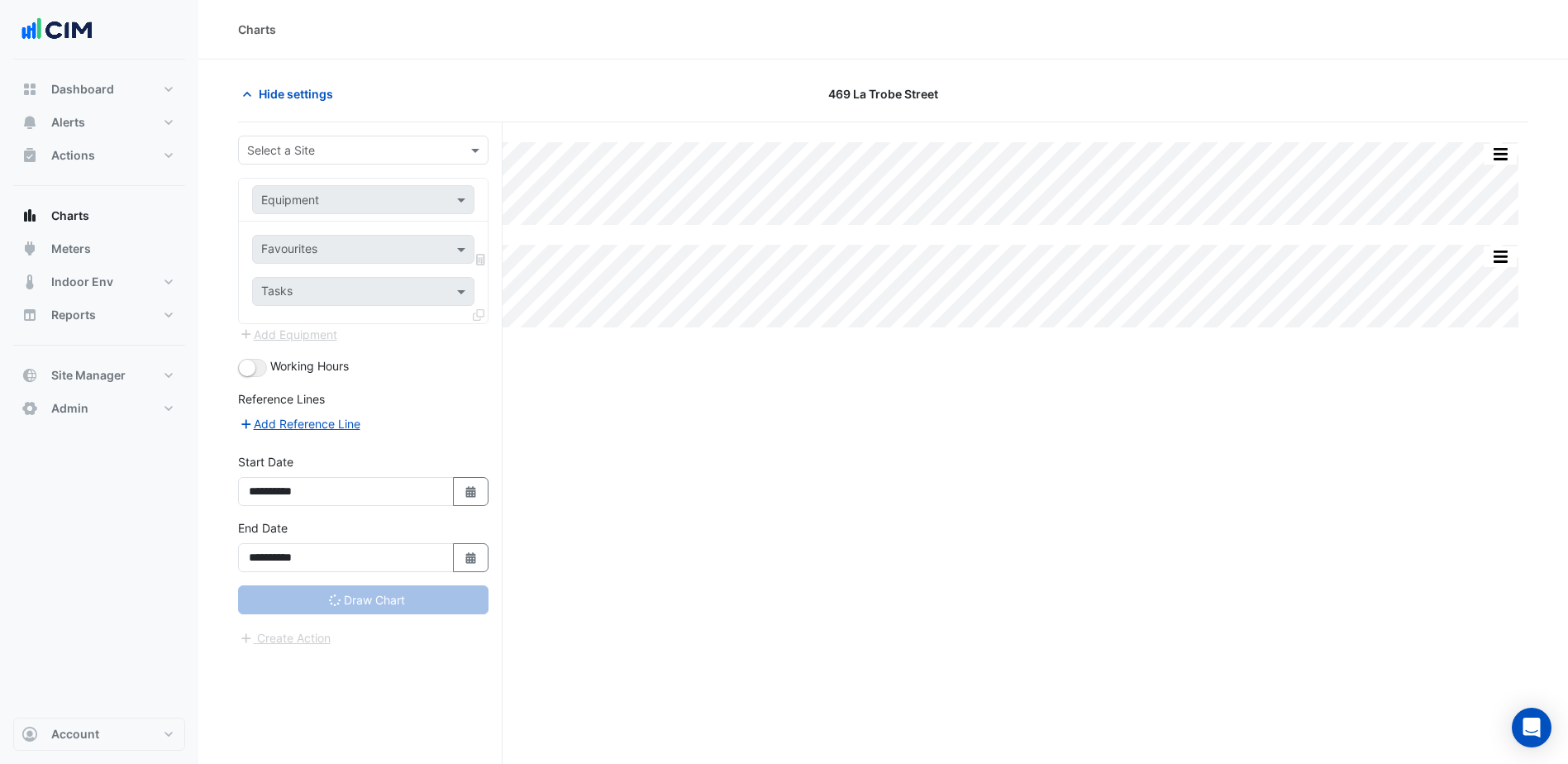 type on "**********" 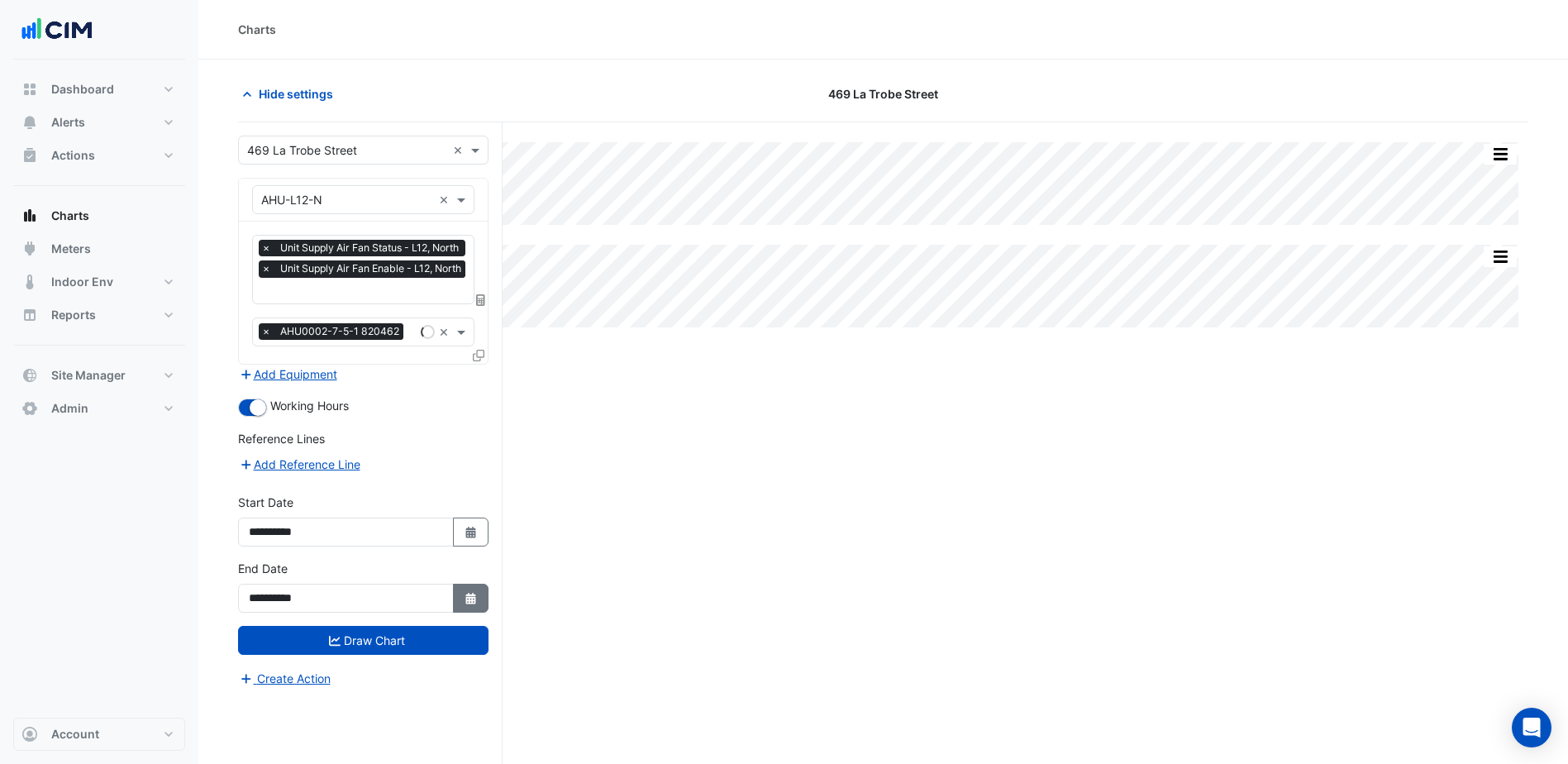 click on "Select Date" at bounding box center (471, 598) 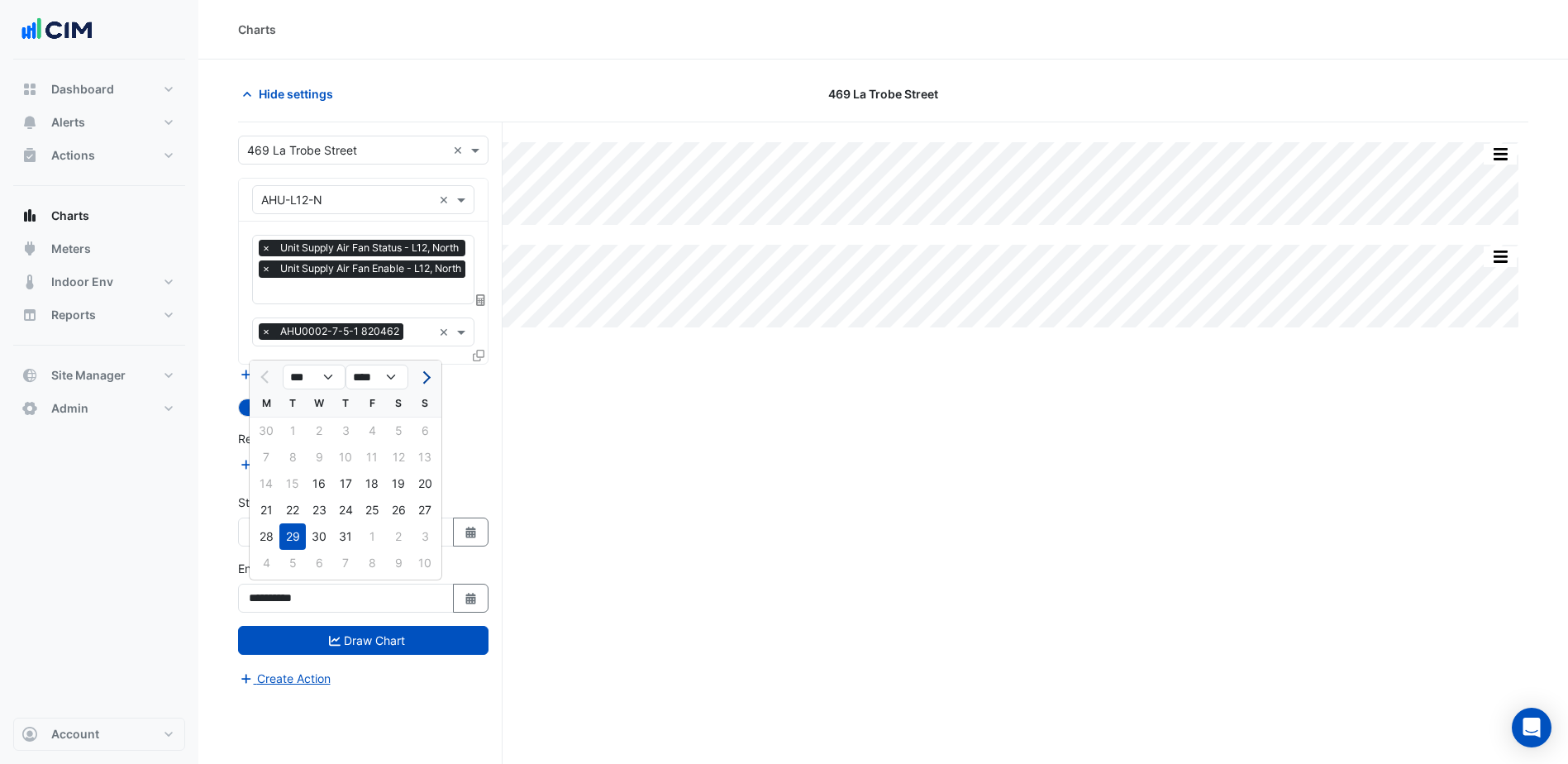 click 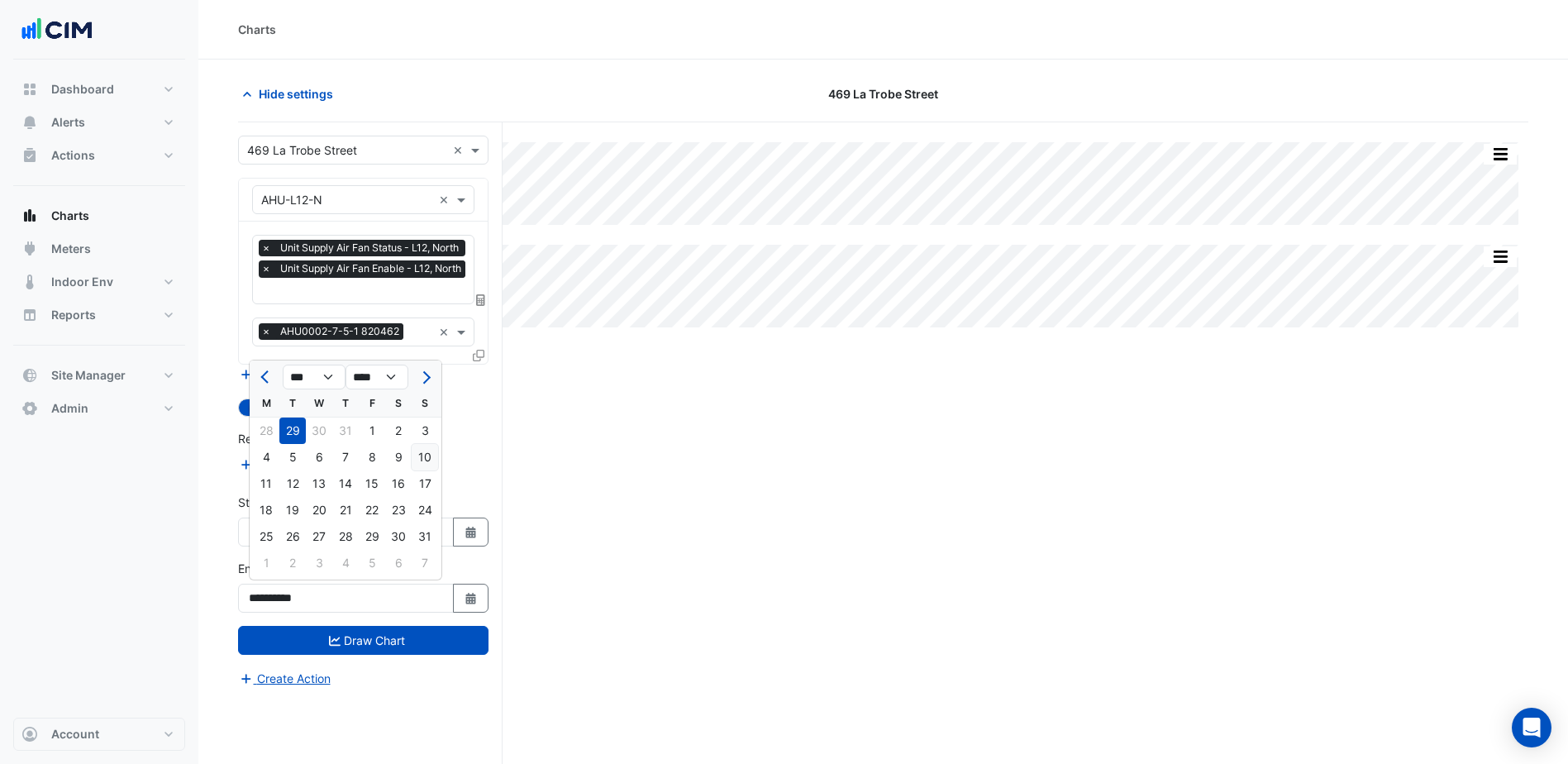click on "10" 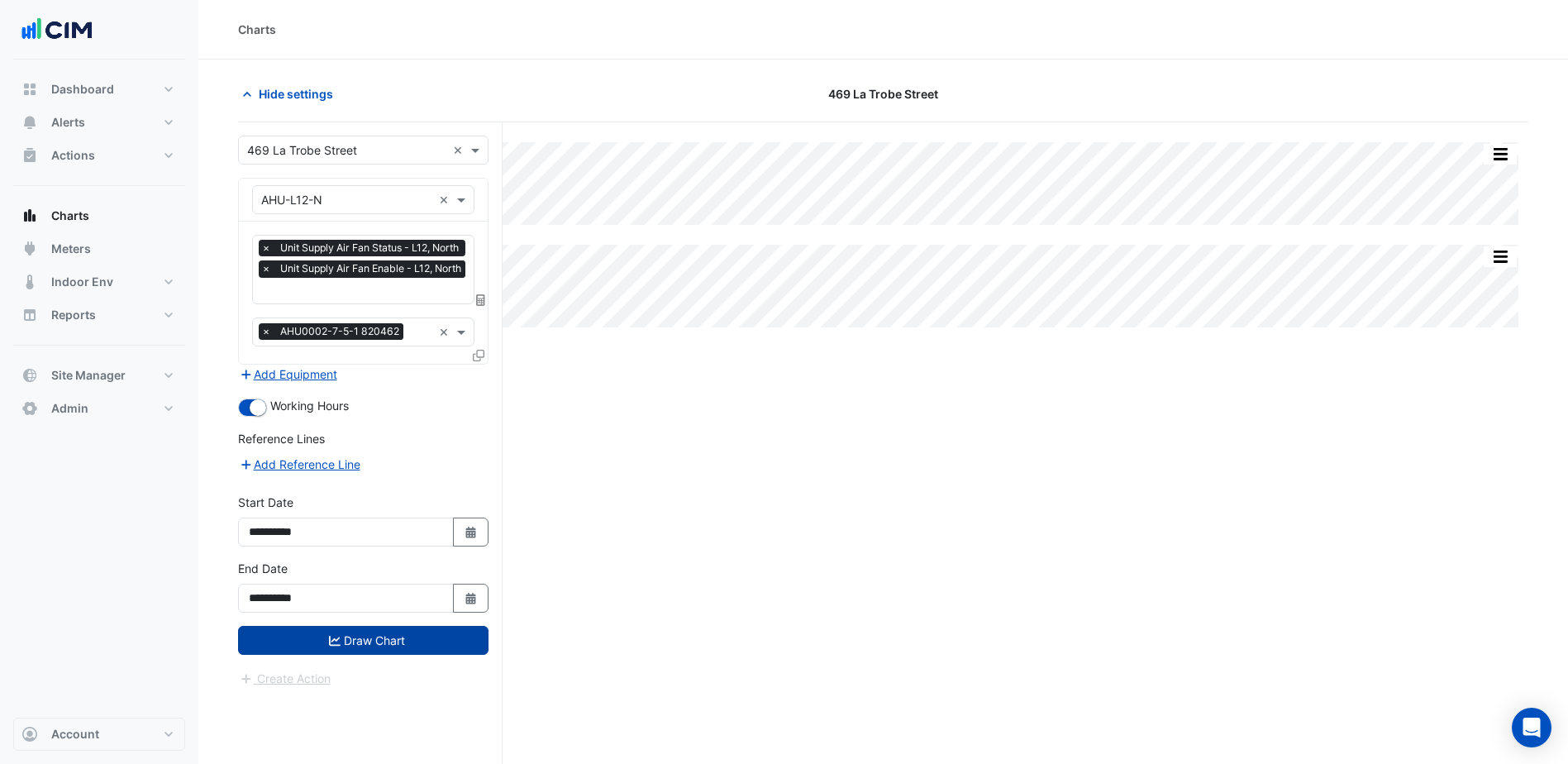 click on "Draw Chart" at bounding box center (363, 640) 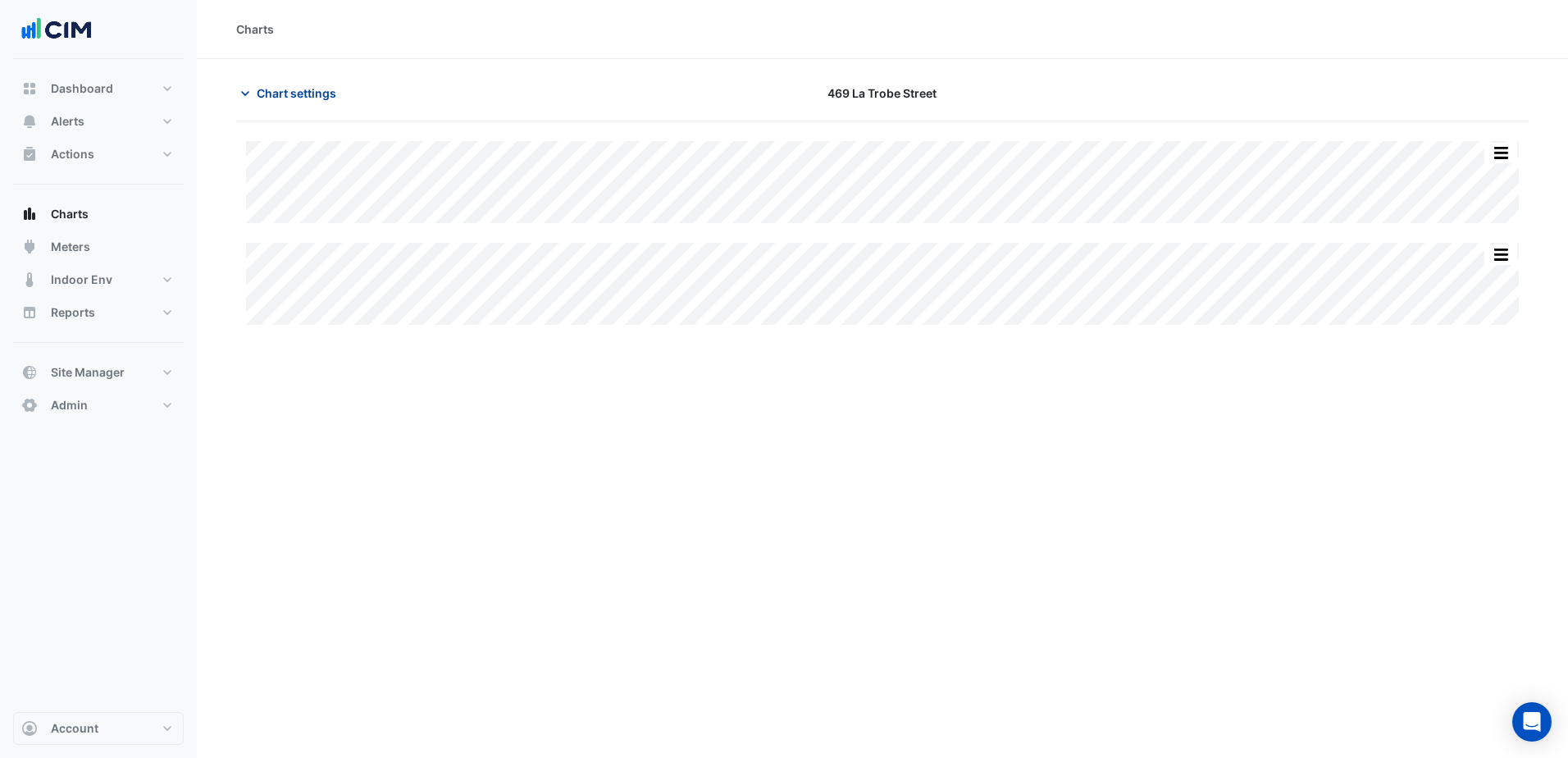click on "Chart settings" 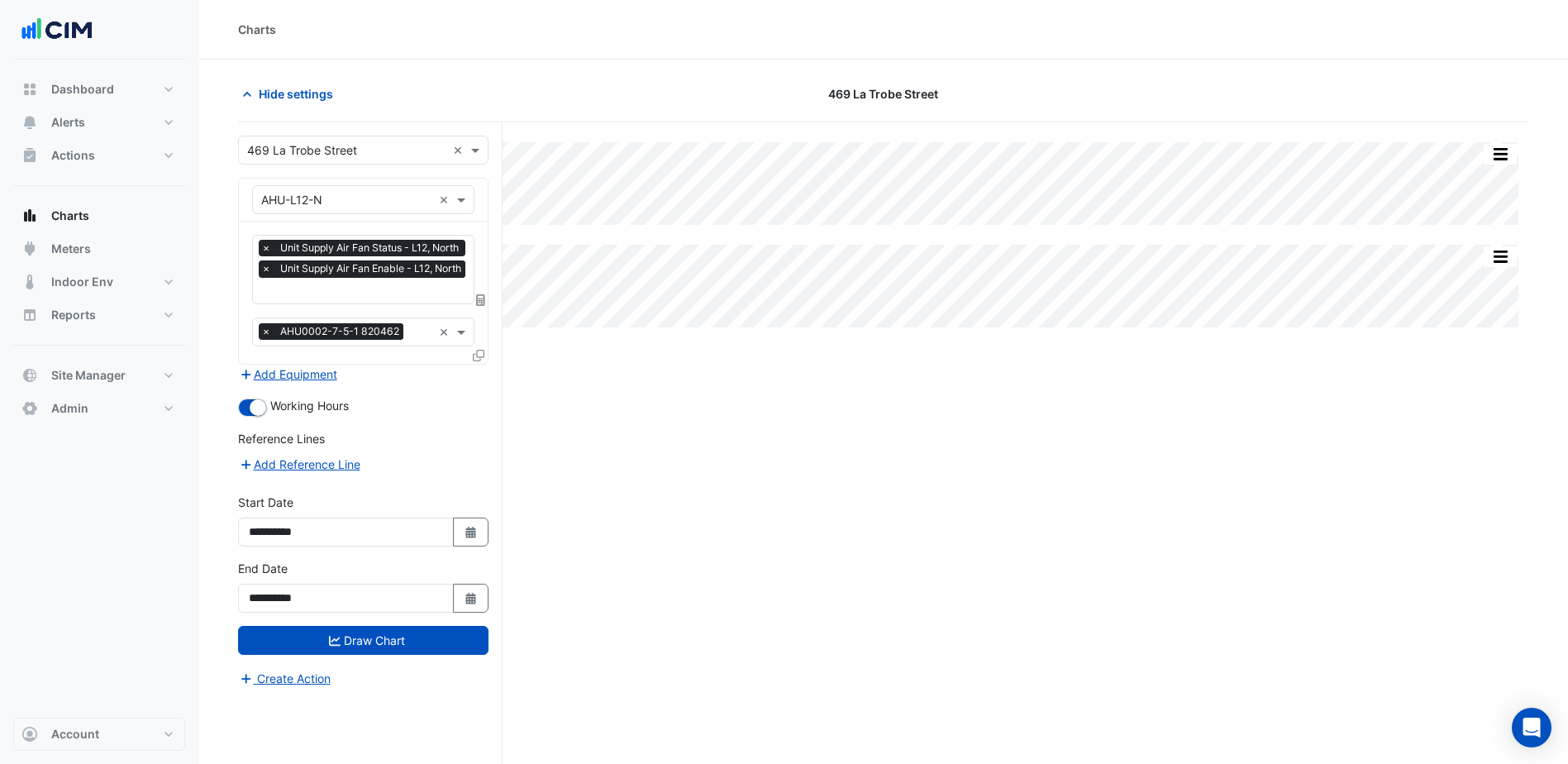 scroll, scrollTop: 0, scrollLeft: 2, axis: horizontal 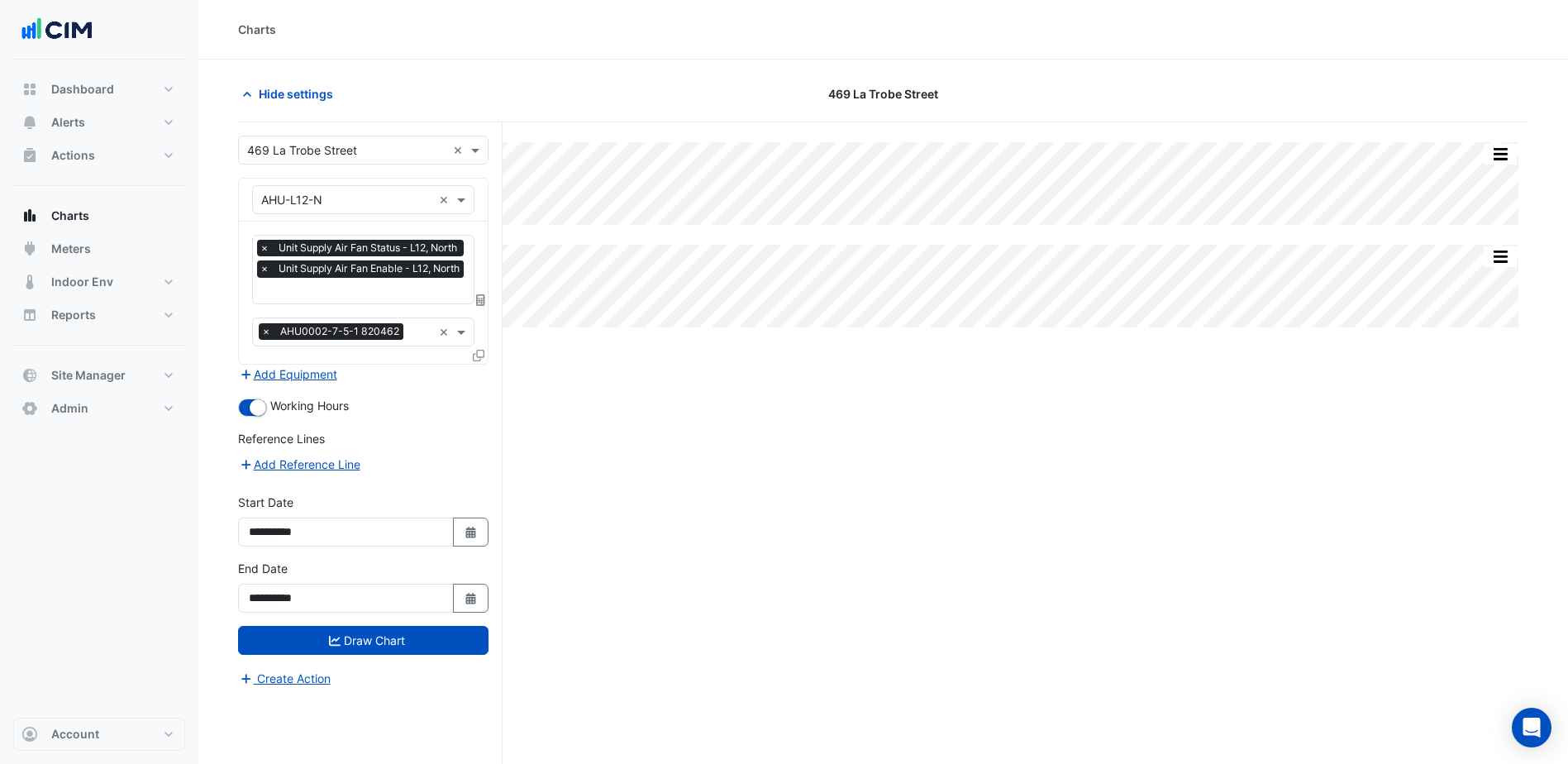 click at bounding box center [364, 292] 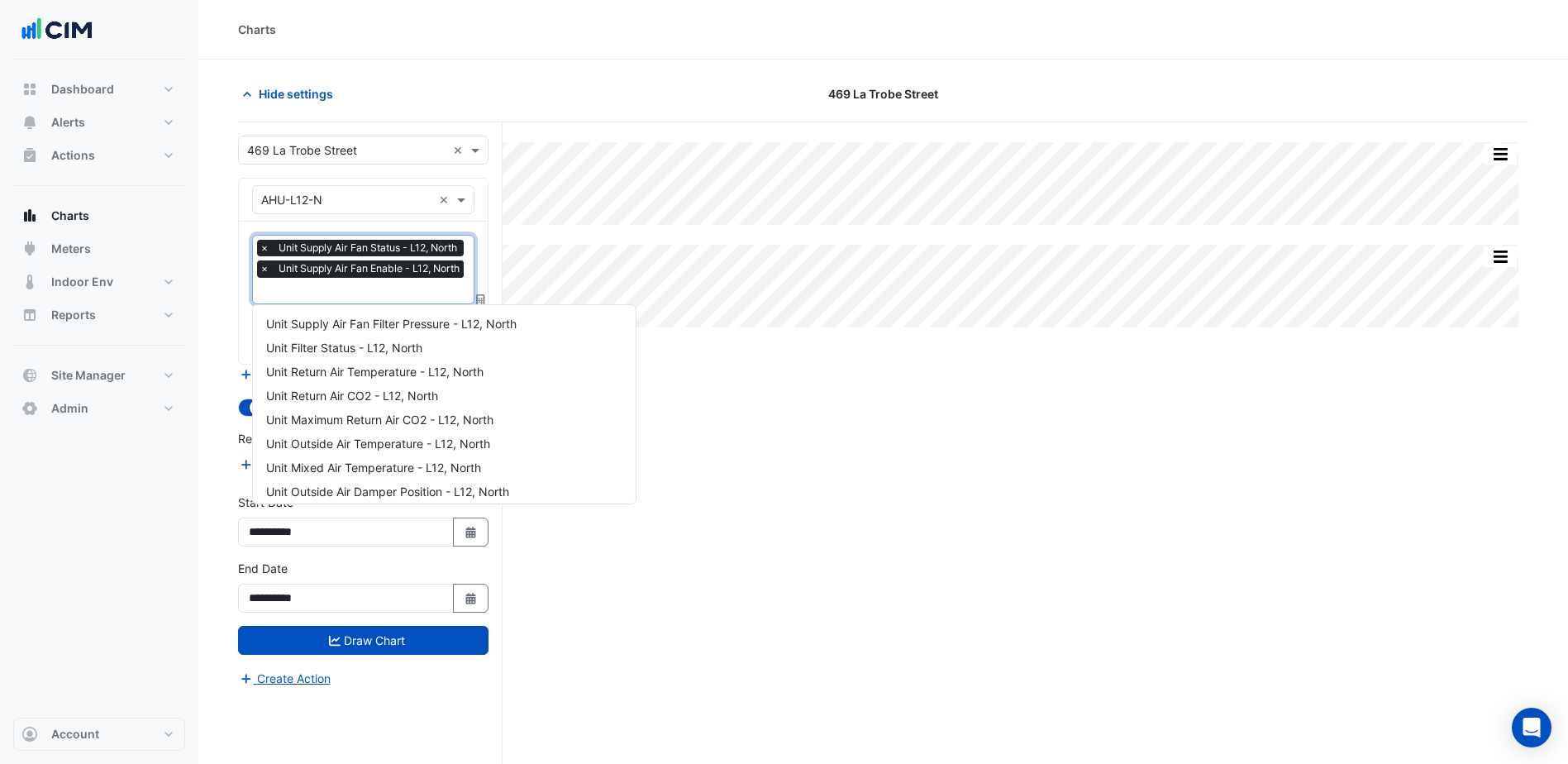scroll, scrollTop: 438, scrollLeft: 0, axis: vertical 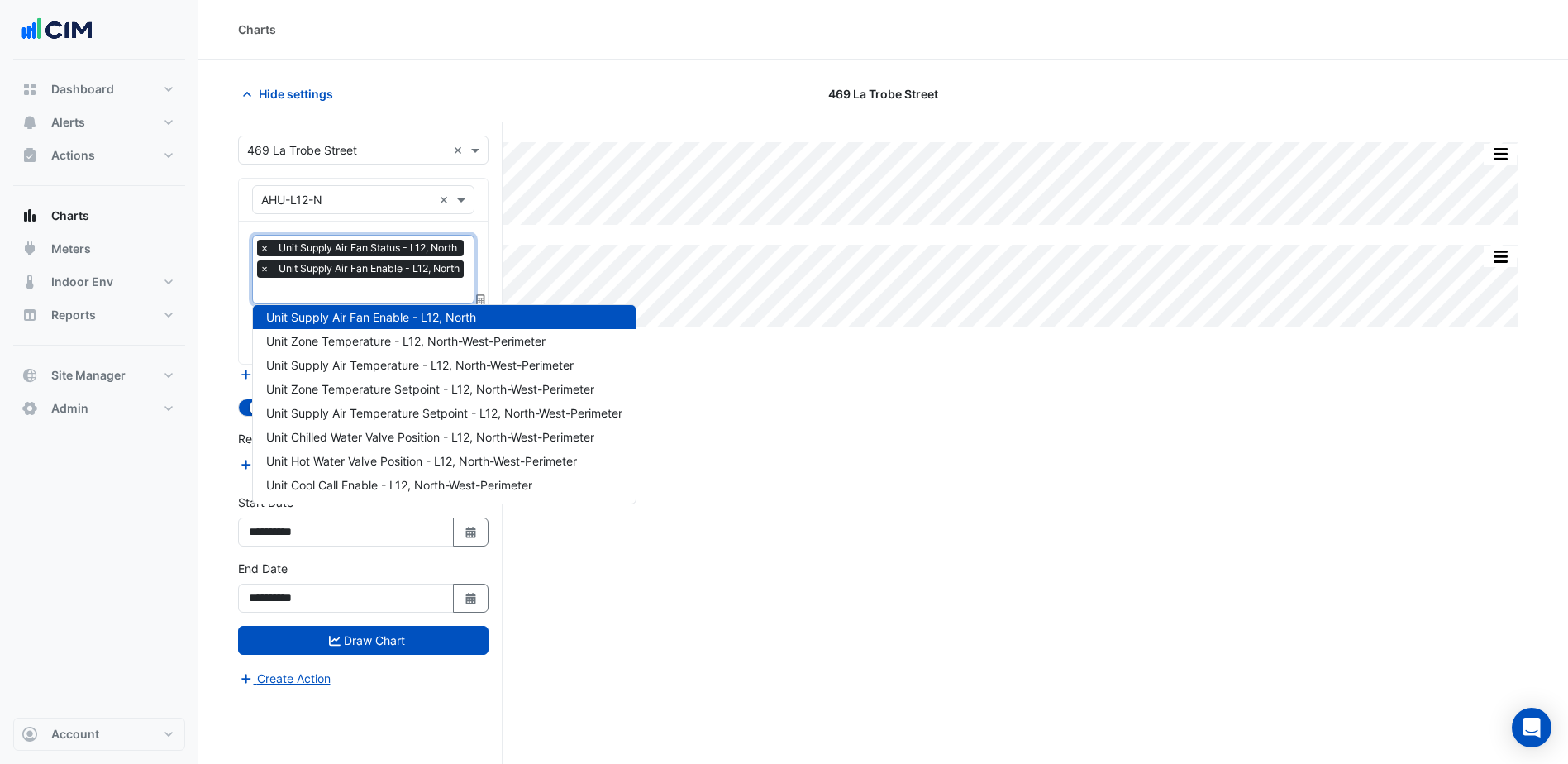 click on "Hide settings
[NUMBER] [STREET]
Split All Split None Print Save as JPEG Save as PNG Pivot Data Table Export CSV - Flat Export CSV - Pivot Select Chart Type Select Timezone    ◼    AHU-L12-N    Unit Supply Air Fan Status       L12 North    Thu [DAY]-[MONTH]-[YEAR] [TIME]       Off (0)    Timezone: Australia/Melbourne (AEST)
Split All Split None Print Save as JPEG Save as PNG Pivot Data Table Export CSV - Flat Export CSV - Pivot Select Chart Type Select Timezone    ◼    AHU-L12-N    Unit Supply Air Fan Enable       L12 North    Thu [DAY]-[MONTH]-[YEAR] [TIME]       Off (0)    Timezone: Australia/Melbourne (AEST)
Select a Site × [NUMBER] [STREET] ×
Equipment × AHU-L12-N ×
Favourites" 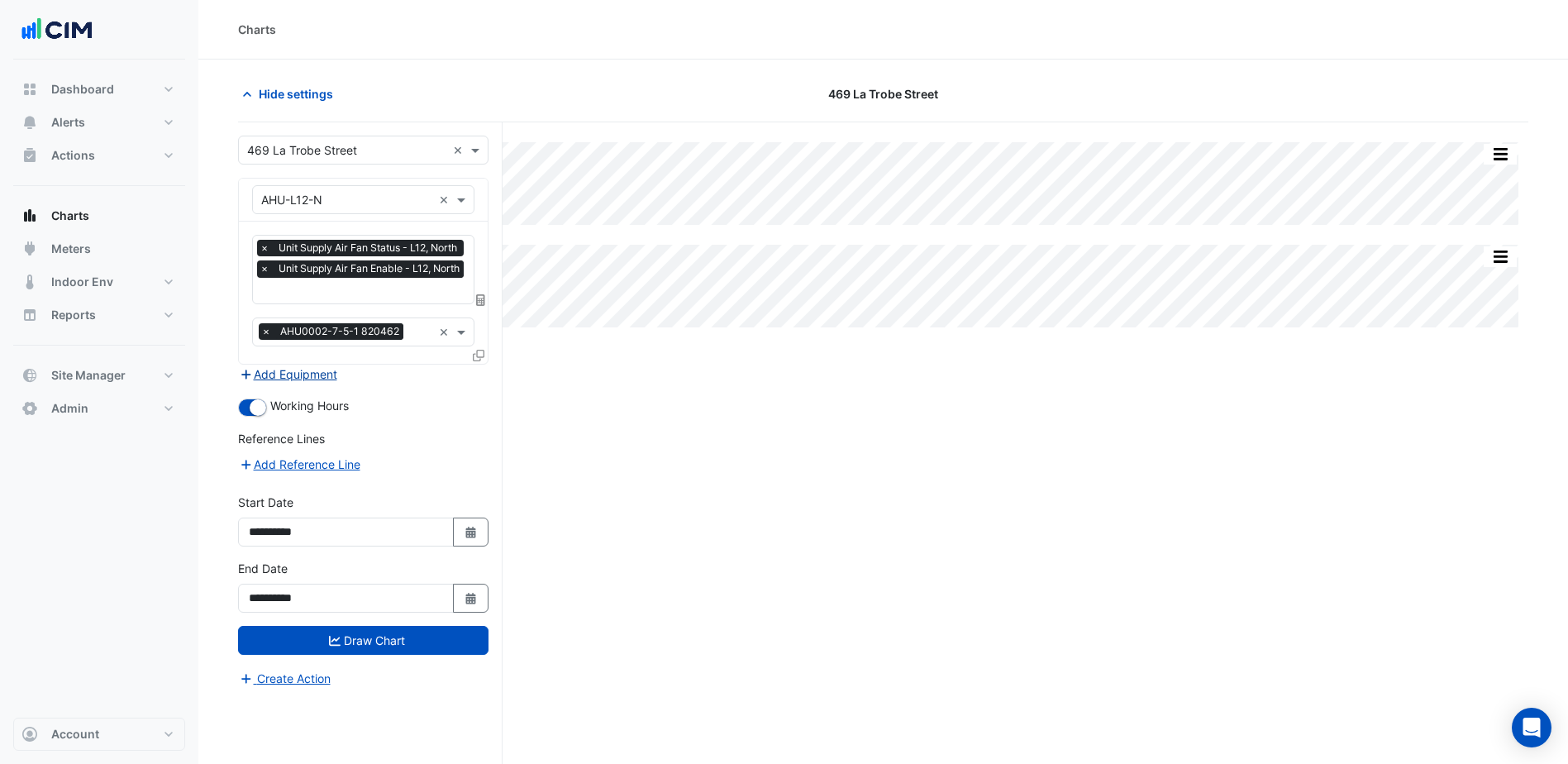 click on "Add Equipment" at bounding box center [288, 374] 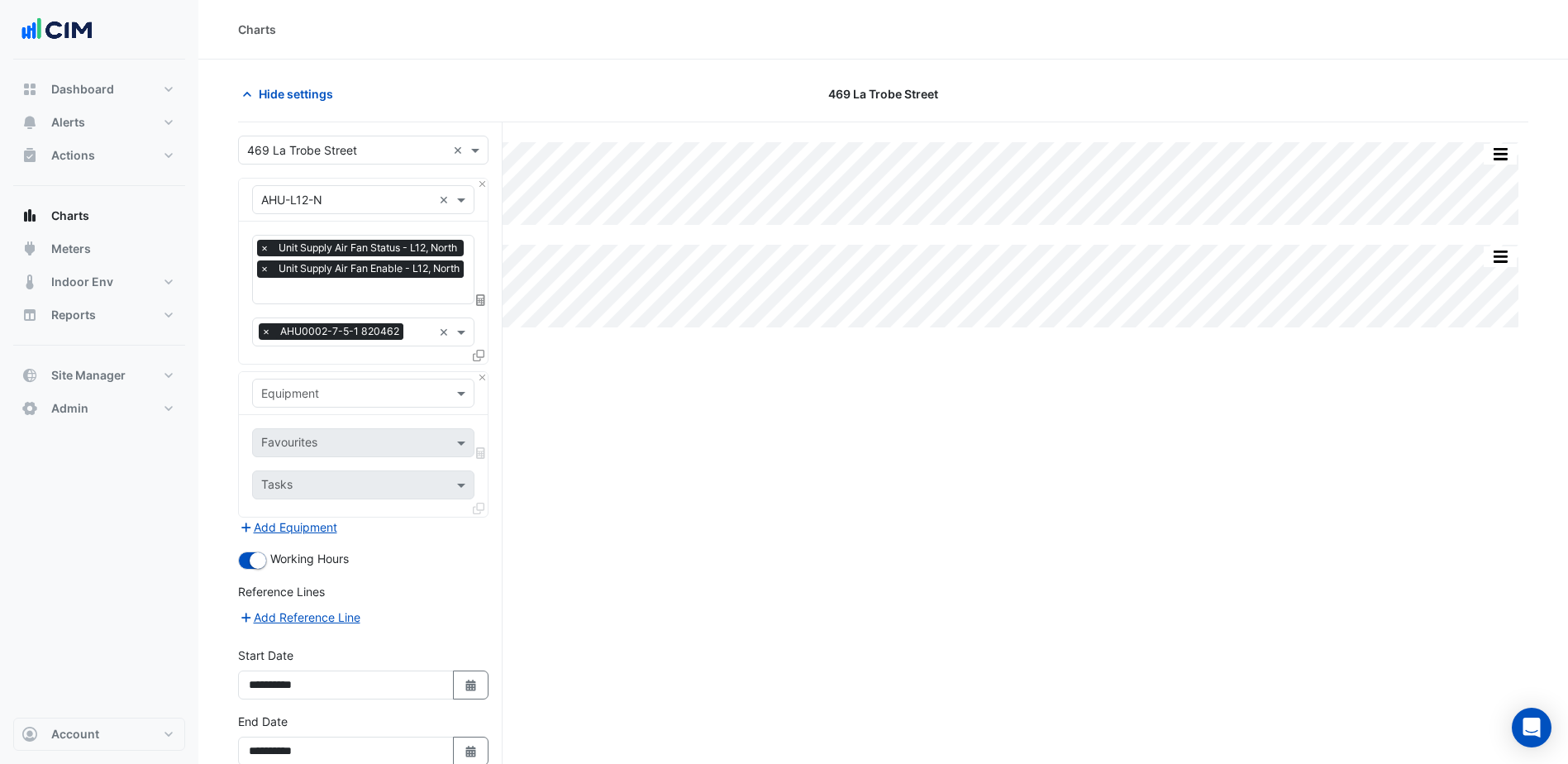 click at bounding box center (346, 394) 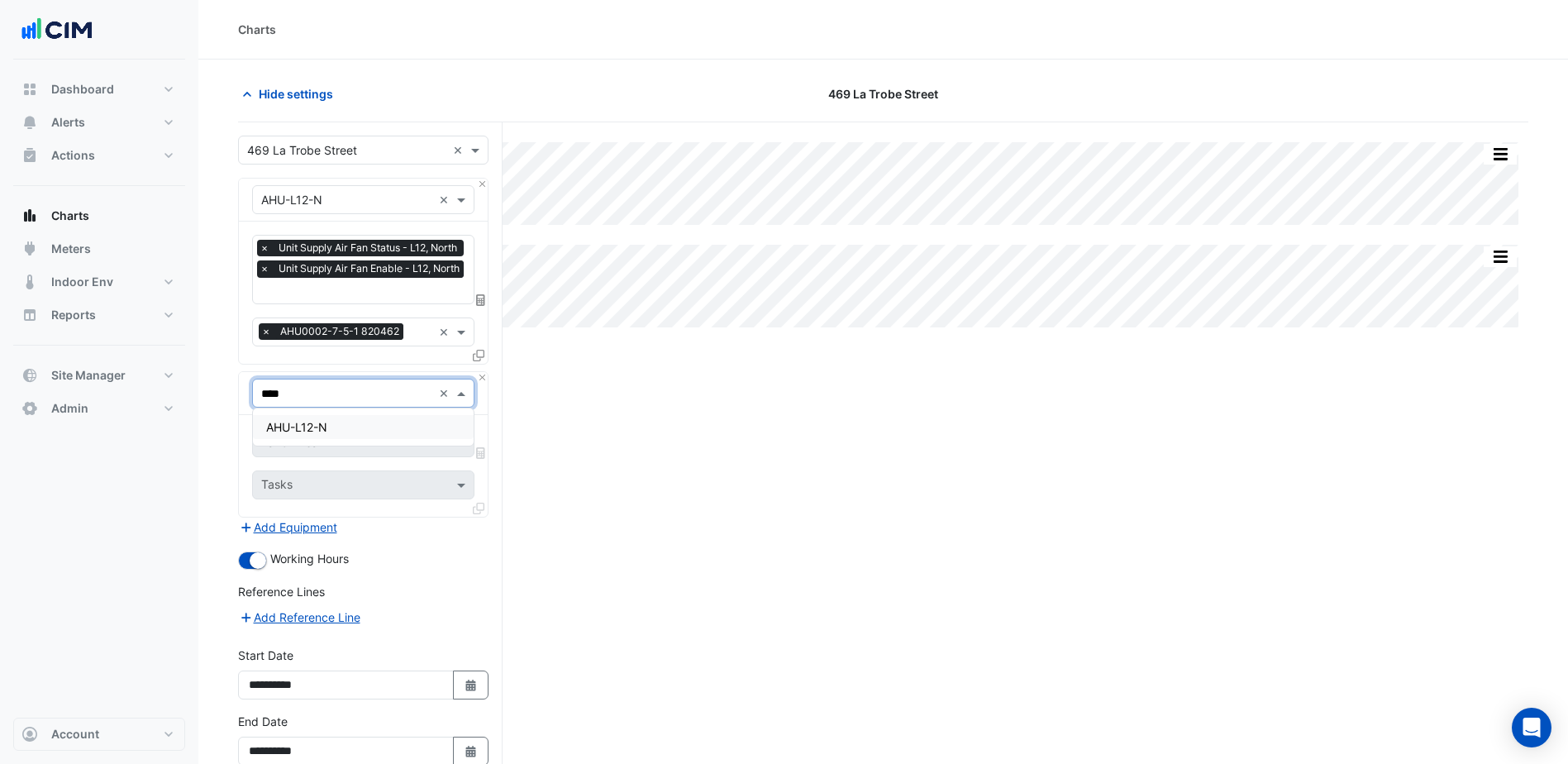 type on "****" 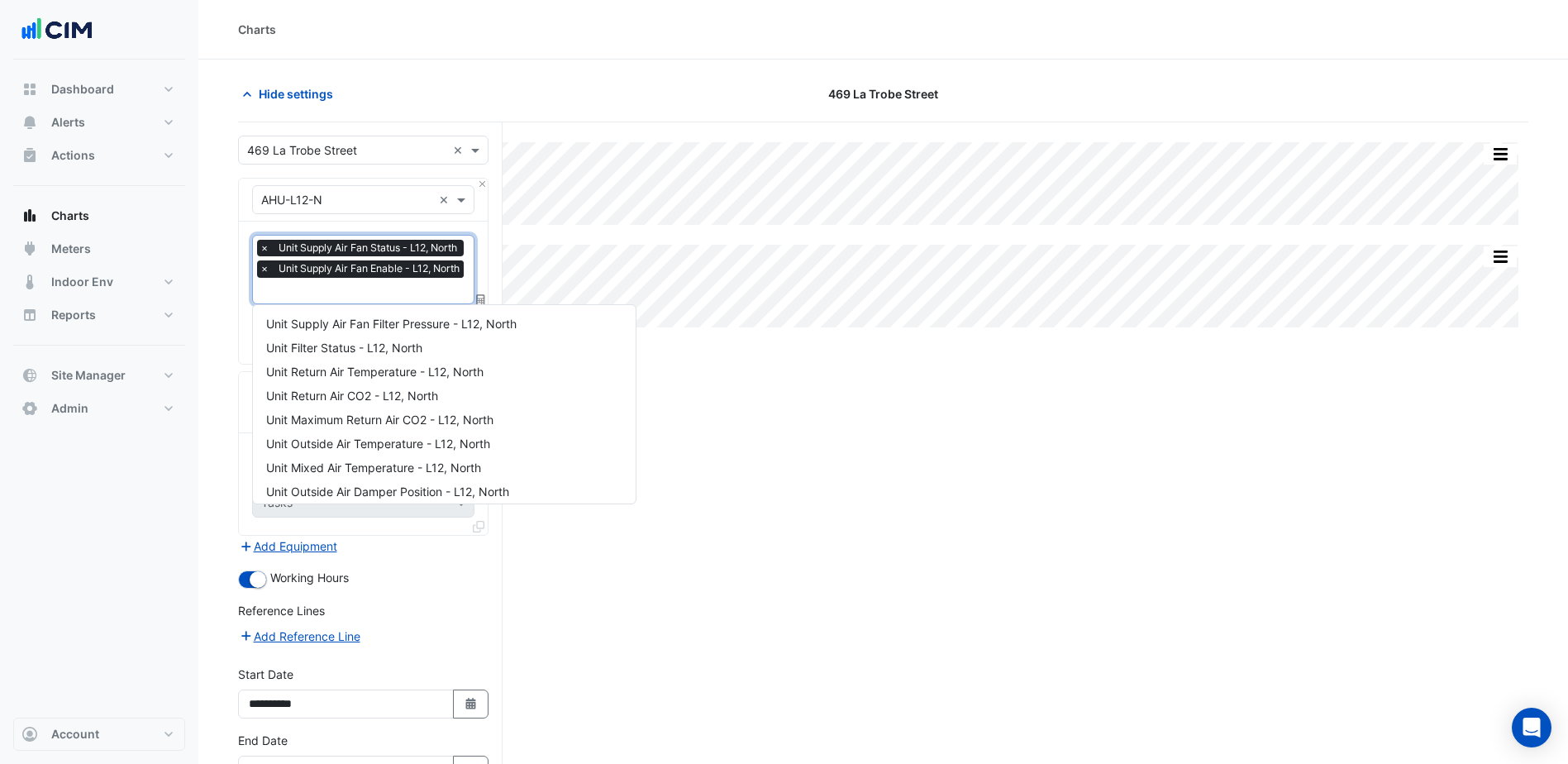 click at bounding box center [364, 292] 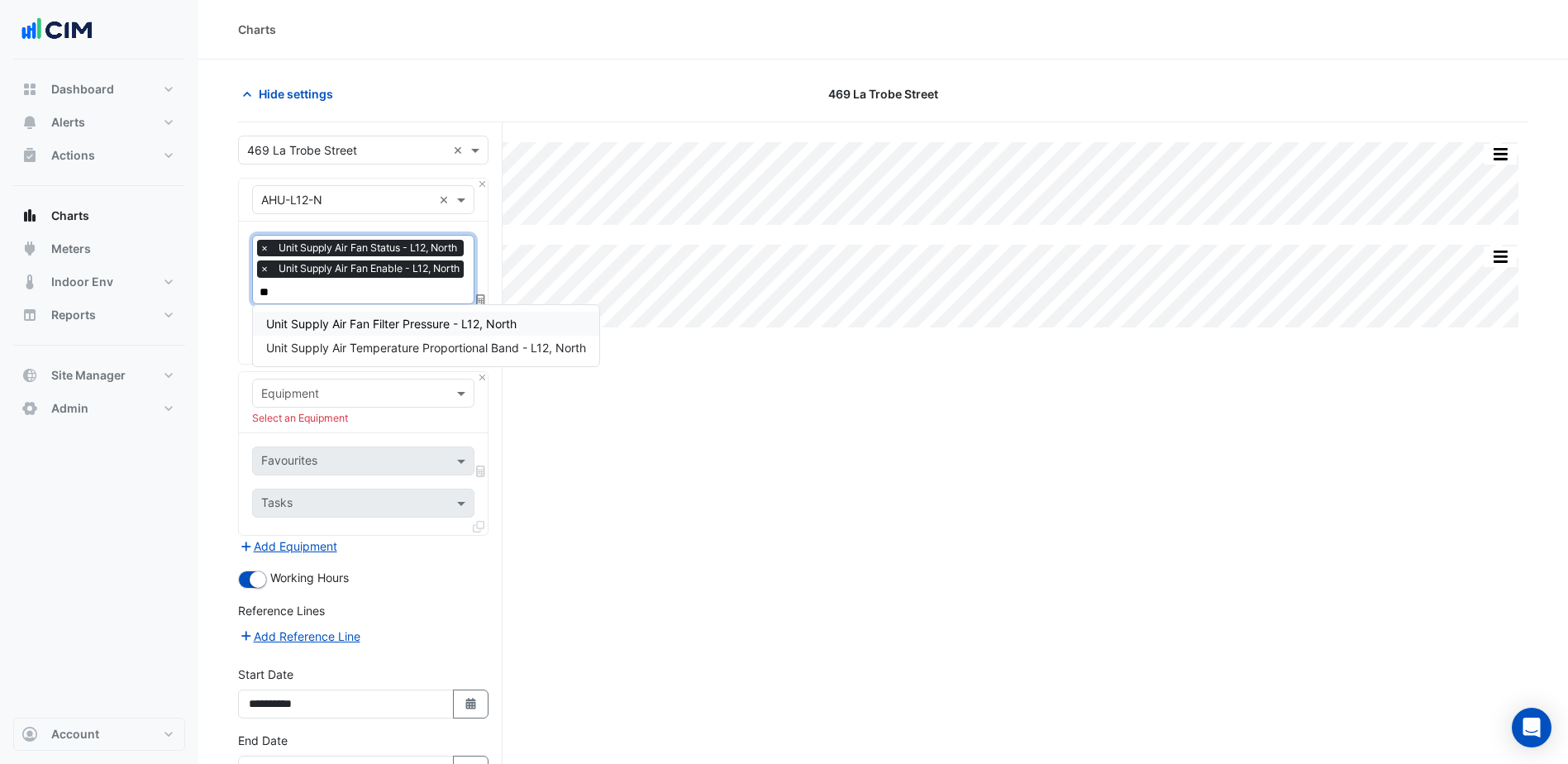 scroll, scrollTop: 0, scrollLeft: 0, axis: both 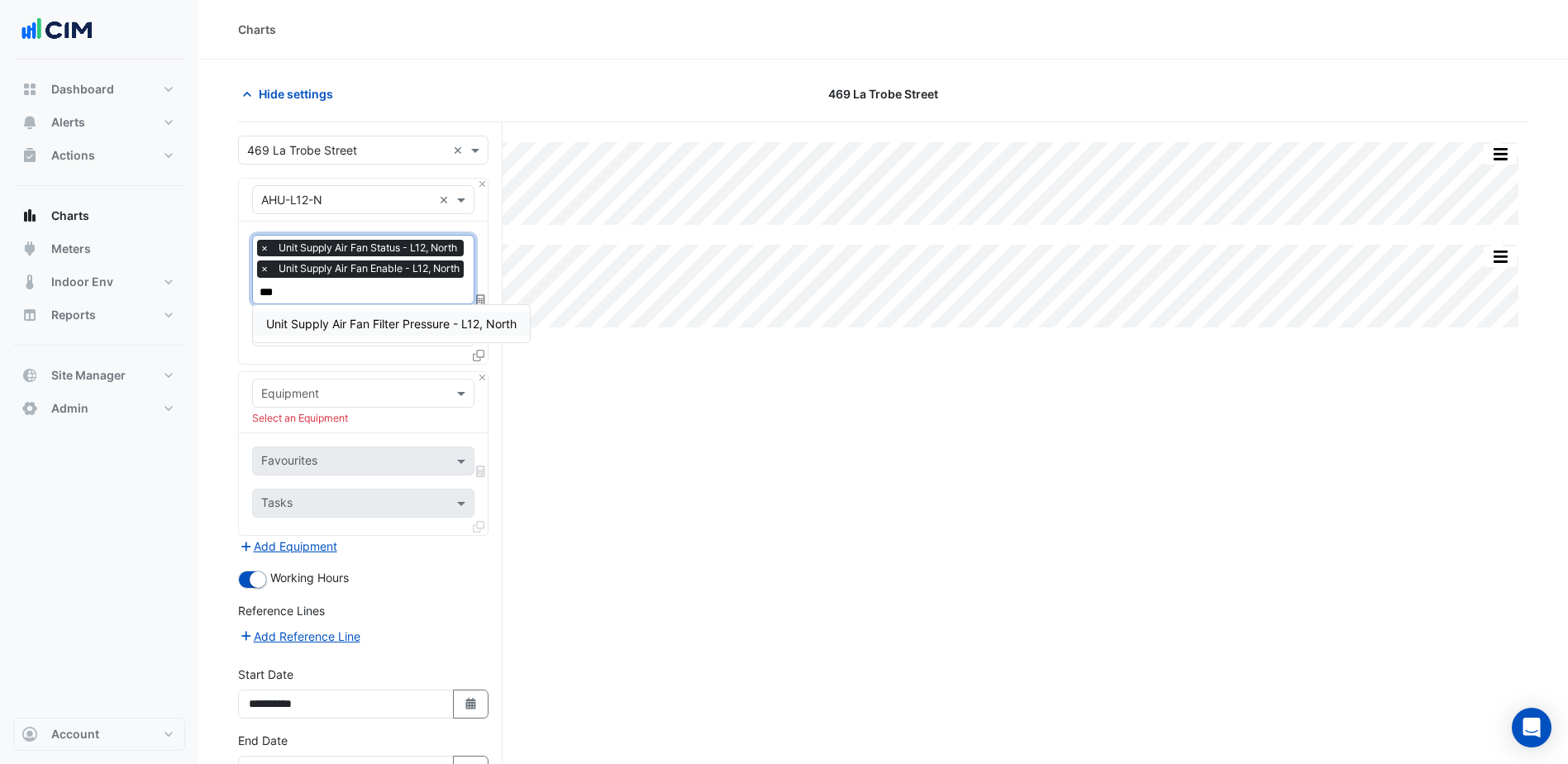 type 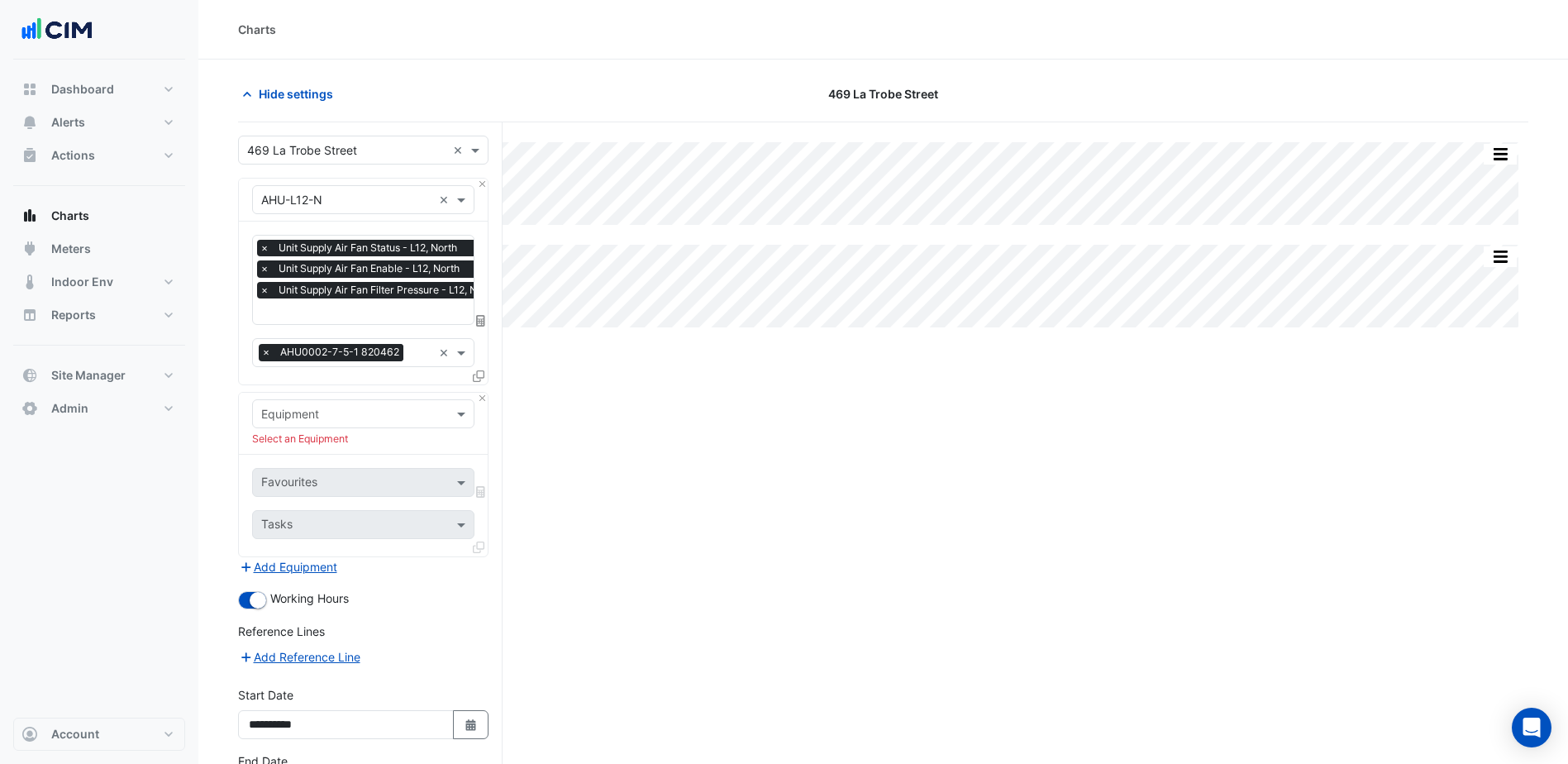 click on "Equipment
Select an Equipment" at bounding box center (363, 423) 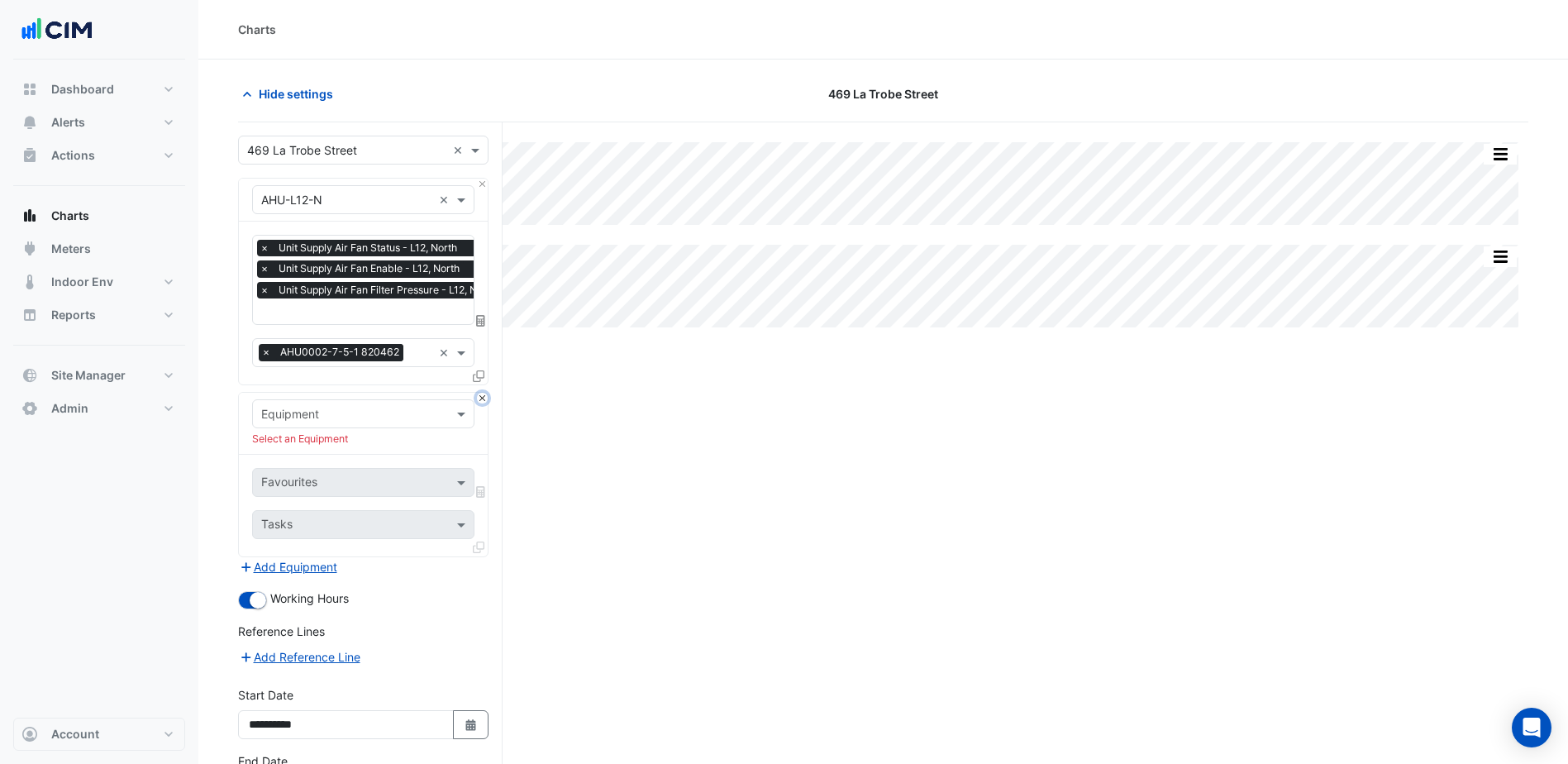 click at bounding box center (482, 398) 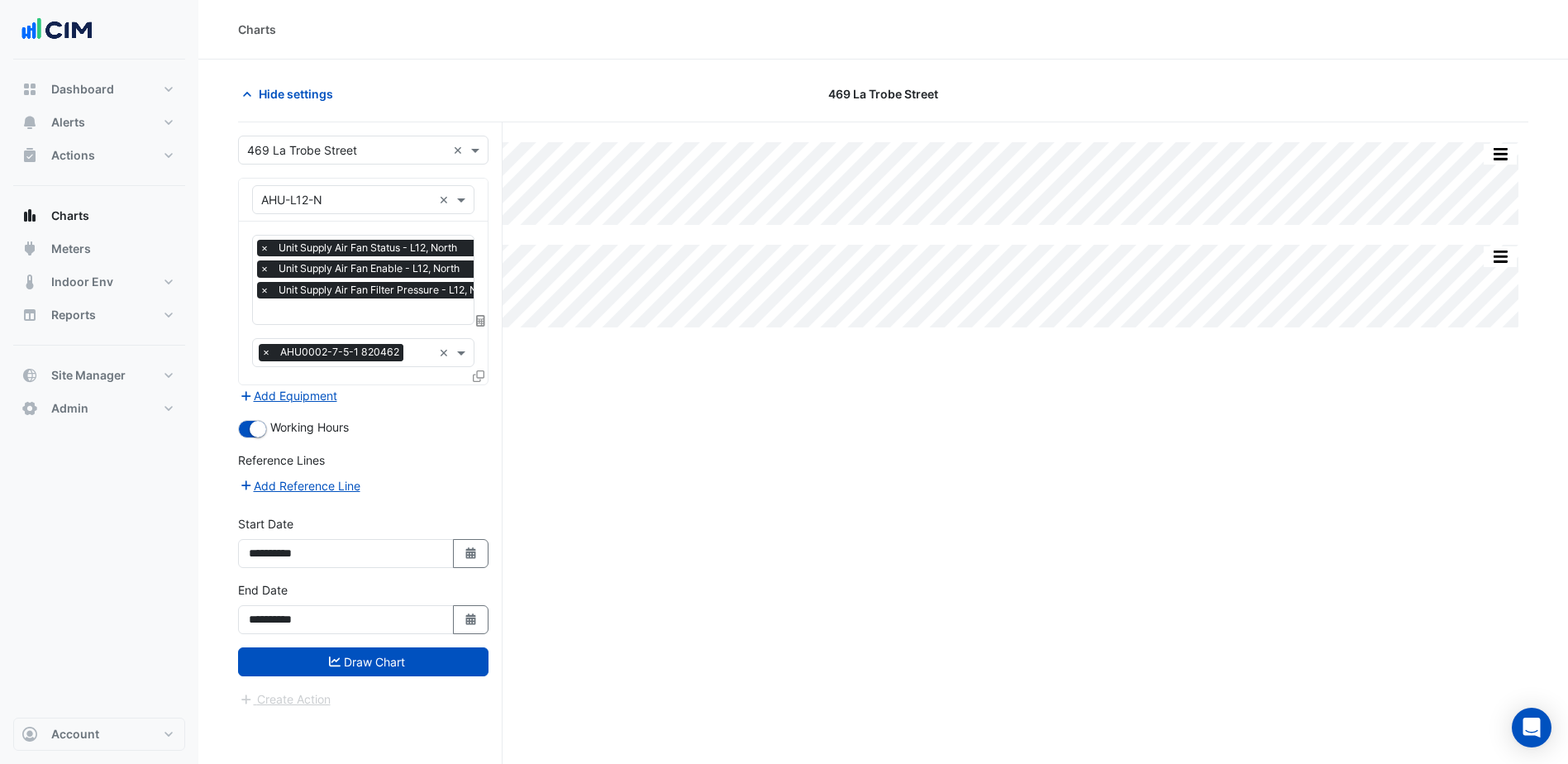 scroll, scrollTop: 63, scrollLeft: 0, axis: vertical 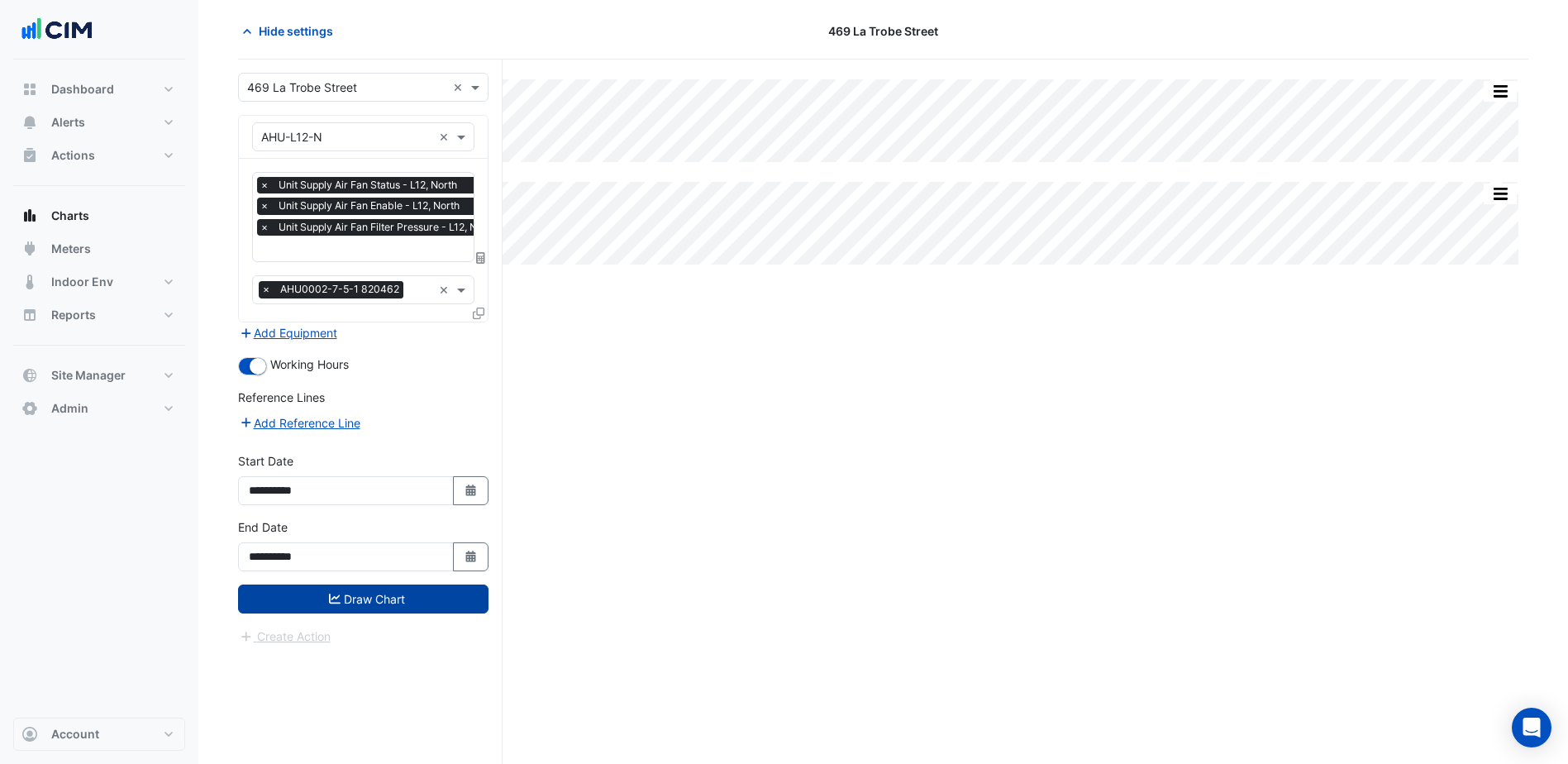 click on "Draw Chart" at bounding box center [363, 599] 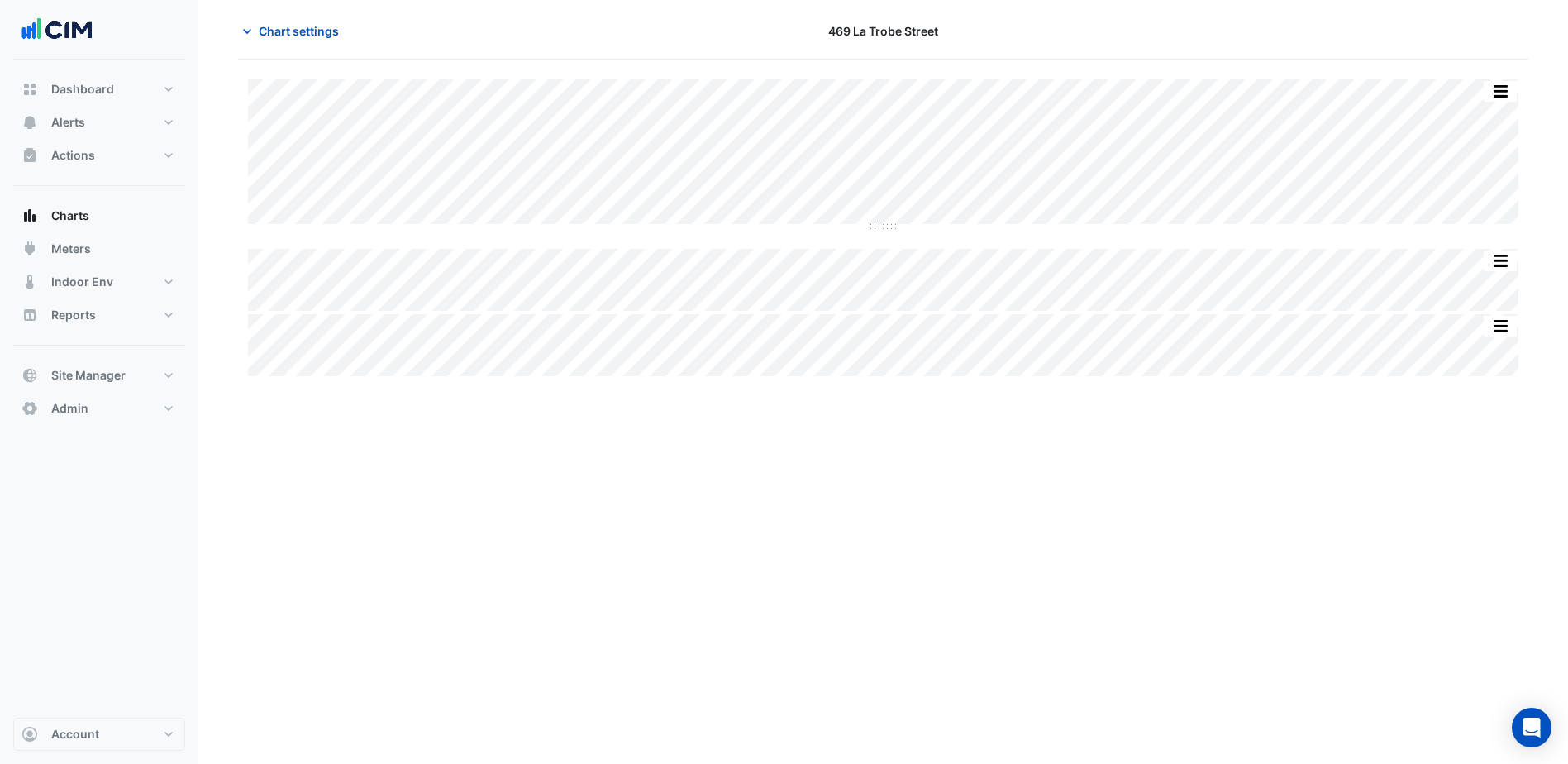 scroll, scrollTop: 0, scrollLeft: 0, axis: both 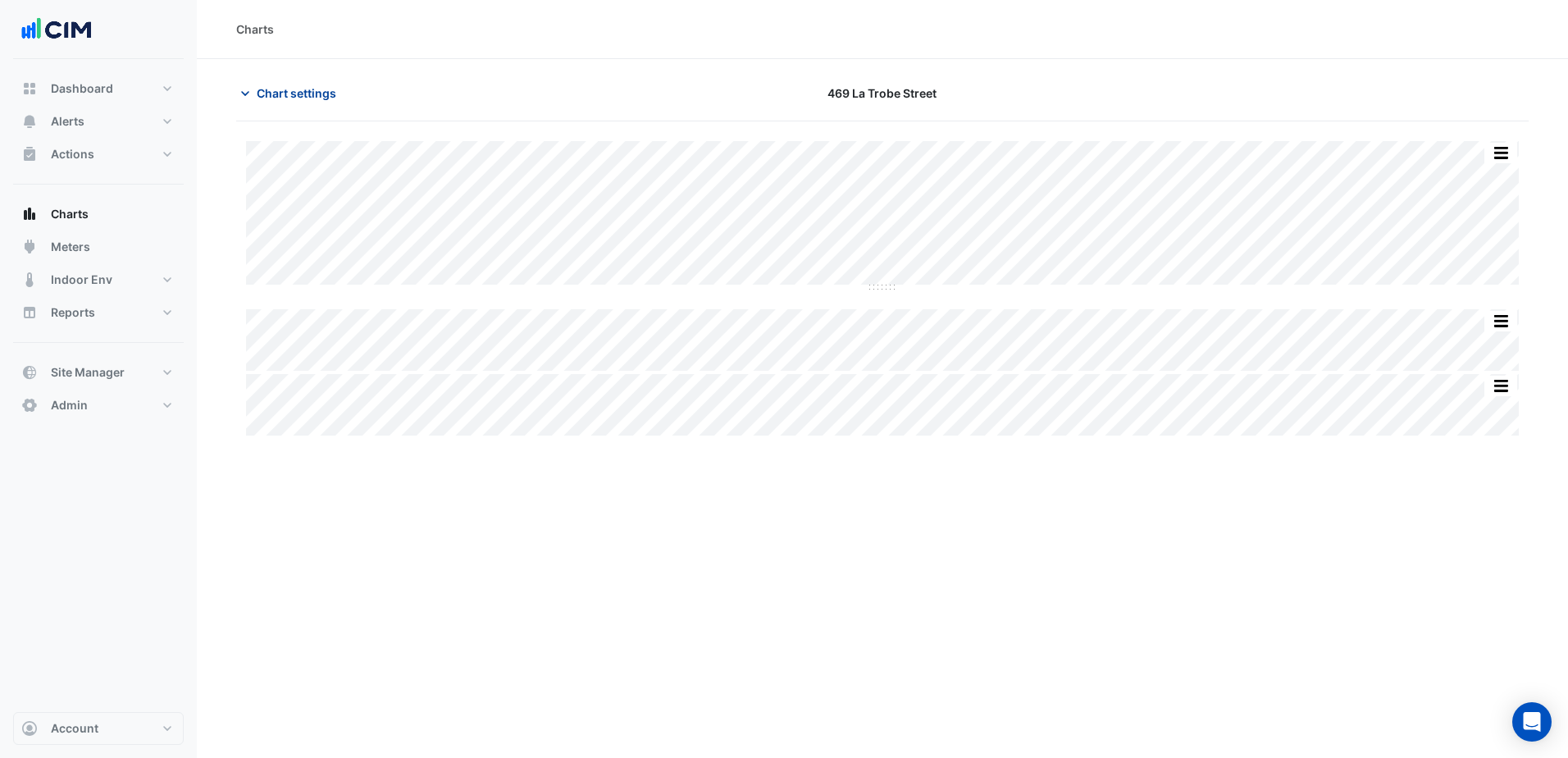 click on "Chart settings" 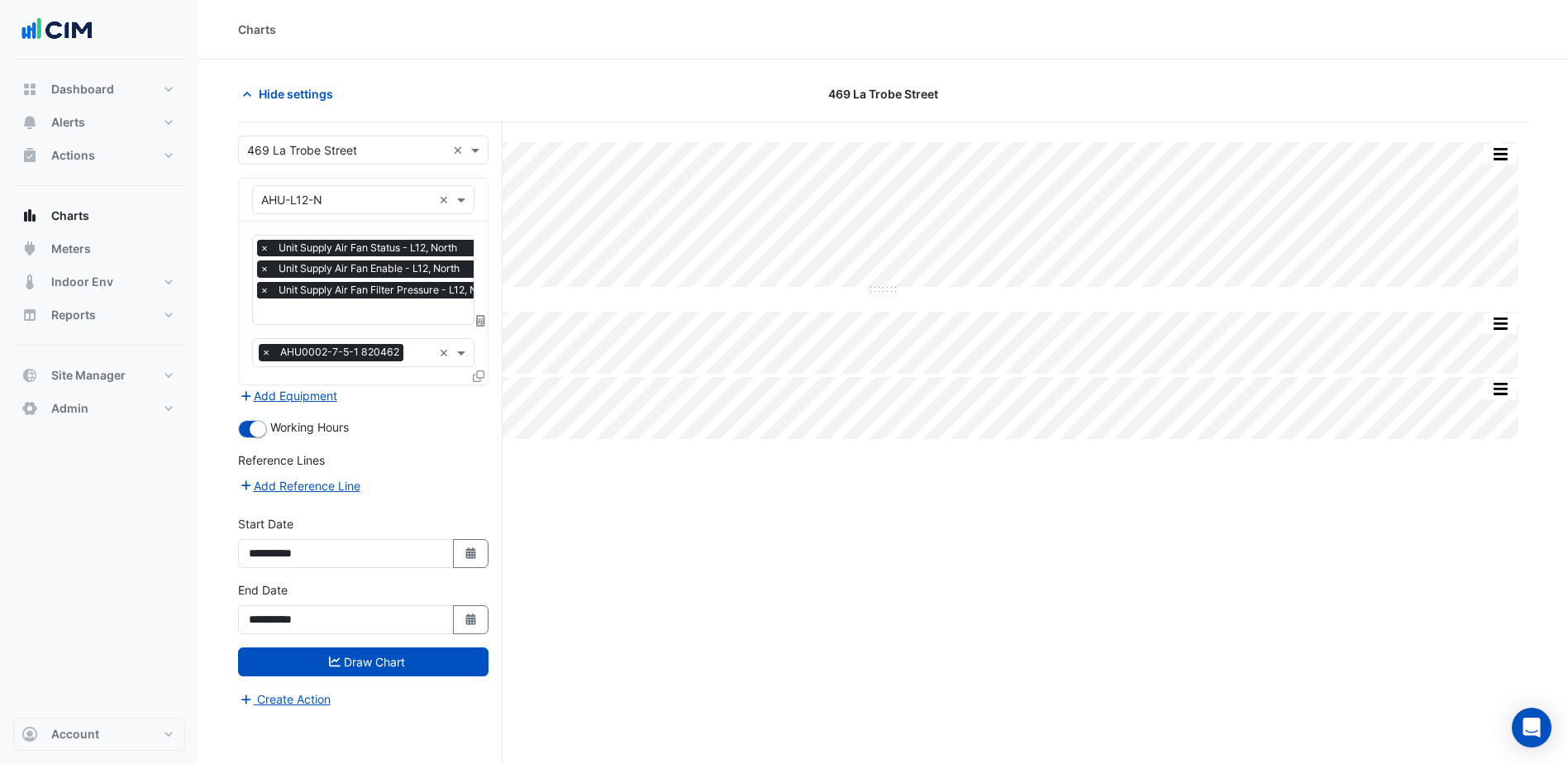 click on "×" at bounding box center (265, 290) 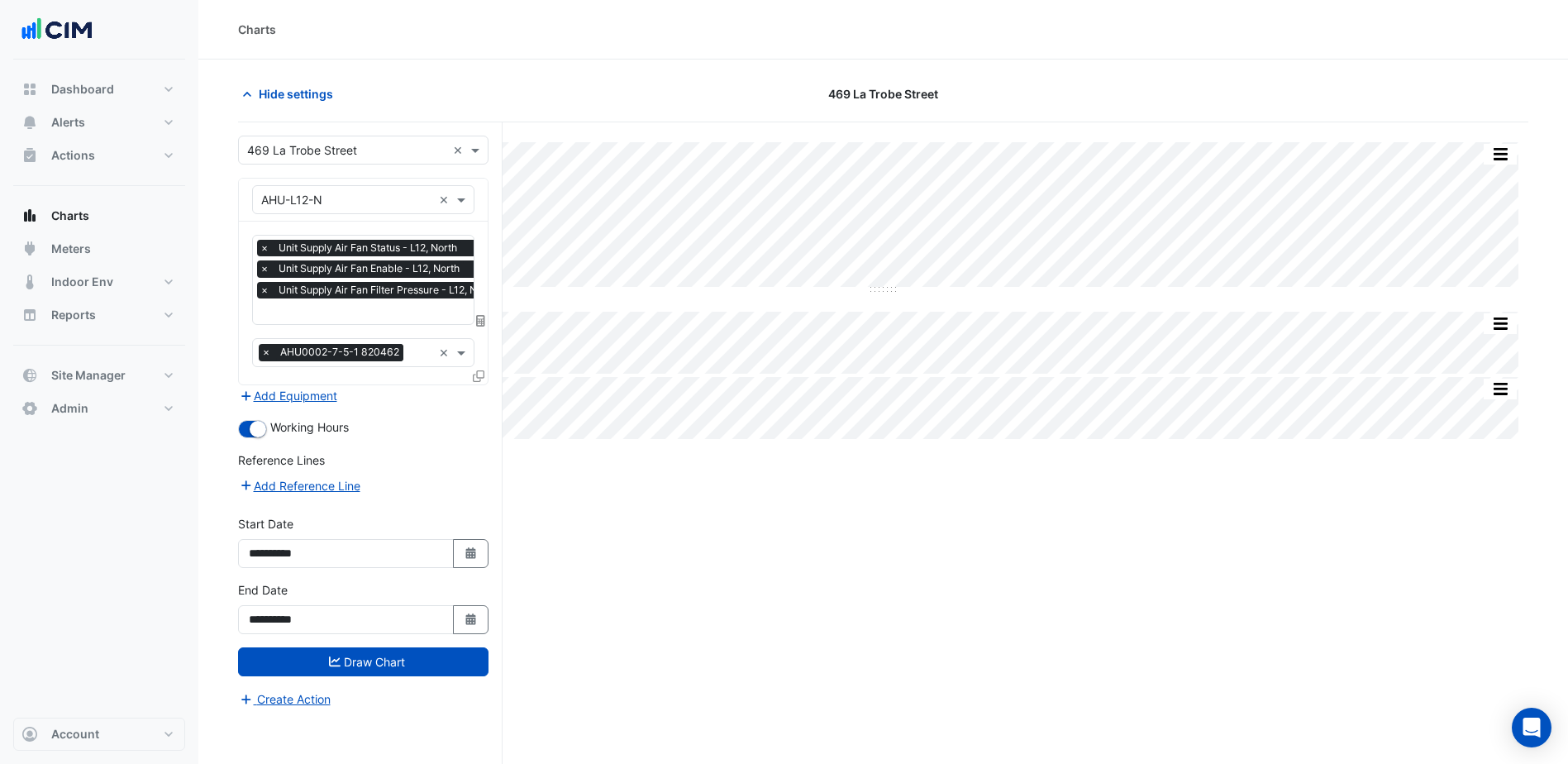 scroll, scrollTop: 0, scrollLeft: 8, axis: horizontal 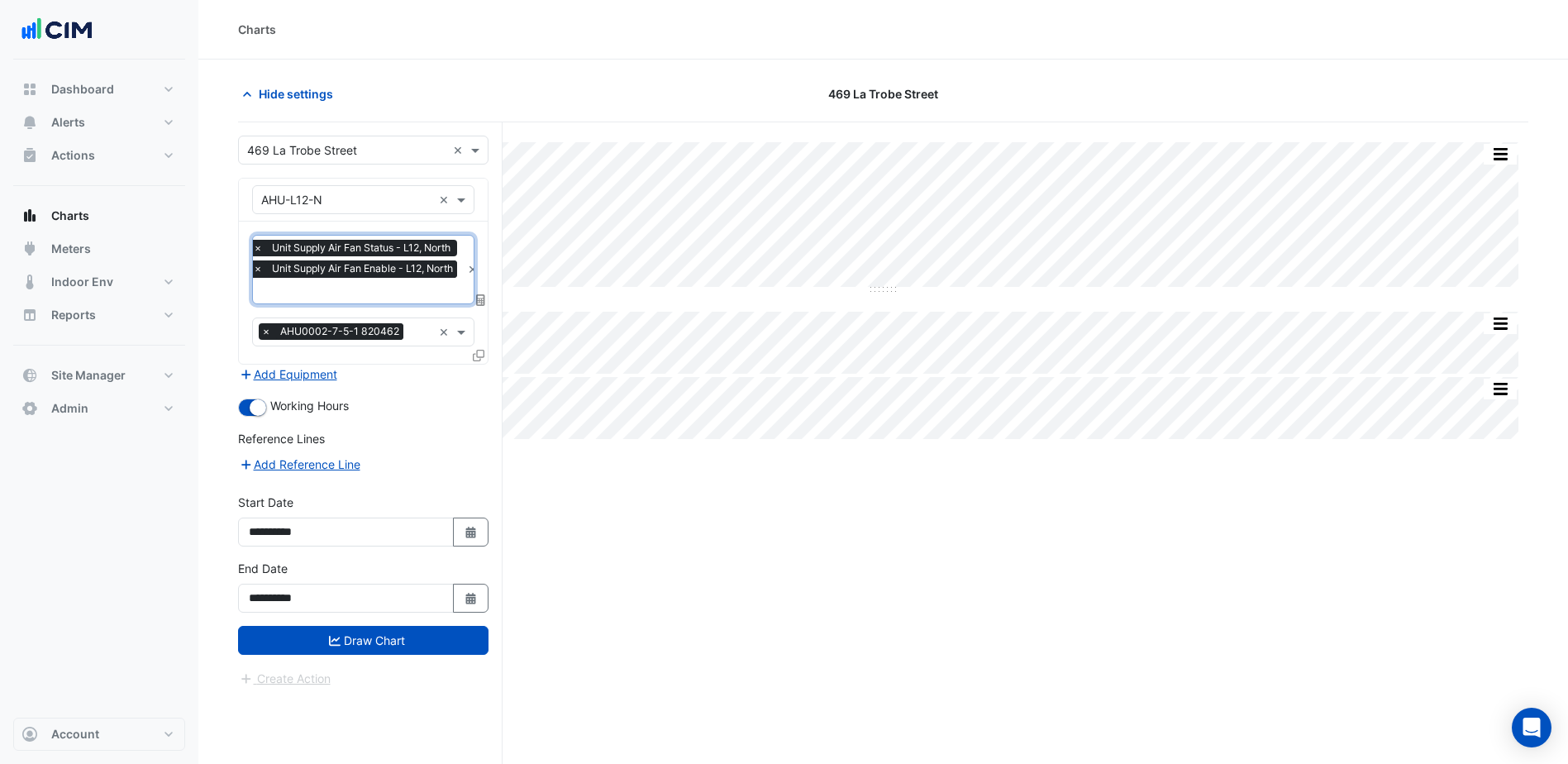 click on "Split All Split None Print Save as JPEG Save as PNG Pivot Data Table Export CSV - Flat Export CSV - Pivot Select Chart Type Select Timezone    —    AHU-L12-N    Unit Supply Air Fan Filter Pressure       L12 North    Fri 18-Jul-2025 02:30       226.65 Pa    Timezone: Australia/Melbourne (AEST)
Split All Split None Print Save as JPEG Save as PNG Pivot Data Table Export CSV - Flat Export CSV - Pivot Select Chart Type Select Timezone    ◼    AHU-L12-N    Unit Supply Air Fan Status       L12 North    Fri 18-Jul-2025 02:45       Off (0)    Timezone: Australia/Melbourne (AEST)
Split All Split None Print Save as JPEG Save as PNG Pivot Data Table Export CSV - Flat Export CSV - Pivot Select Chart Type Select Timezone    ◼    AHU-L12-N    Unit Supply Air Fan Enable       L12 North    Fri 18-Jul-2025 02:45       Off (0)    Timezone: Australia/Melbourne (AEST)" 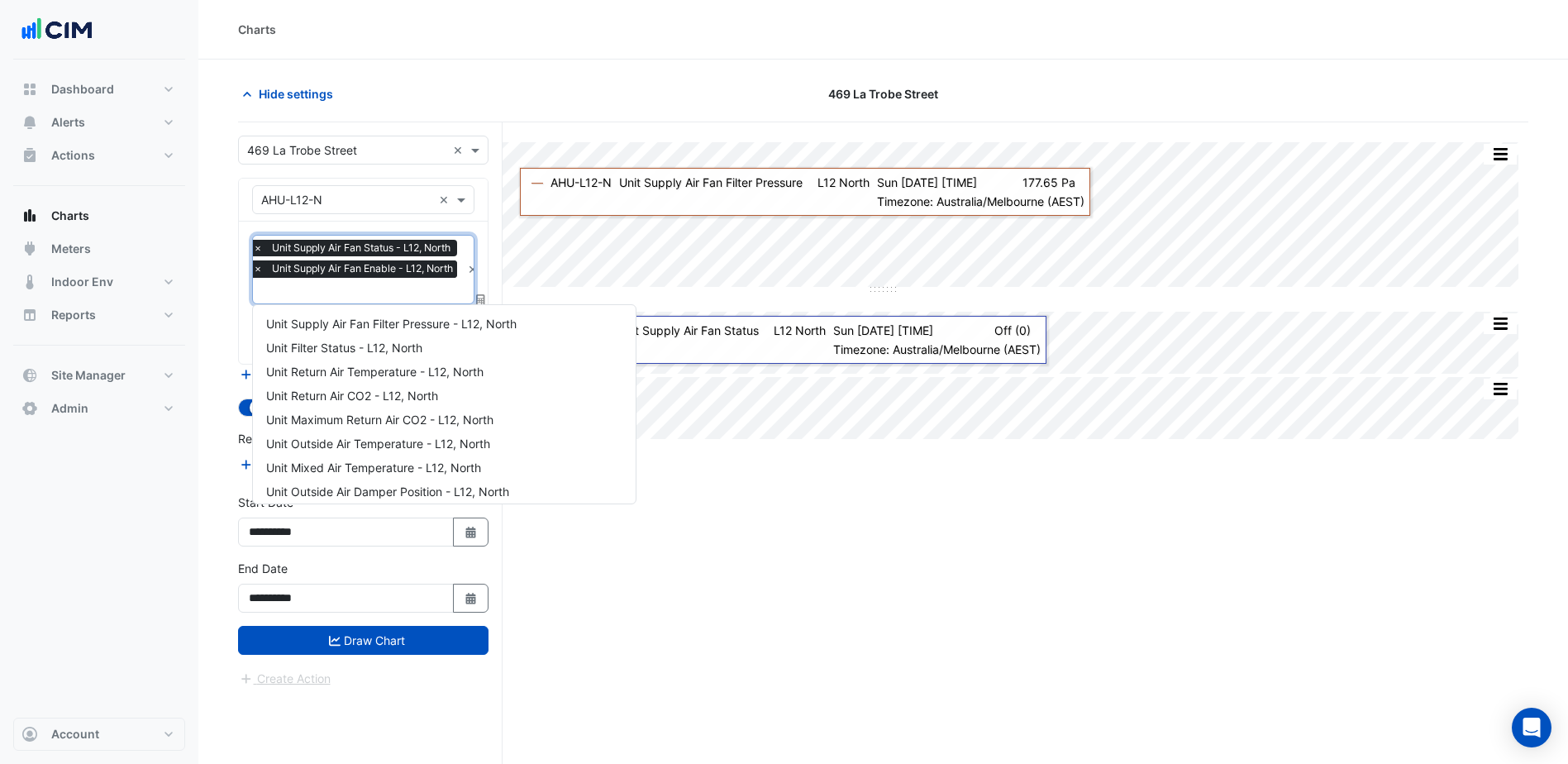 click at bounding box center [357, 292] 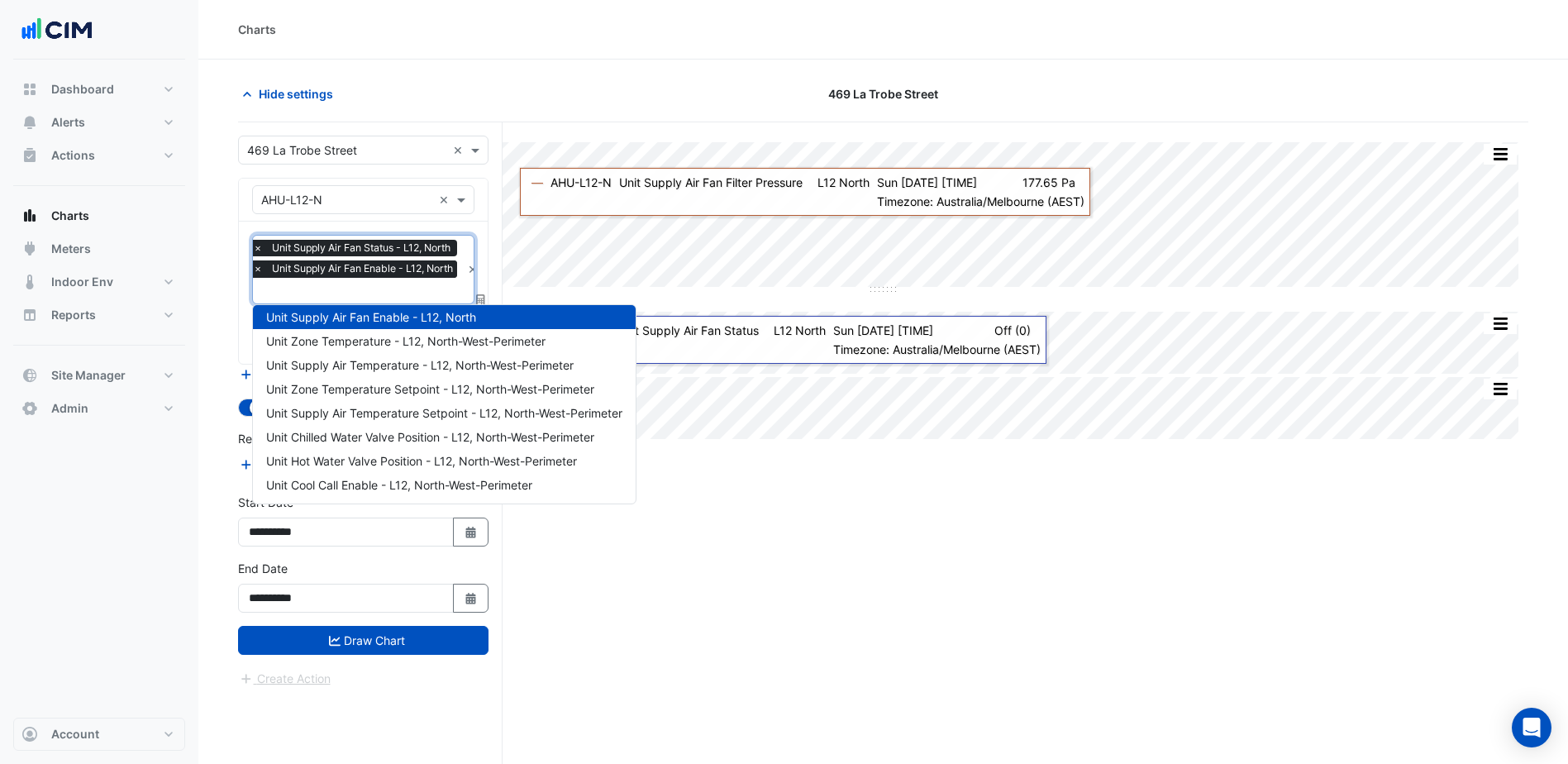 click on "Hide settings
469 La Trobe Street
Split All Split None Print Save as JPEG Save as PNG Pivot Data Table Export CSV - Flat Export CSV - Pivot Select Chart Type Select Timezone    —    AHU-L12-N    Unit Supply Air Fan Filter Pressure       L12 North    Sun 20-Jul-2025 23:30       177.65 Pa    Timezone: Australia/Melbourne (AEST)
Split All Split None Print Save as JPEG Save as PNG Pivot Data Table Export CSV - Flat Export CSV - Pivot Select Chart Type Select Timezone    ◼    AHU-L12-N    Unit Supply Air Fan Status       L12 North    Sun 20-Jul-2025 23:45       Off (0)    Timezone: Australia/Melbourne (AEST)
Split All Split None Print Save as JPEG Save as PNG Pivot Data Table Export CSV - Flat Export CSV - Pivot Select Chart Type Select Timezone    ◼    AHU-L12-N    Unit Supply Air Fan Enable       L12 North" 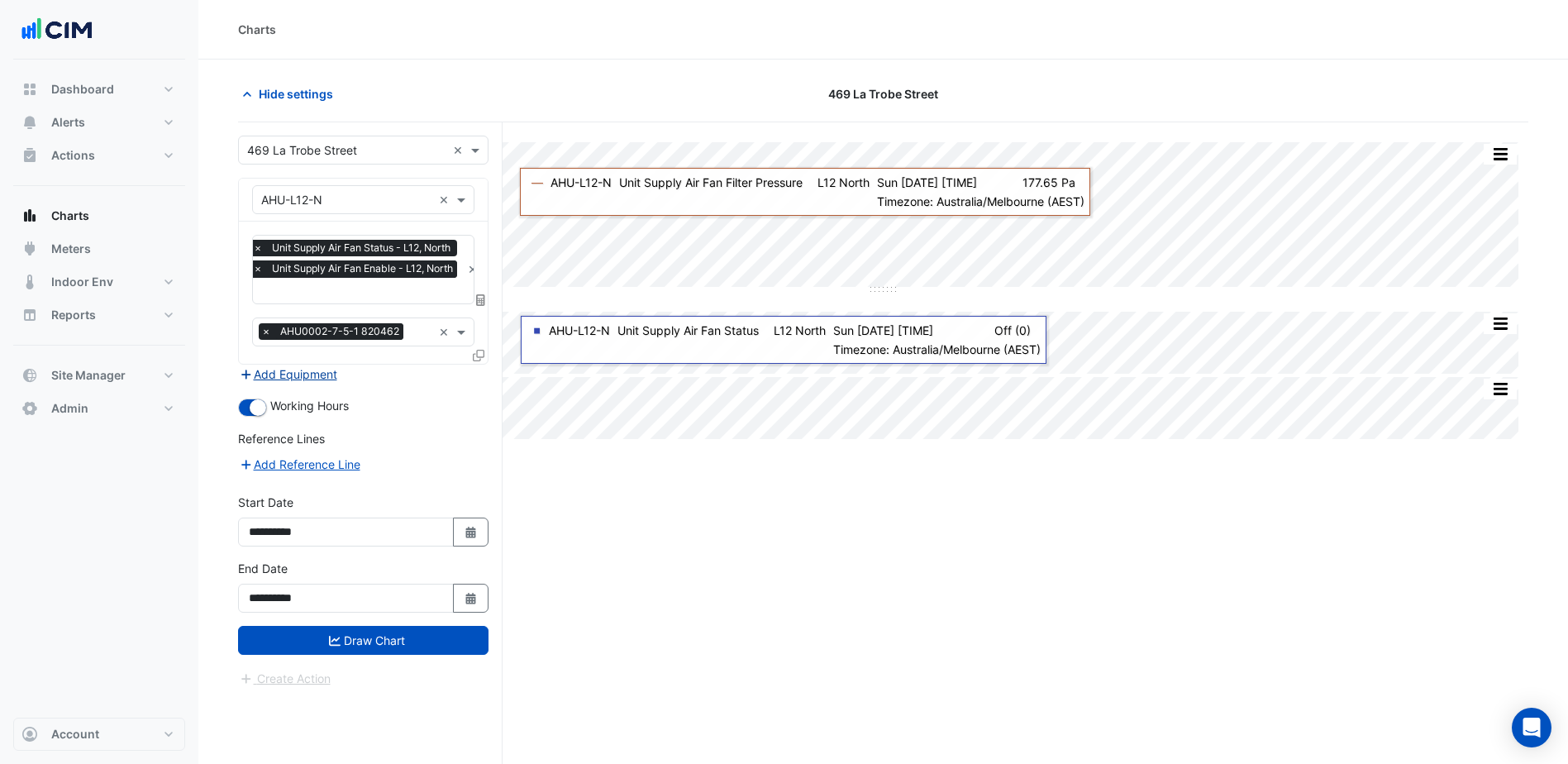 click on "Add Equipment" at bounding box center [288, 374] 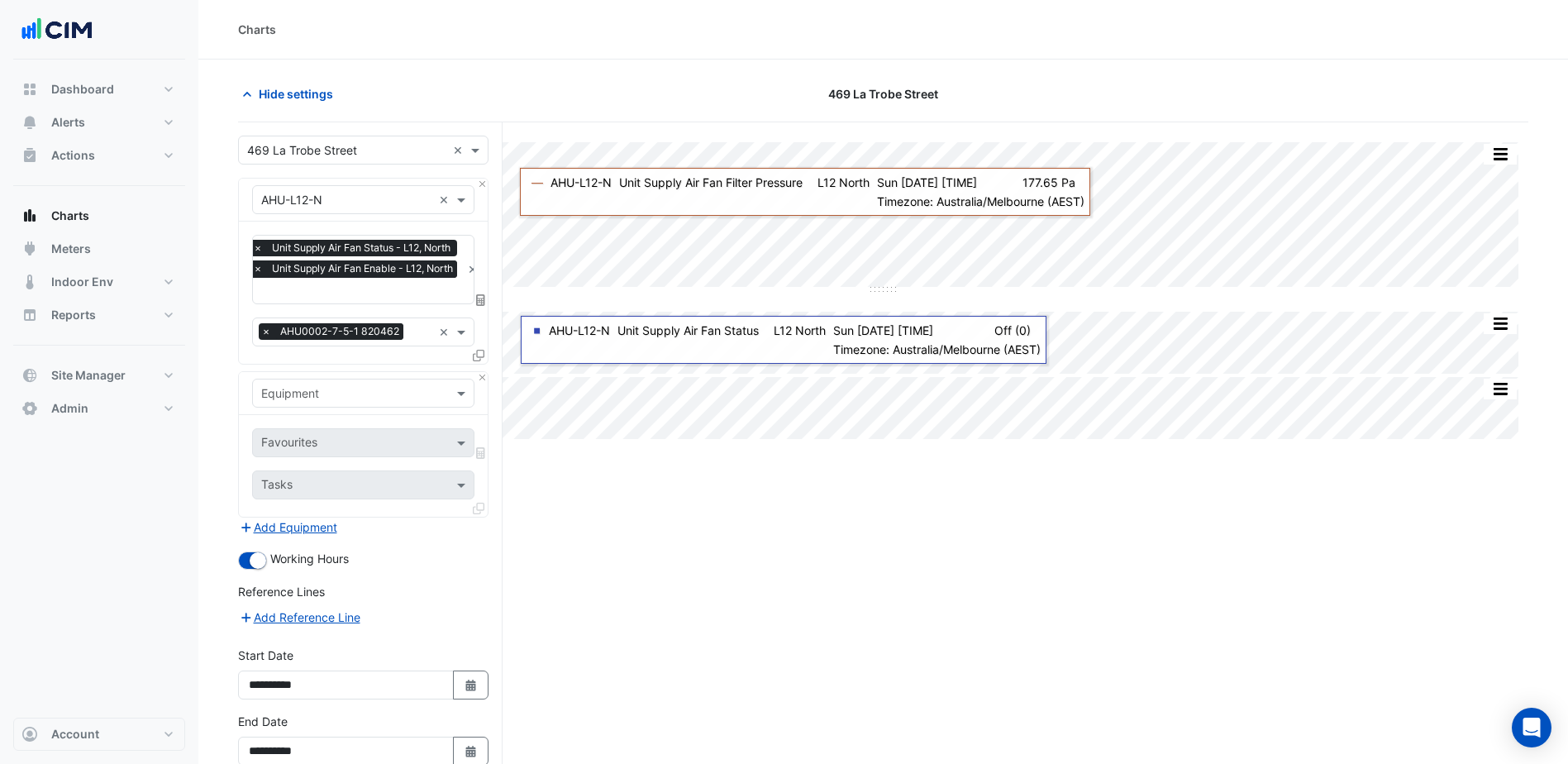 click on "Equipment" at bounding box center (363, 394) 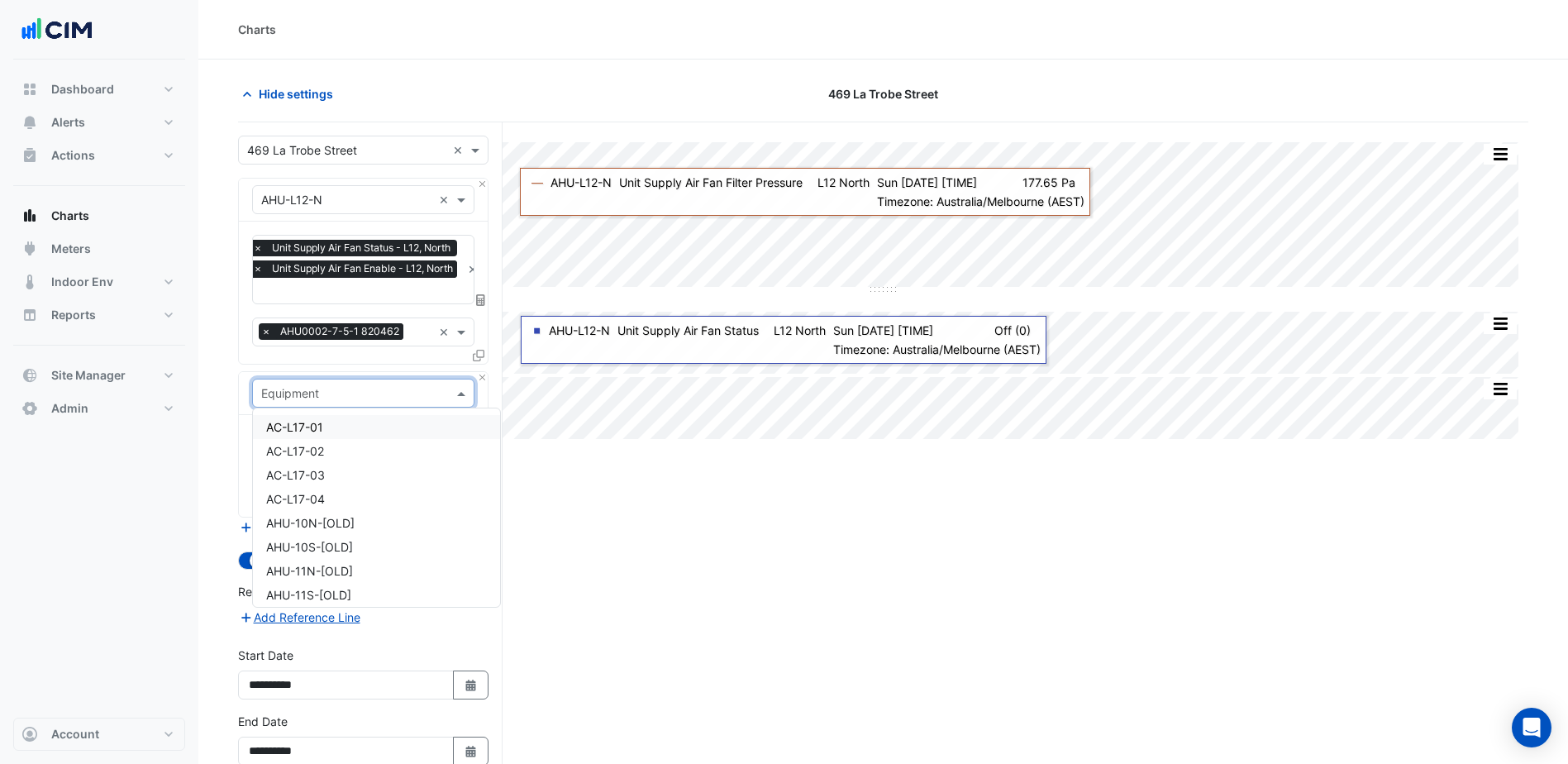 click at bounding box center (346, 394) 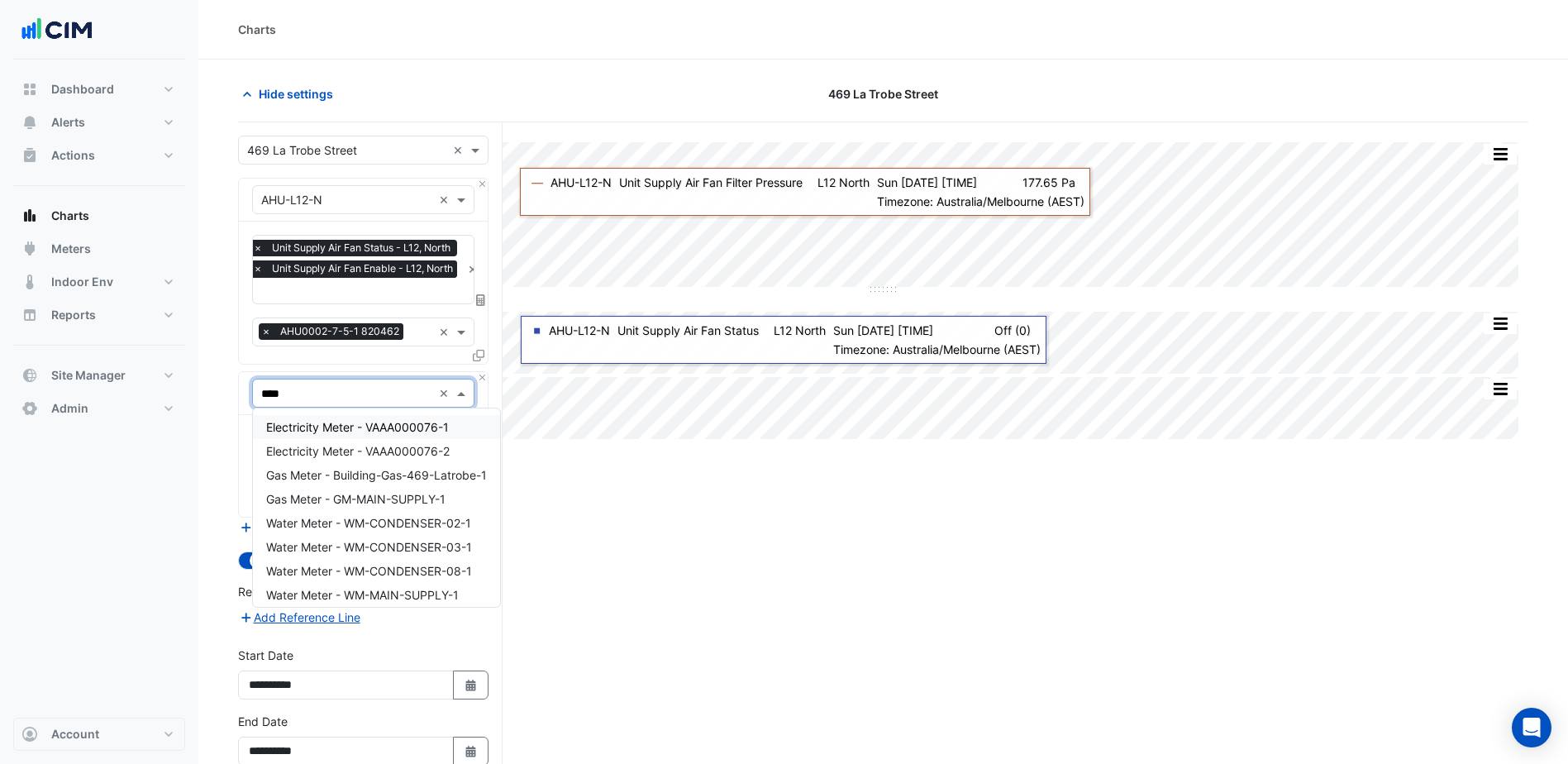 type on "*****" 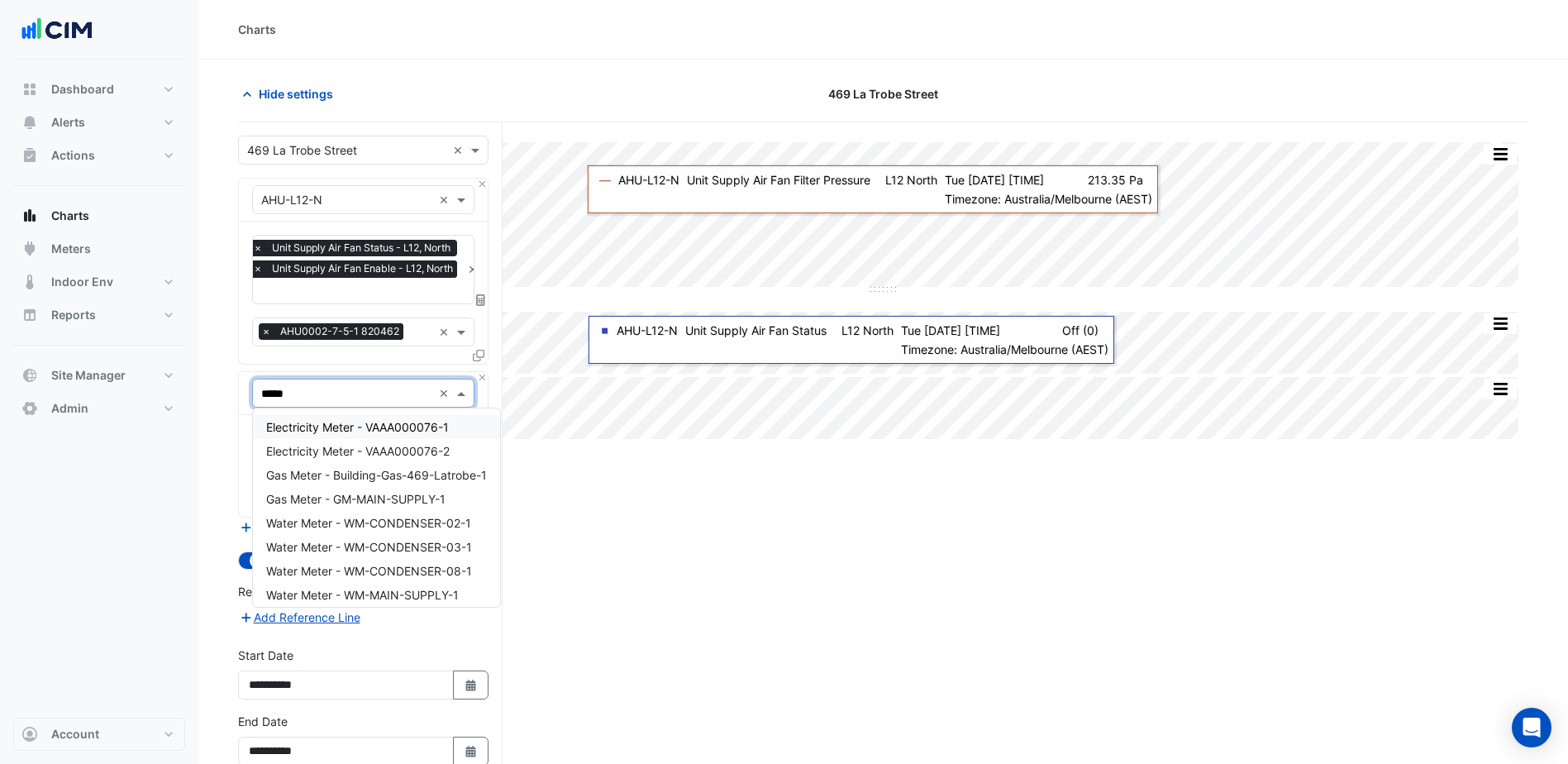 click on "Electricity Meter - VAAA000076-1" at bounding box center (376, 427) 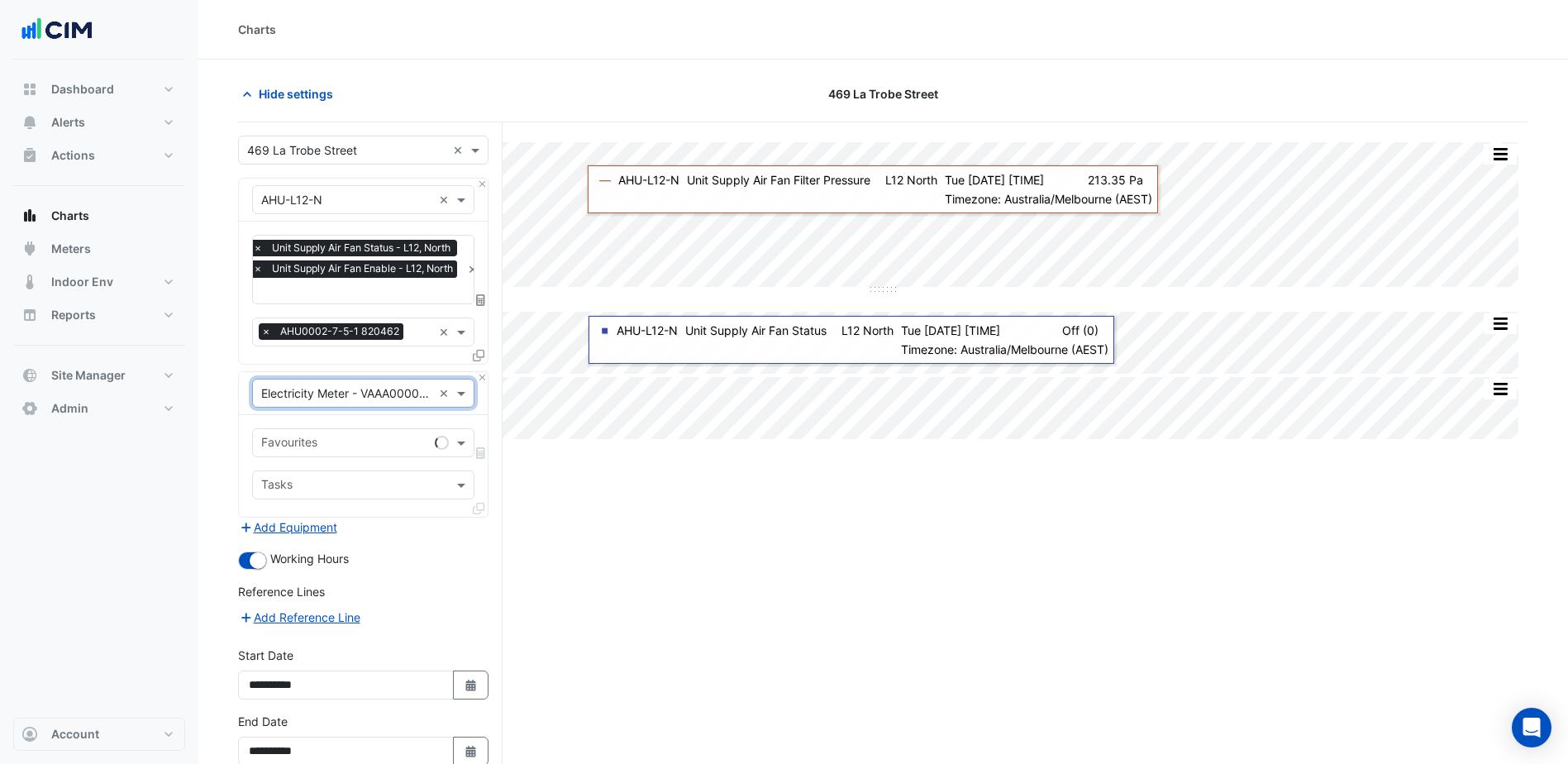 click at bounding box center (343, 445) 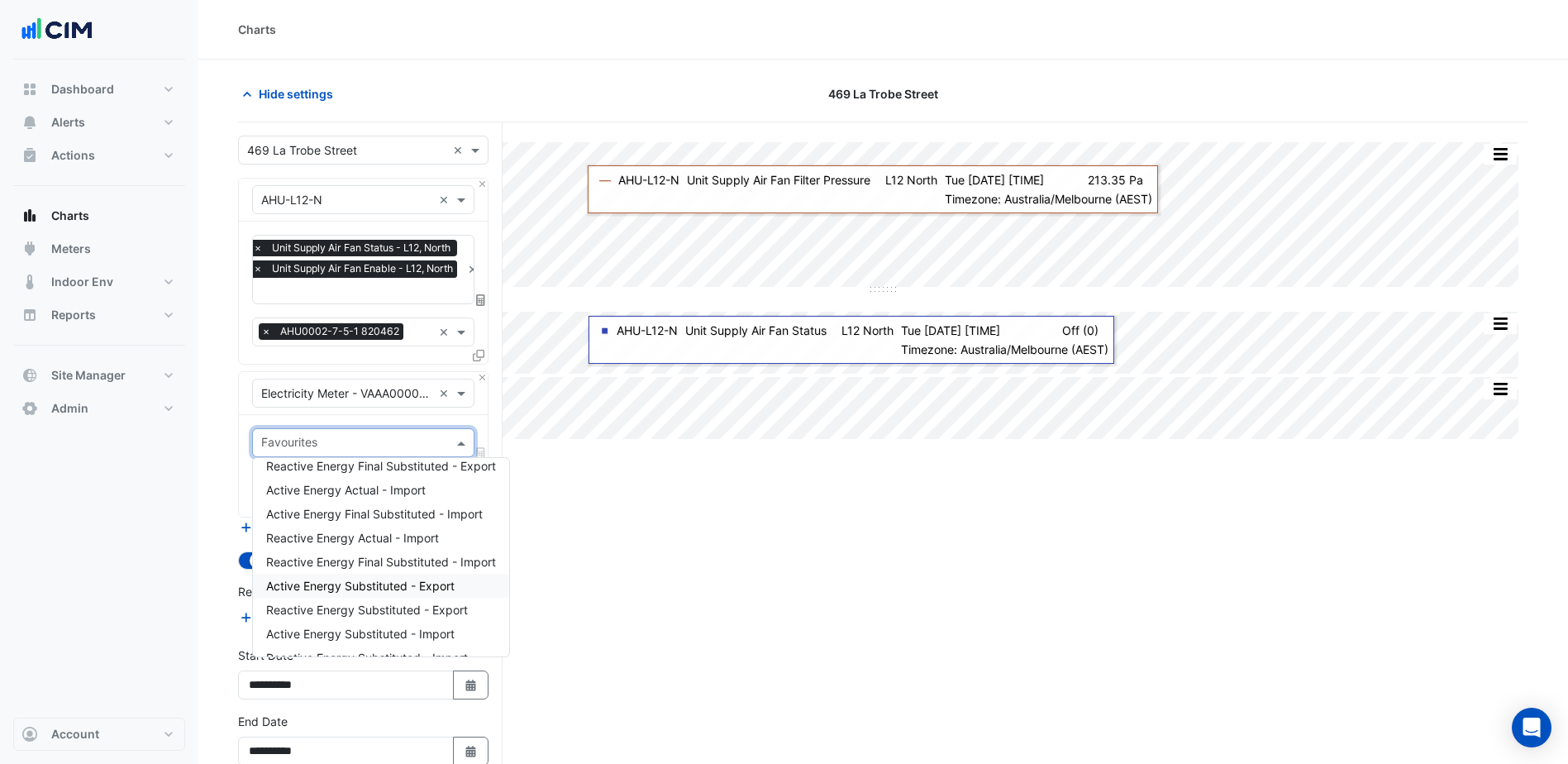 scroll, scrollTop: 103, scrollLeft: 0, axis: vertical 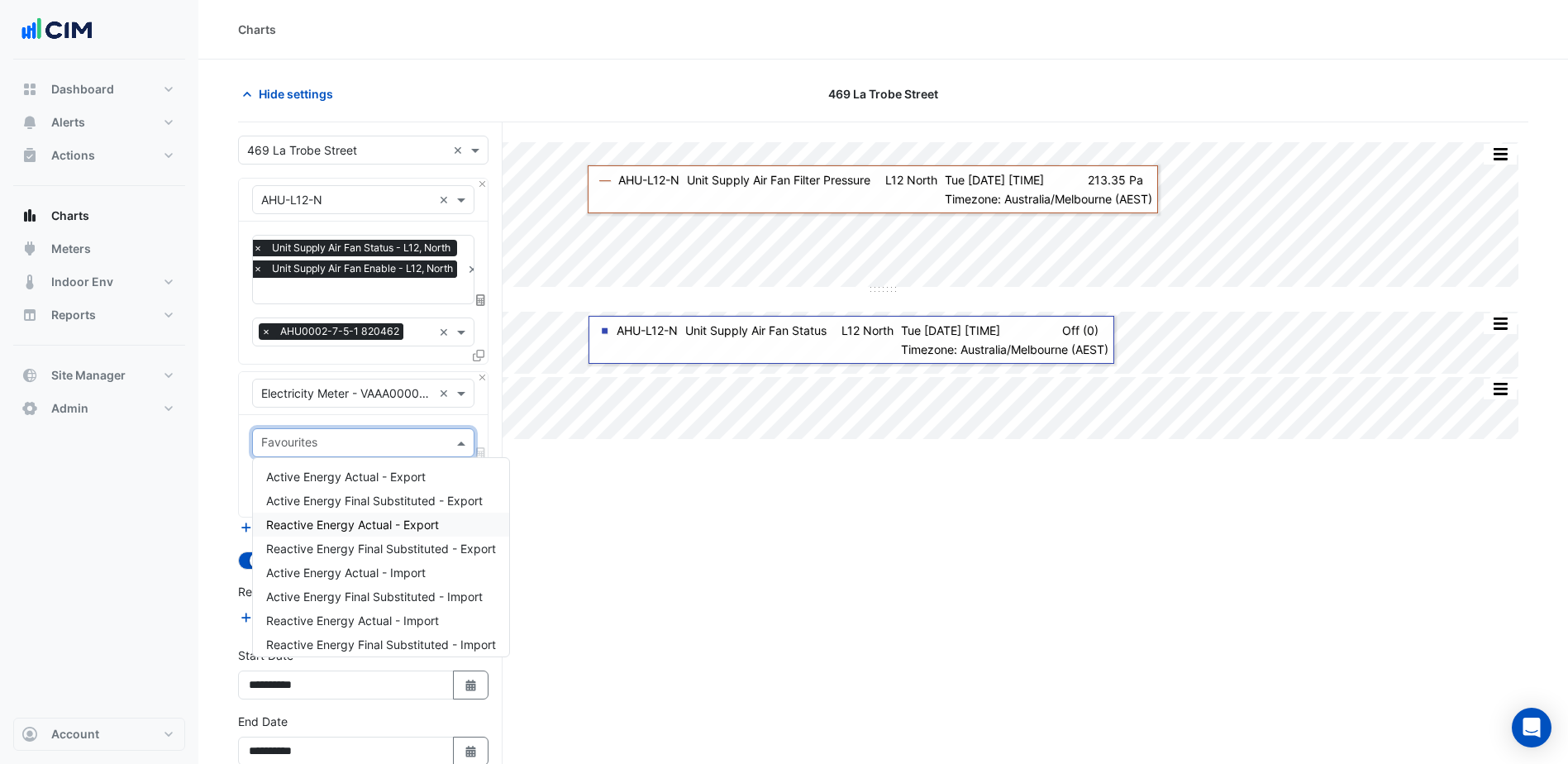 click on "Reactive Energy Actual - Export" at bounding box center [352, 524] 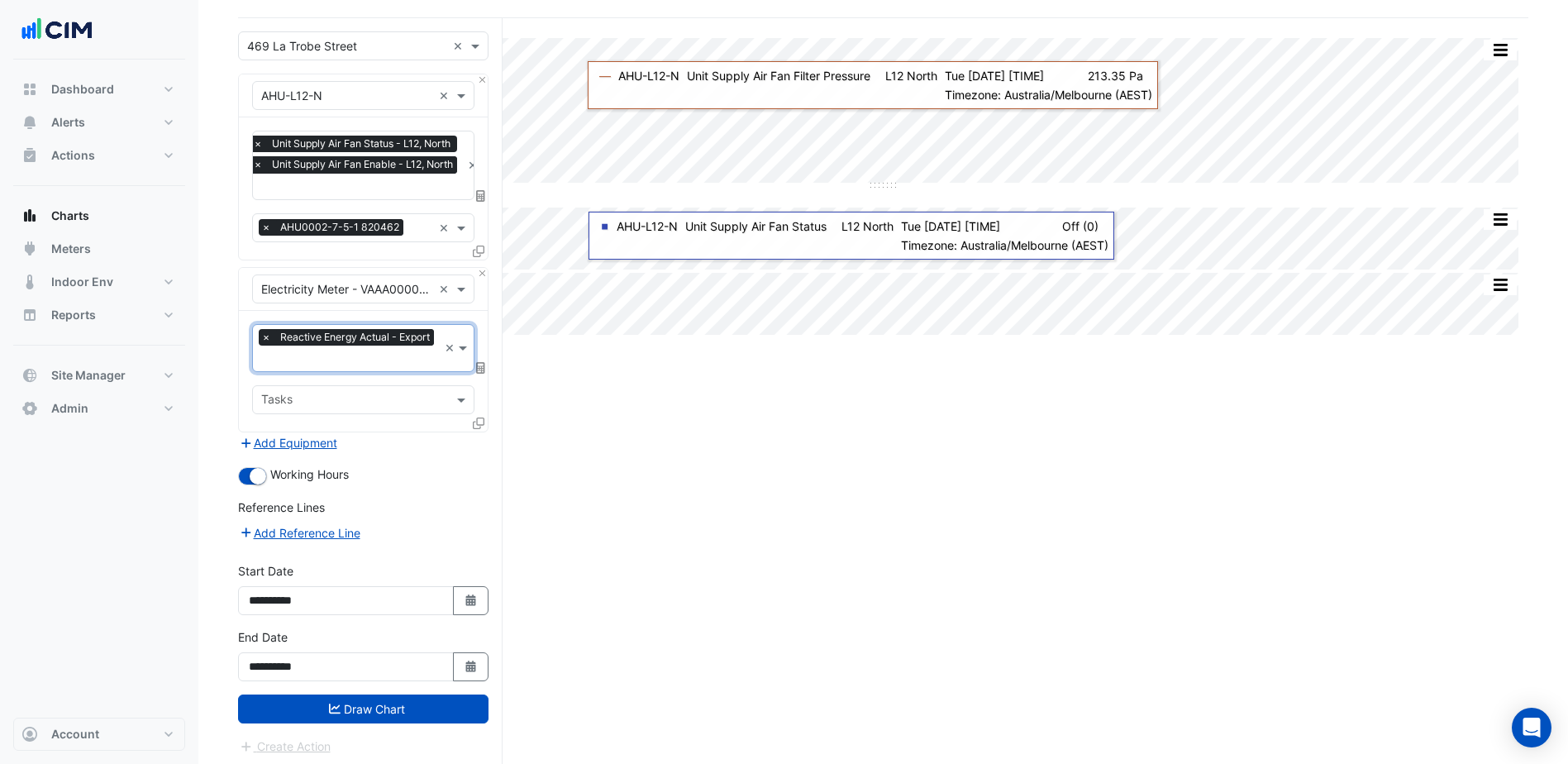 scroll, scrollTop: 106, scrollLeft: 0, axis: vertical 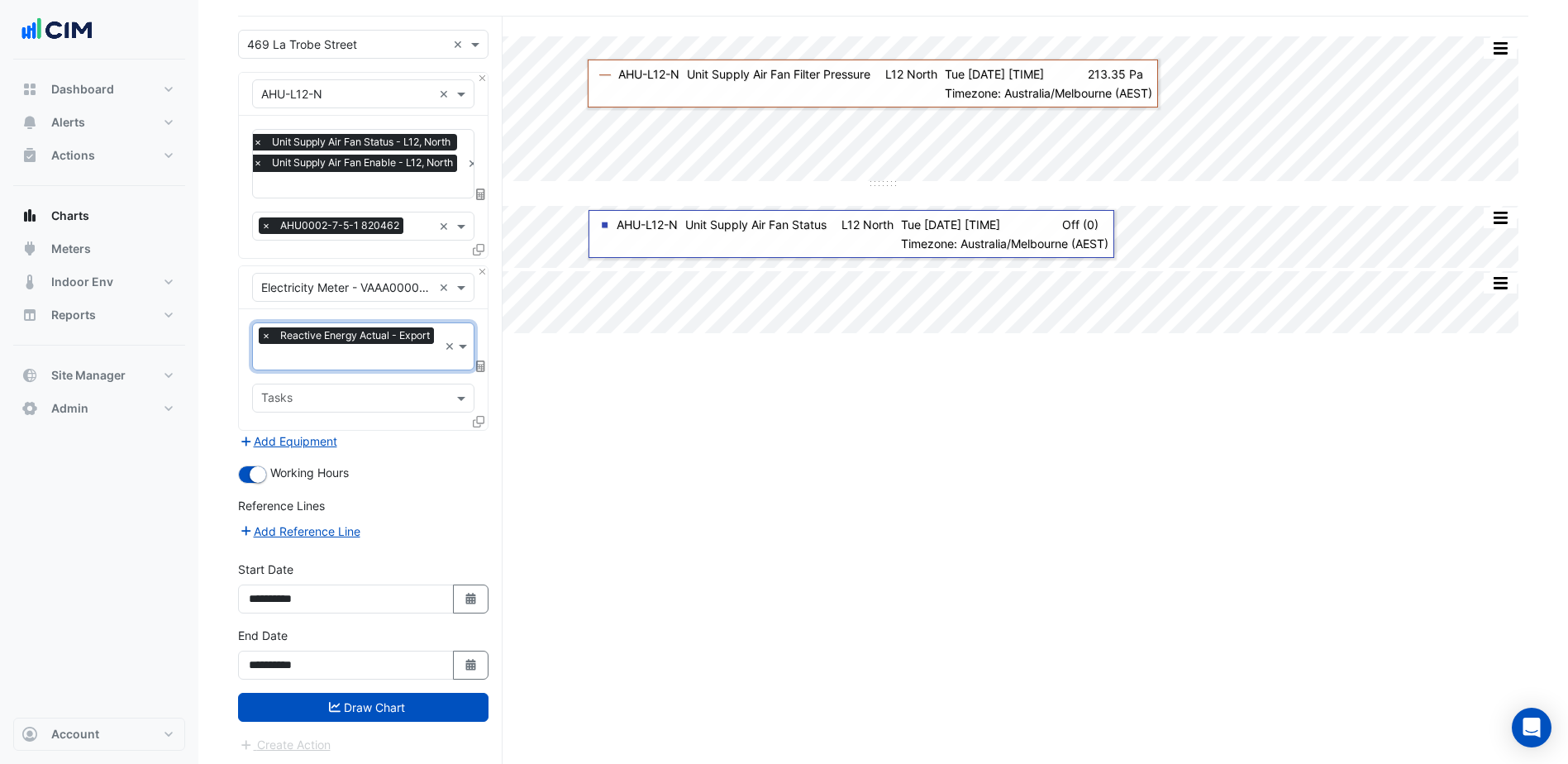 click on "×" at bounding box center (266, 336) 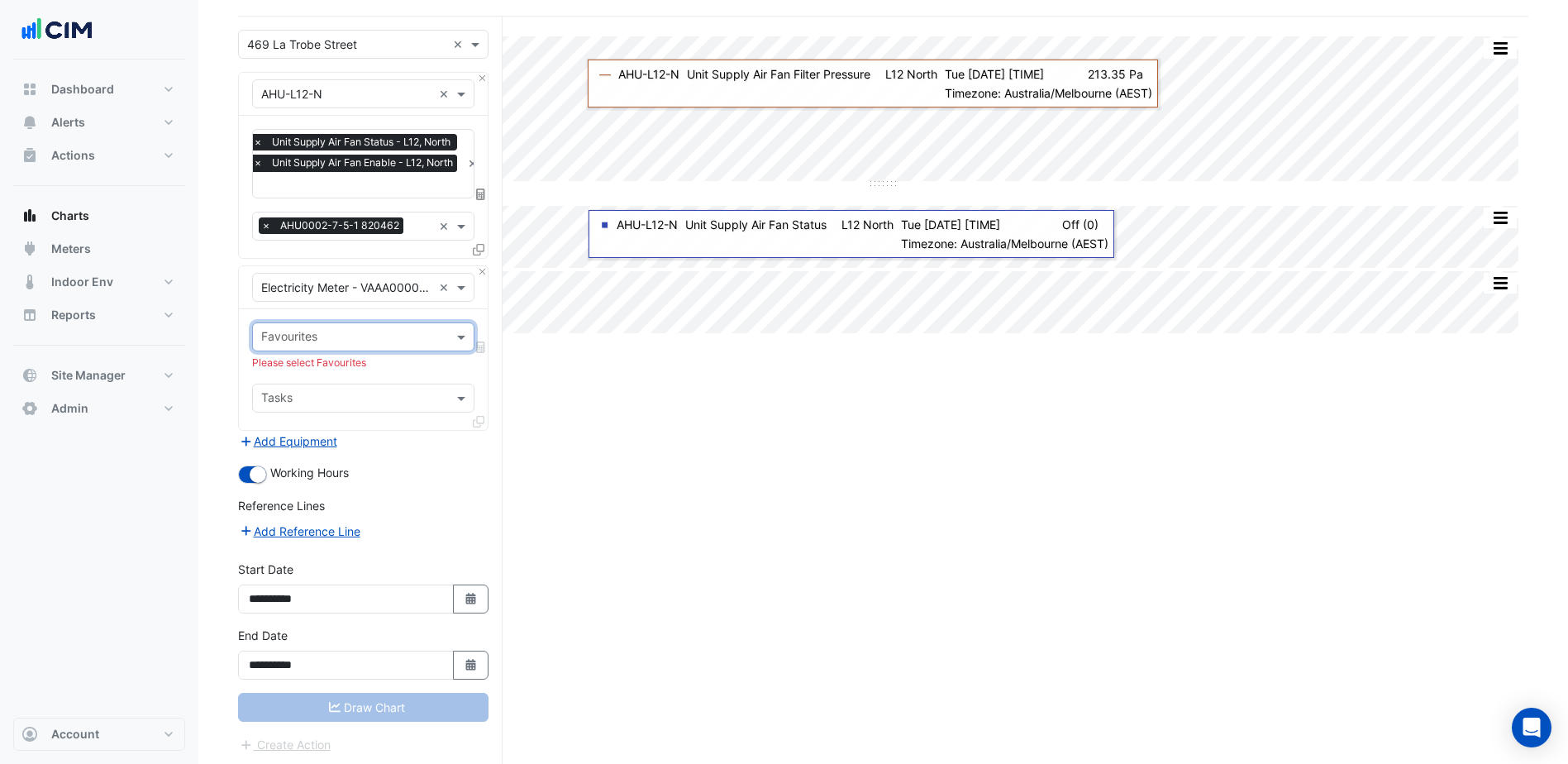 click at bounding box center (354, 338) 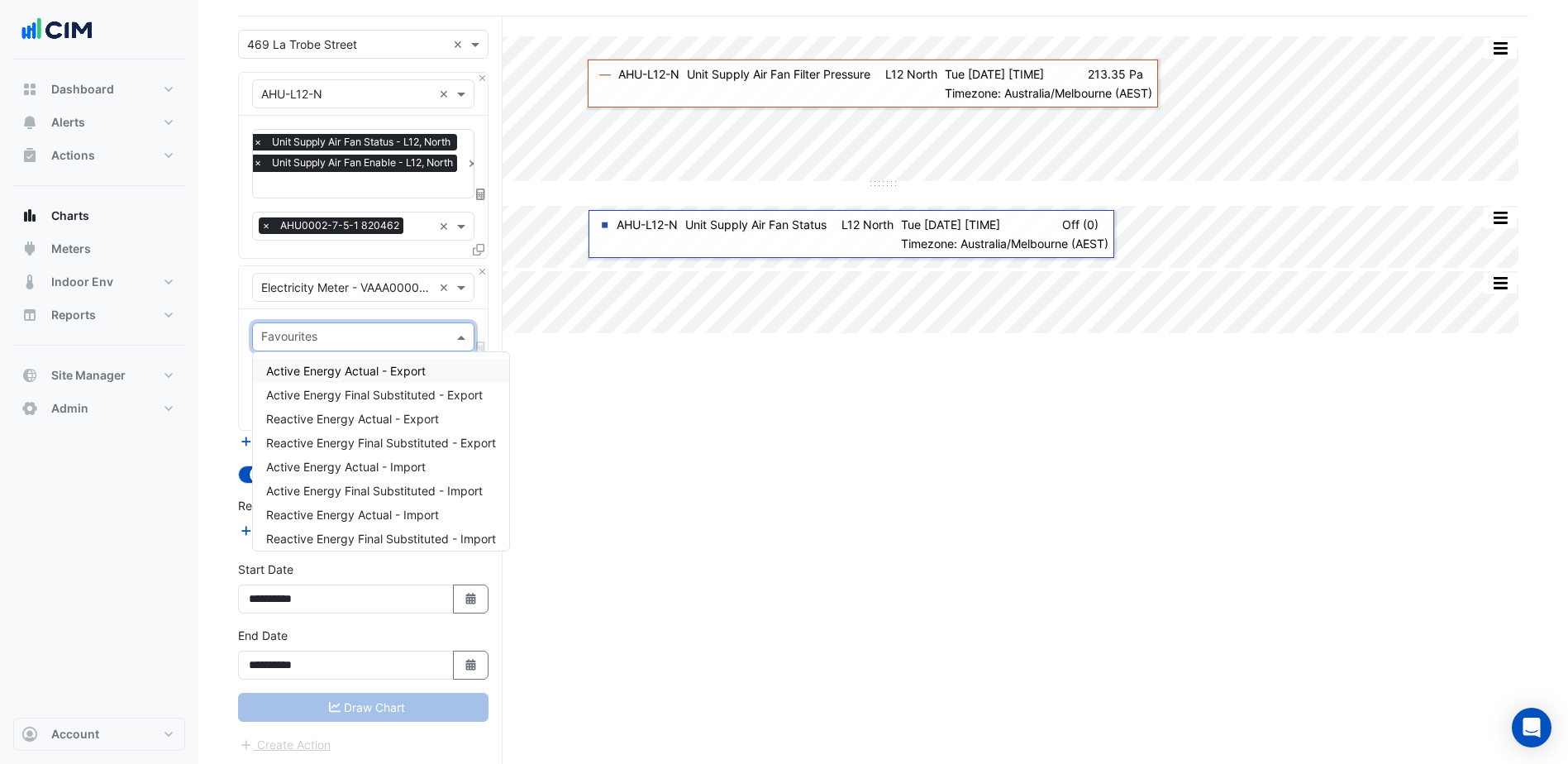 click on "Active Energy Actual - Export" at bounding box center [346, 370] 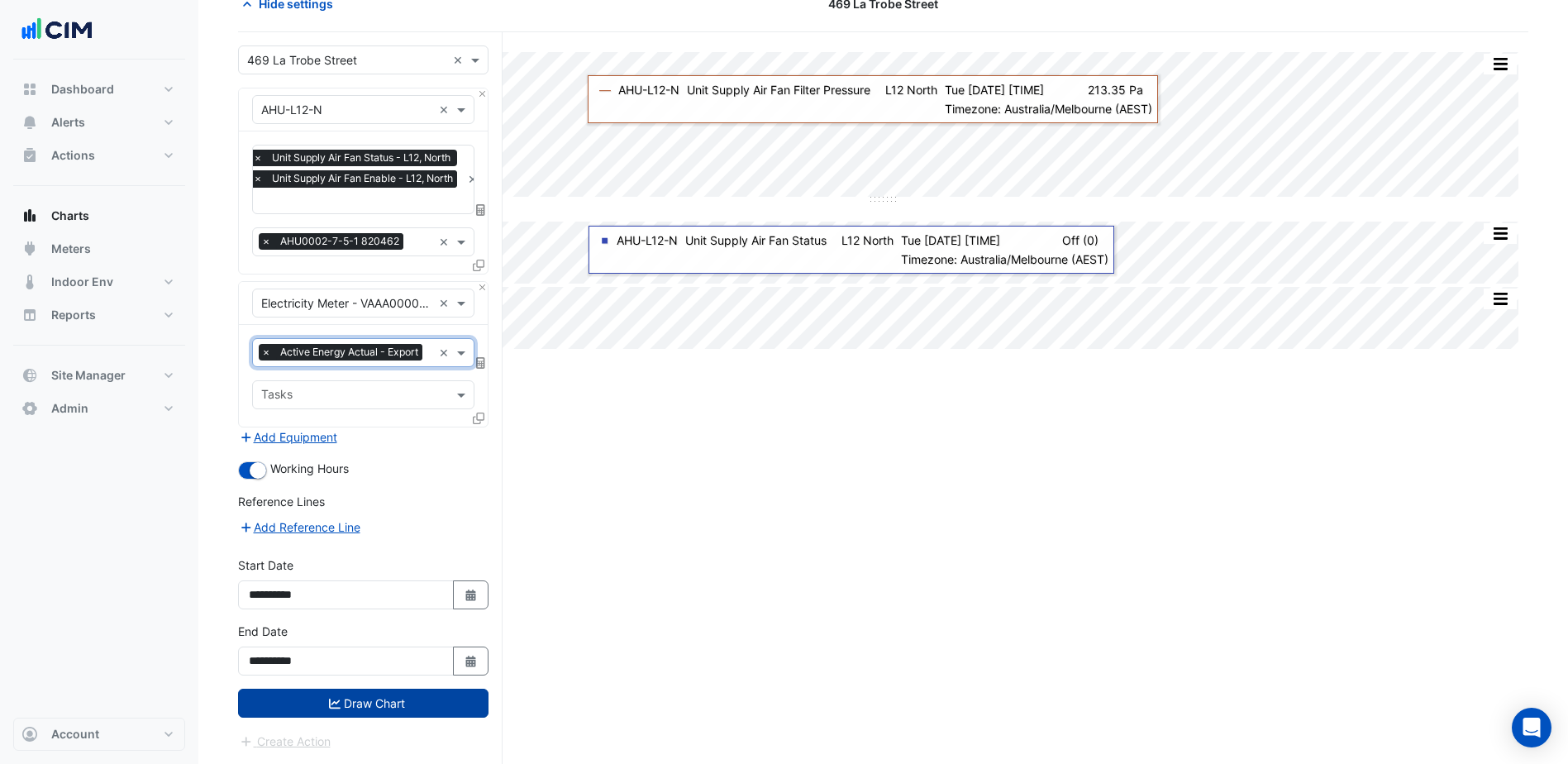 click on "Select a Site × 469 La Trobe Street ×
Equipment × AHU-L12-N ×
Favourites
×
Unit Supply Air Fan Status - L12, North
×
Unit Supply Air Fan Enable - L12, North
×
Tasks
×
AHU0002-7-5-1 820462
×
Equipment × Electricity Meter - VAAA000076-1 ×
Favourites
×
Active Energy Actual - Export
×" at bounding box center [363, 398] 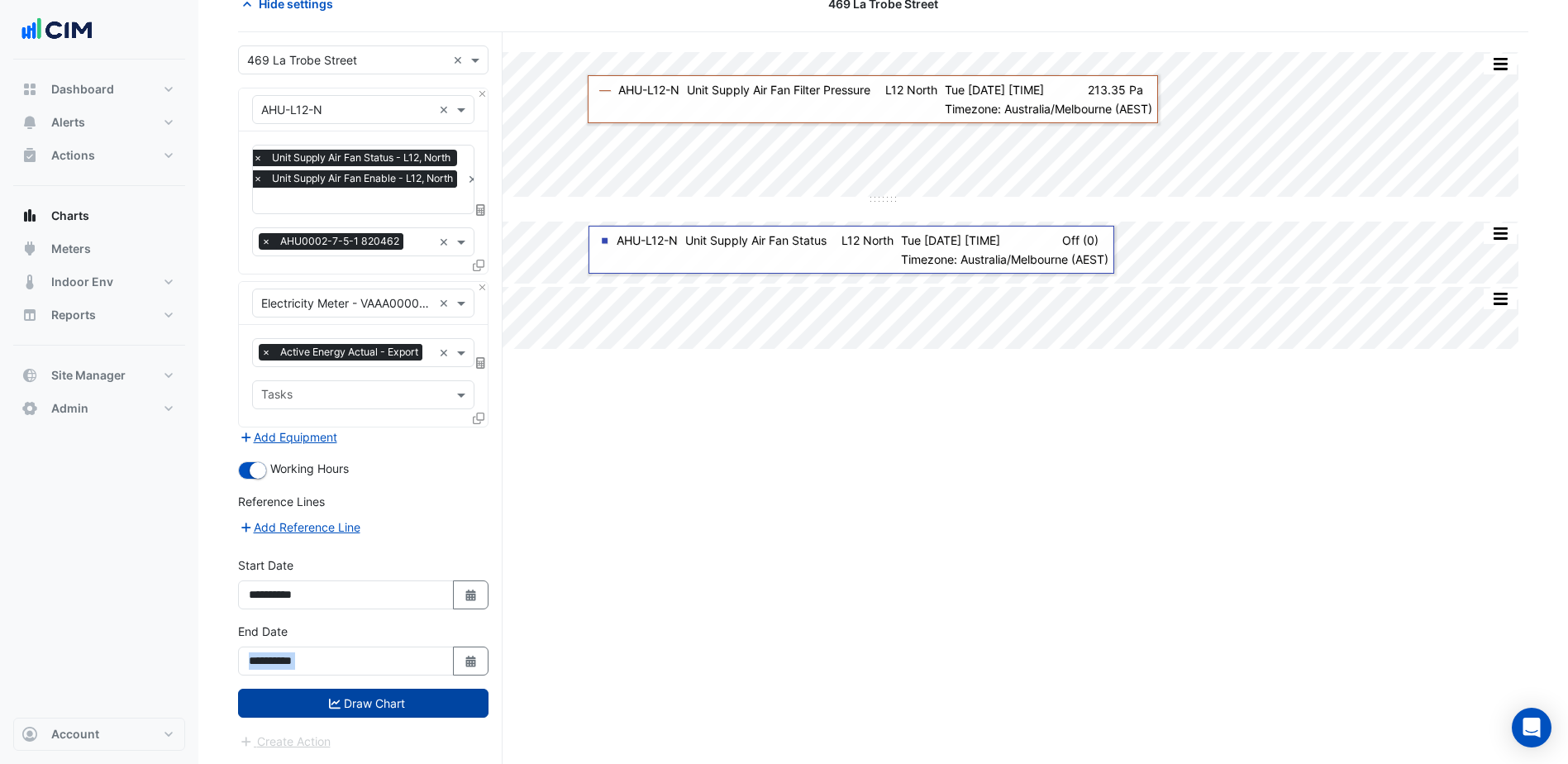 click on "Draw Chart" at bounding box center (363, 703) 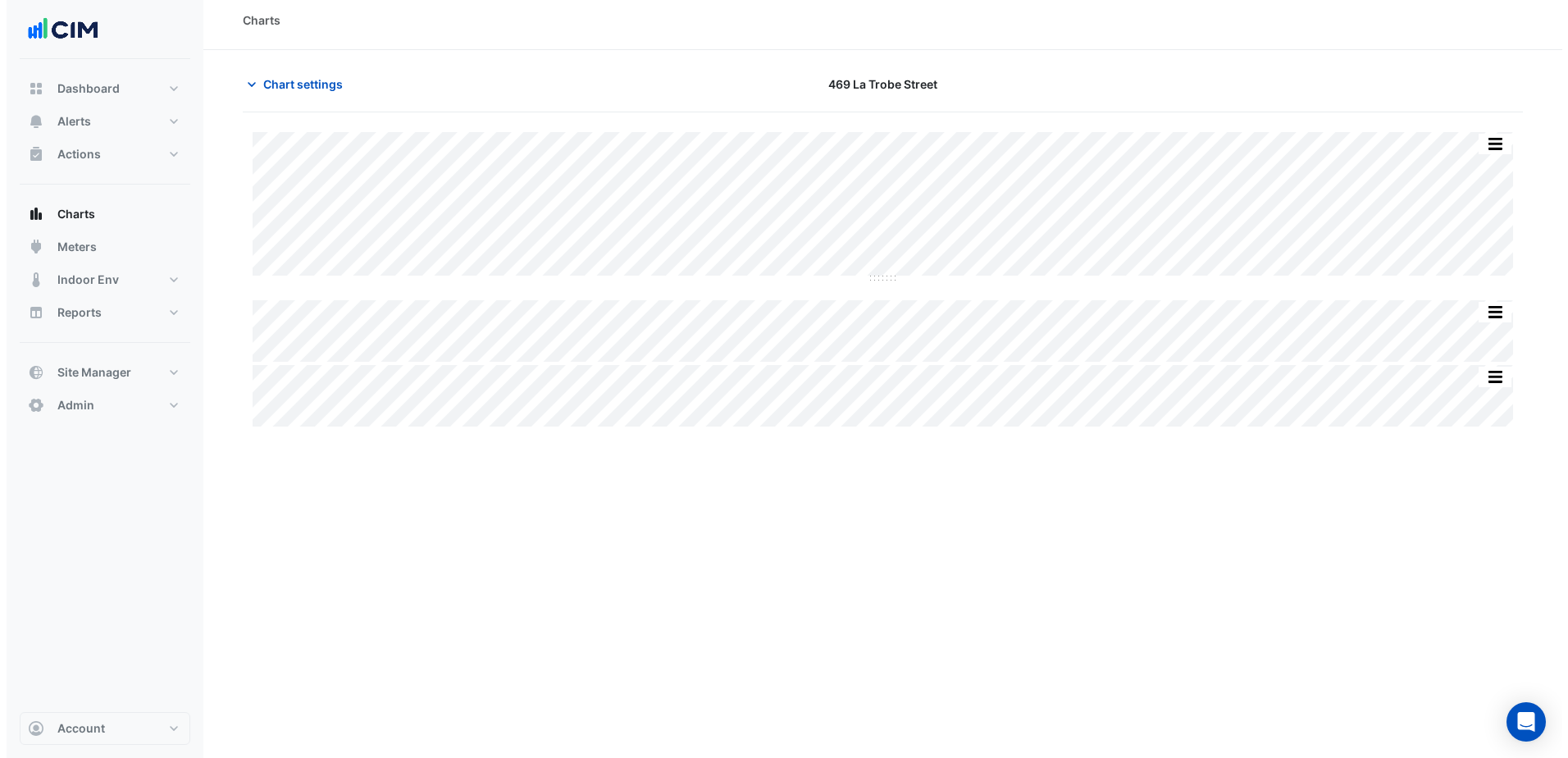 scroll, scrollTop: 0, scrollLeft: 0, axis: both 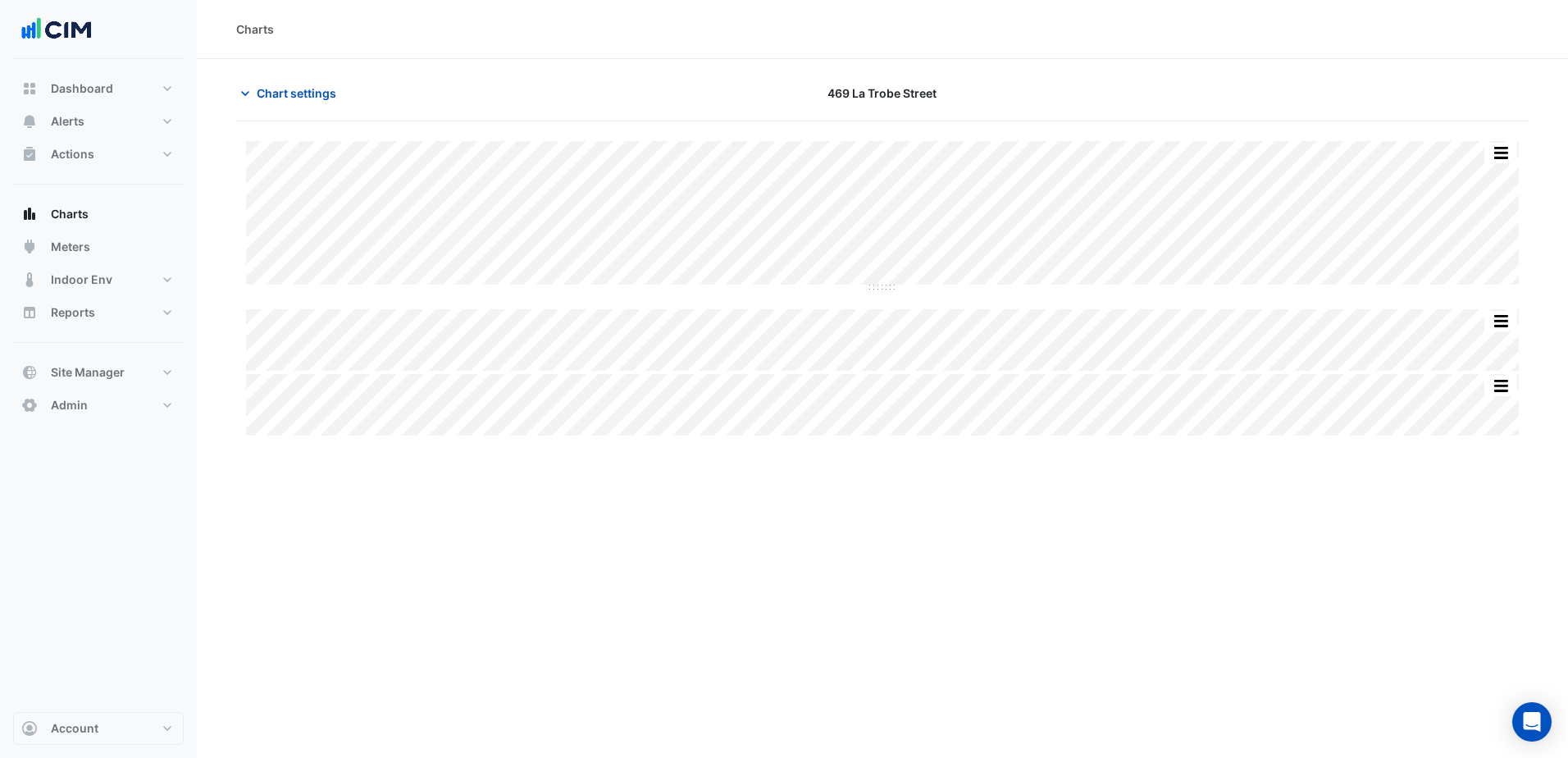 click on "Split by Equip Split All Split None Print Save as JPEG Save as PNG Pivot Data Table Export CSV - Flat Export CSV - Pivot Select Chart Type Select Timezone    —    VAAA000076-1    Active Energy Actual - Export          Tue 29-Jul-2025 16:30       20.61 kWh    Timezone: Australia/Melbourne (AEST)
Split by Equip Split All Split None Print Save as JPEG Save as PNG Pivot Data Table Export CSV - Flat Export CSV - Pivot Select Chart Type Select Timezone    ◼    AHU-L12-N    Unit Supply Air Fan Status       L12 North    Tue 29-Jul-2025 16:30       On (1)    Timezone: Australia/Melbourne (AEST)
Split by Equip Split All Split None Print Save as JPEG Save as PNG Pivot Data Table Export CSV - Flat Export CSV - Pivot Select Chart Type Select Timezone    ◼    AHU-L12-N    Unit Supply Air Fan Enable       L12 North    Tue 29-Jul-2025 16:30       On (1)    Timezone: Australia/Melbourne (AEST)" 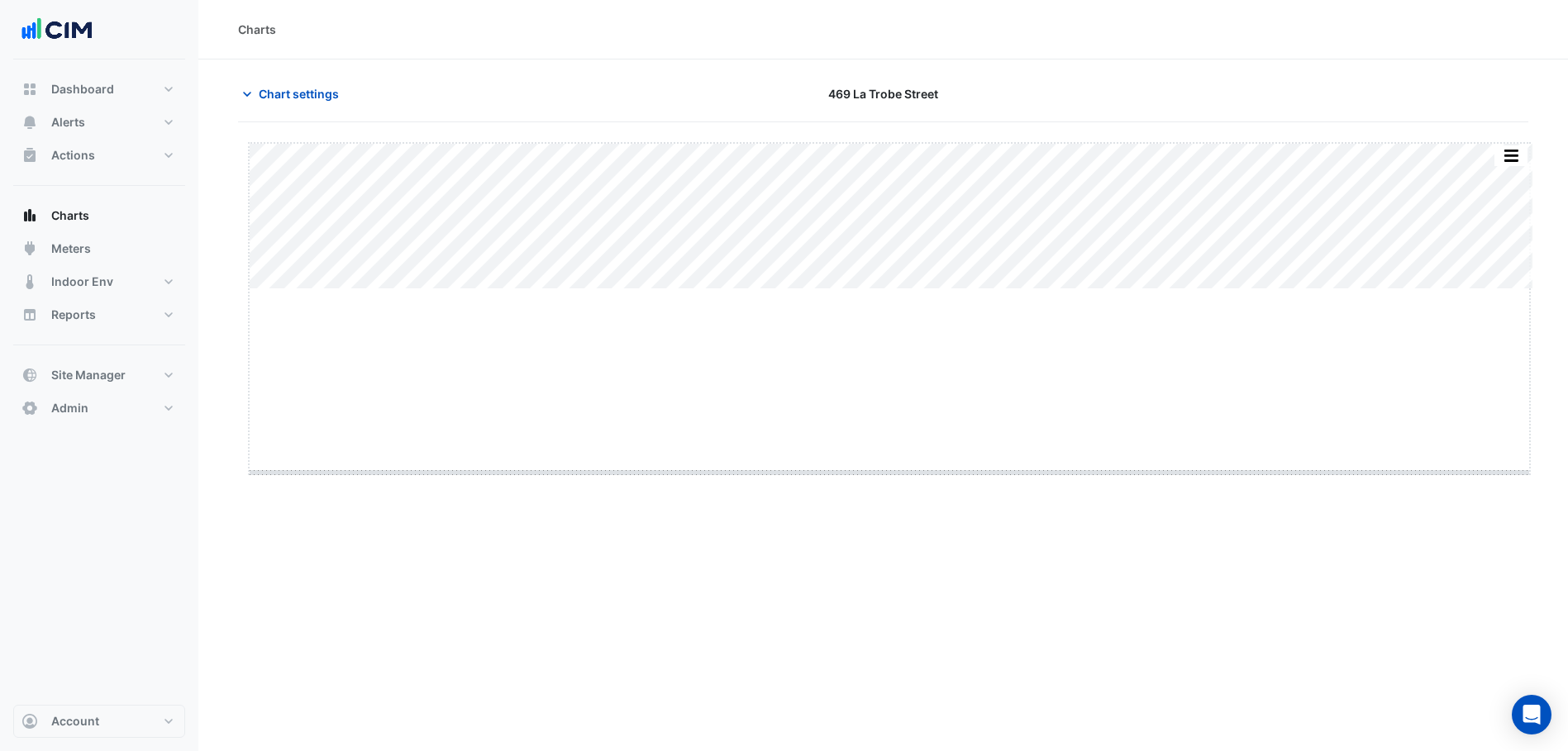 drag, startPoint x: 887, startPoint y: 289, endPoint x: 881, endPoint y: 536, distance: 247.07286 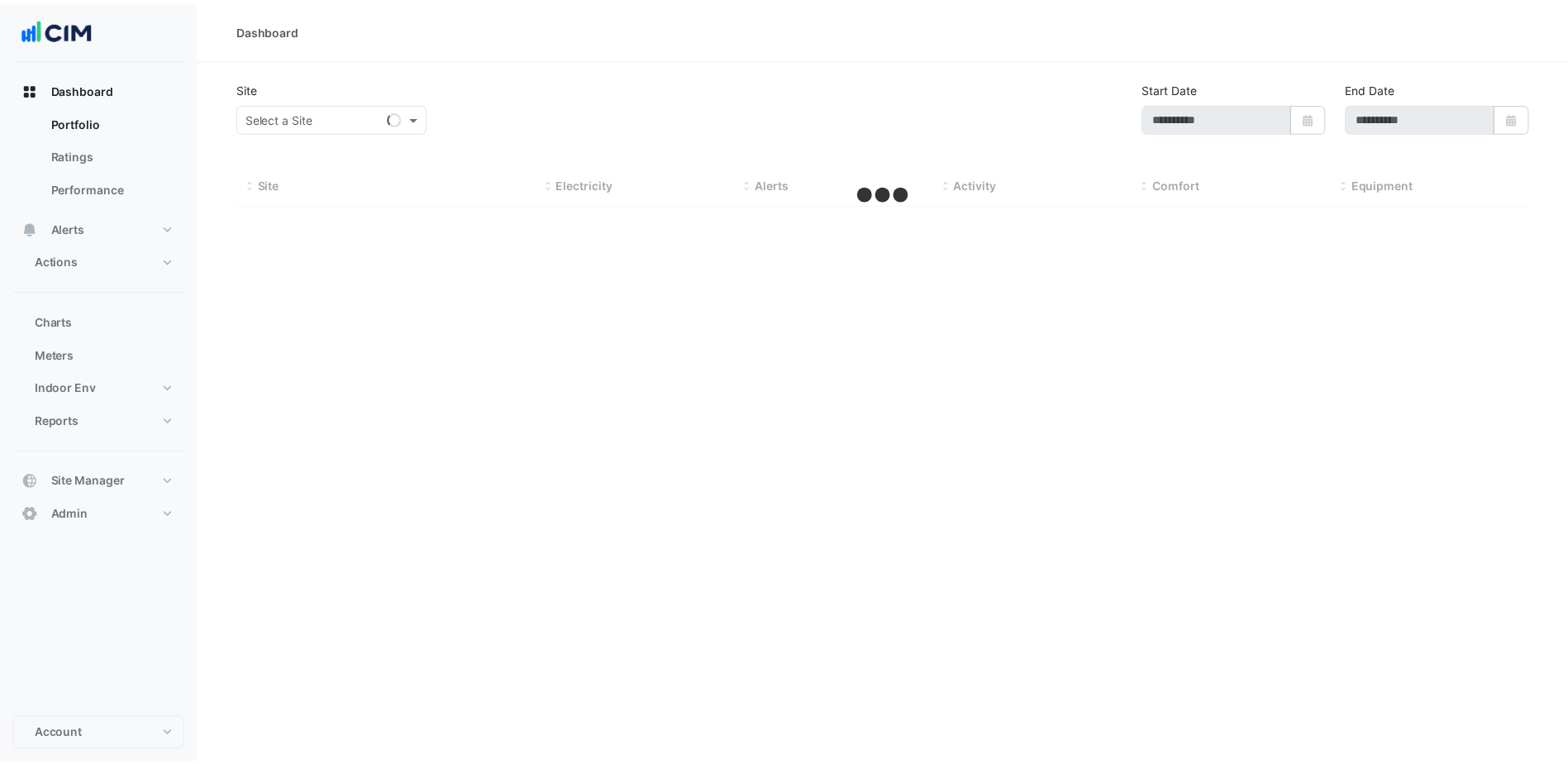 scroll, scrollTop: 0, scrollLeft: 0, axis: both 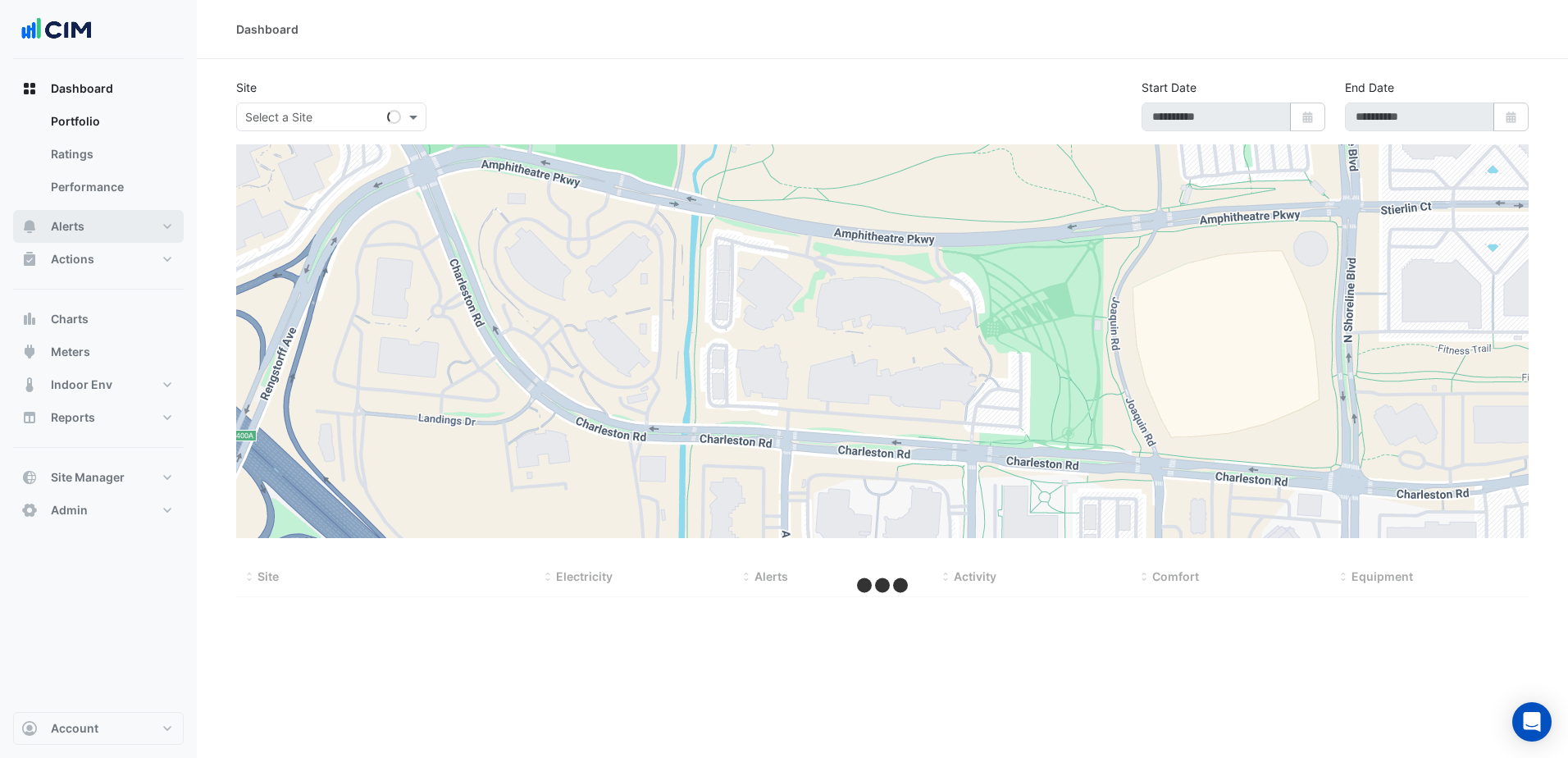 click on "Alerts" at bounding box center [98, 226] 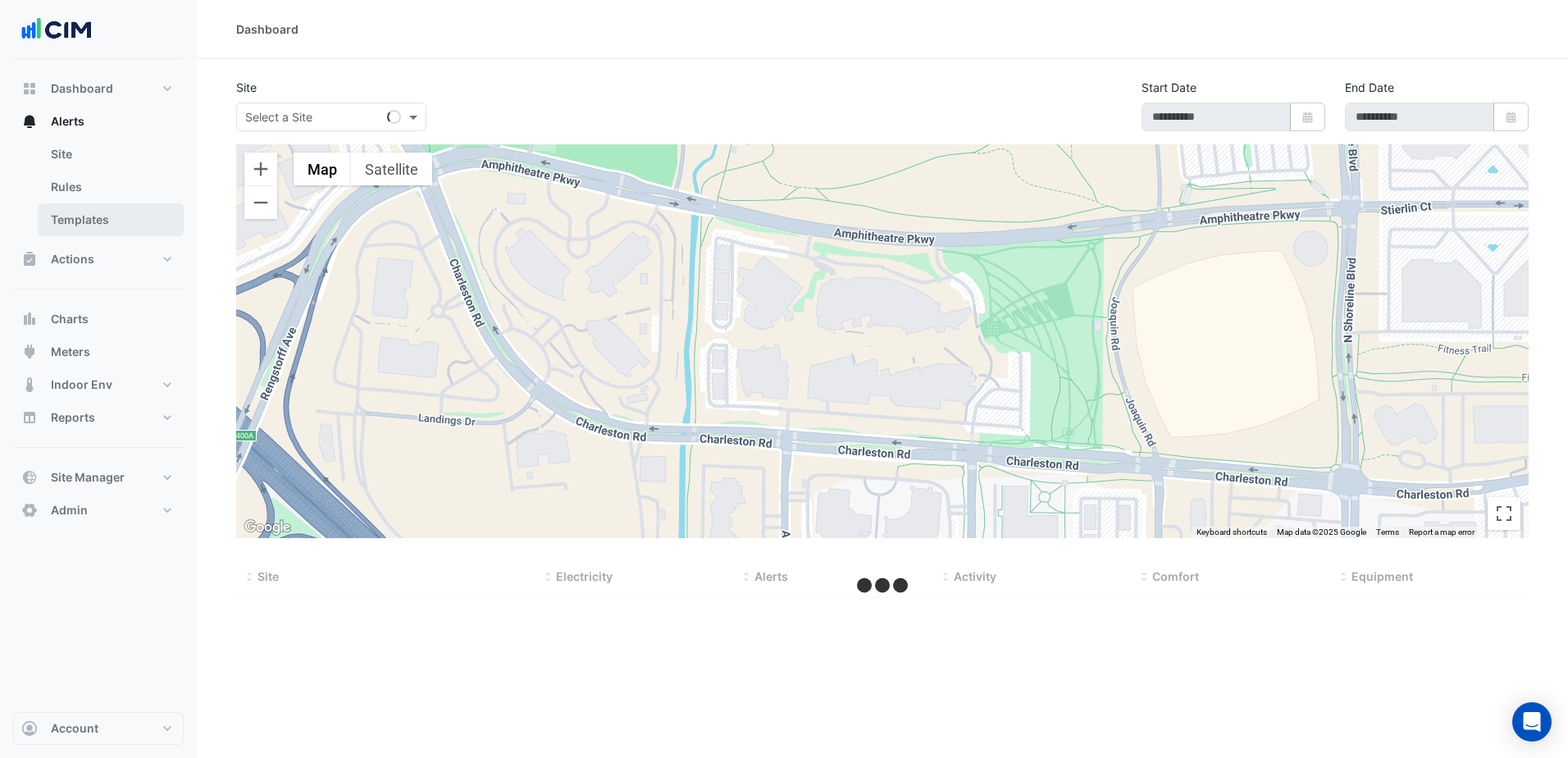 click on "Templates" at bounding box center (111, 220) 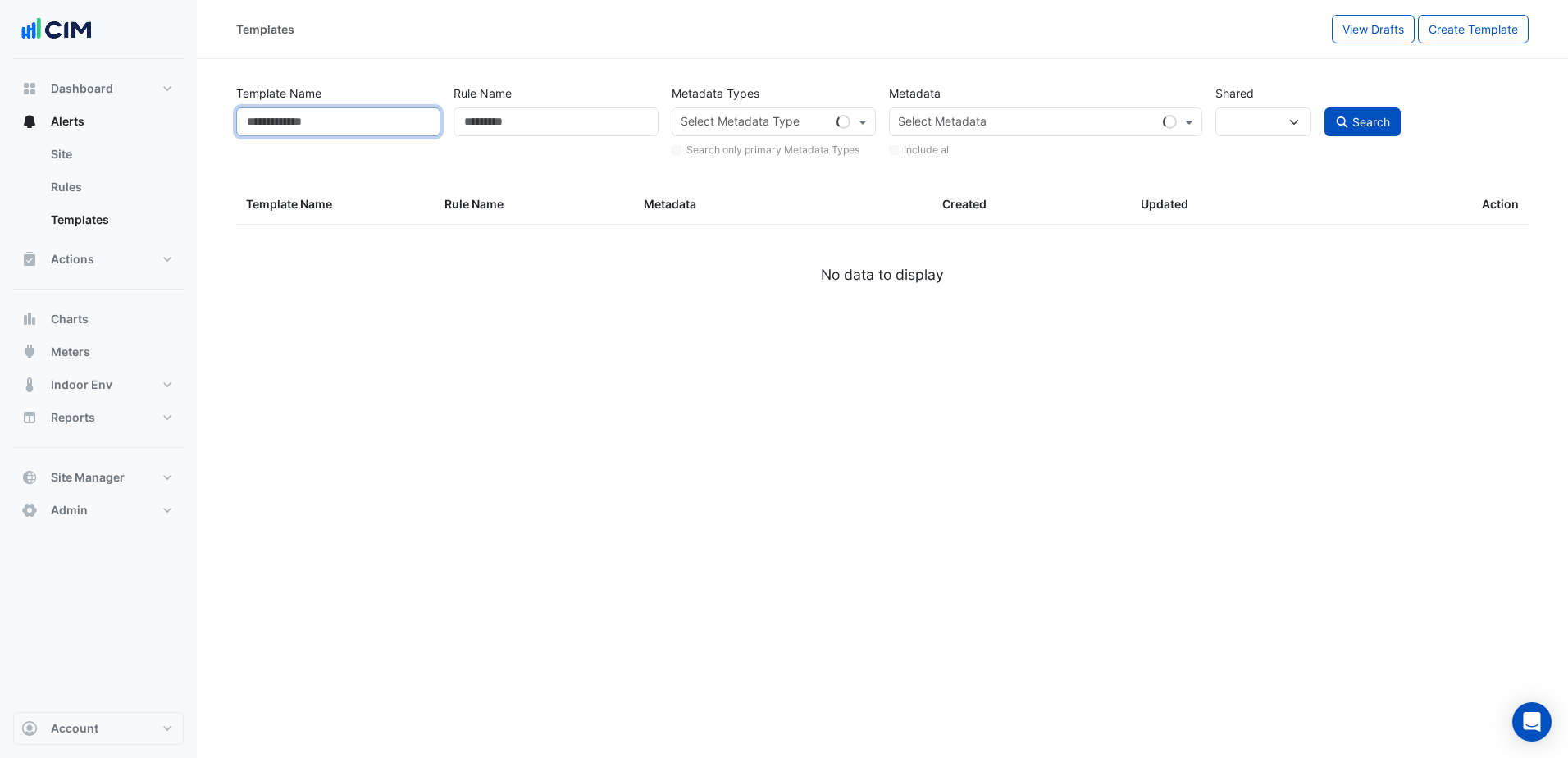 click on "Template Name" at bounding box center (338, 121) 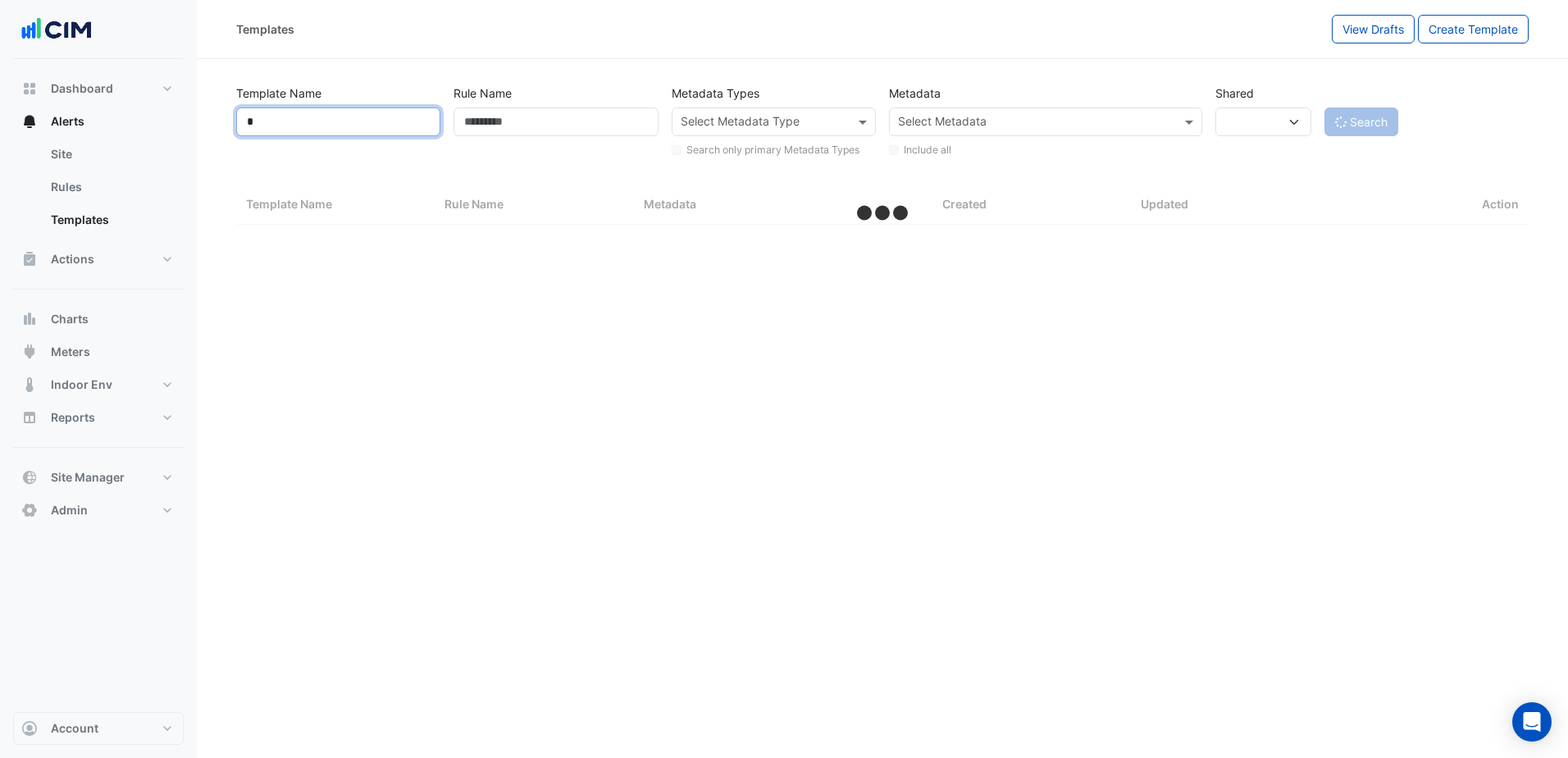 type on "**" 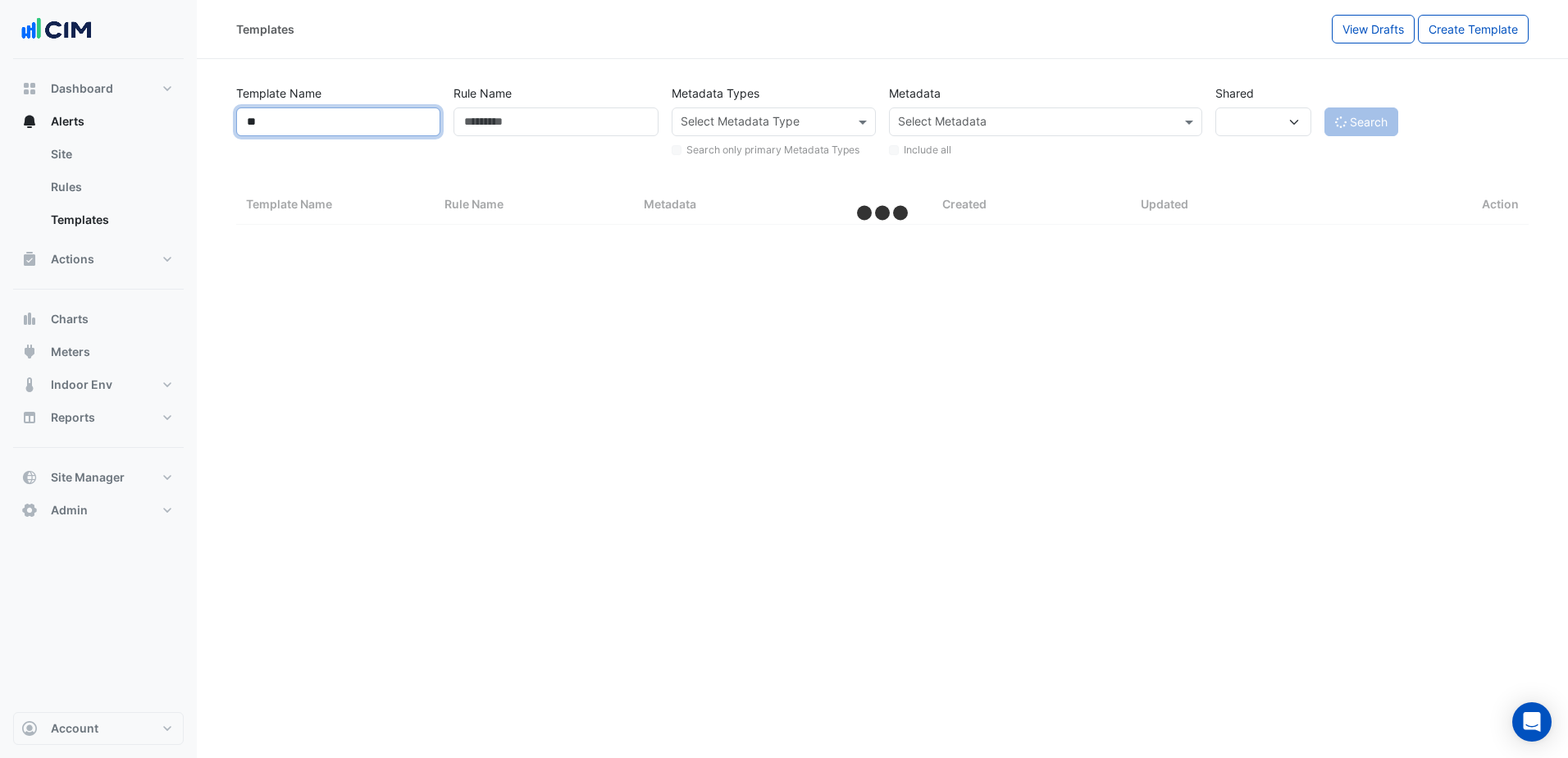 select on "***" 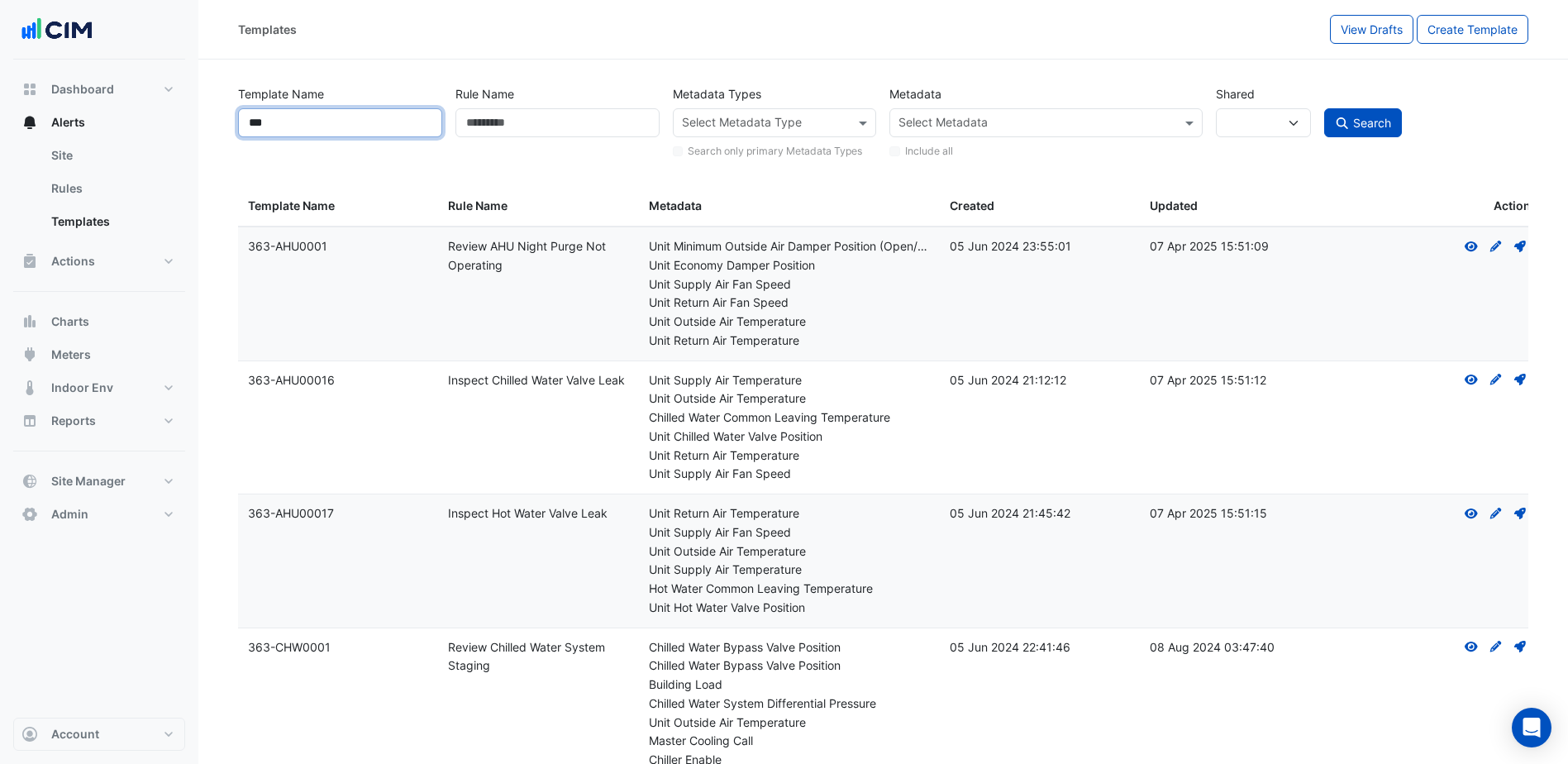 type on "***" 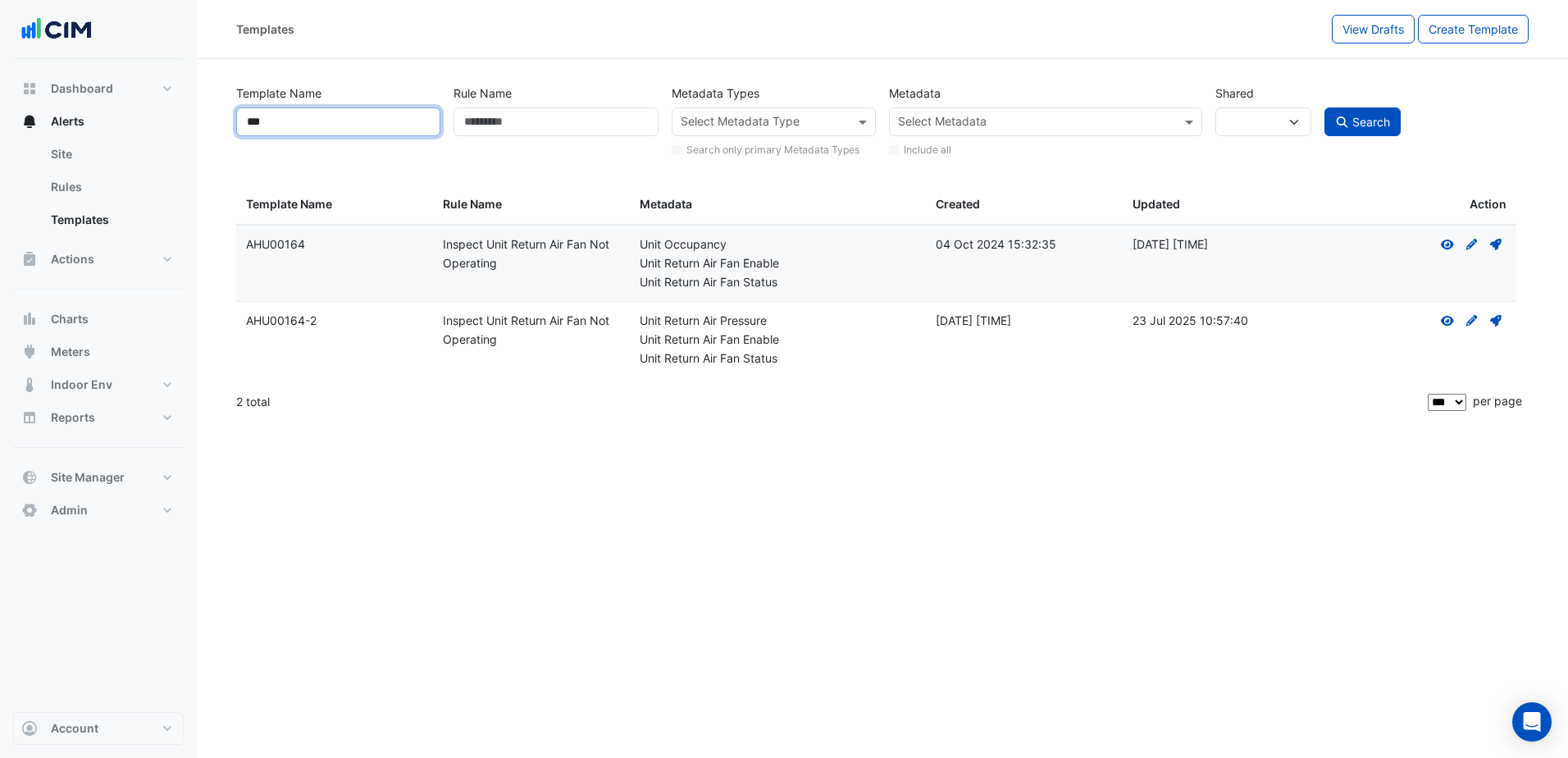 drag, startPoint x: 273, startPoint y: 119, endPoint x: 196, endPoint y: 140, distance: 79.81228 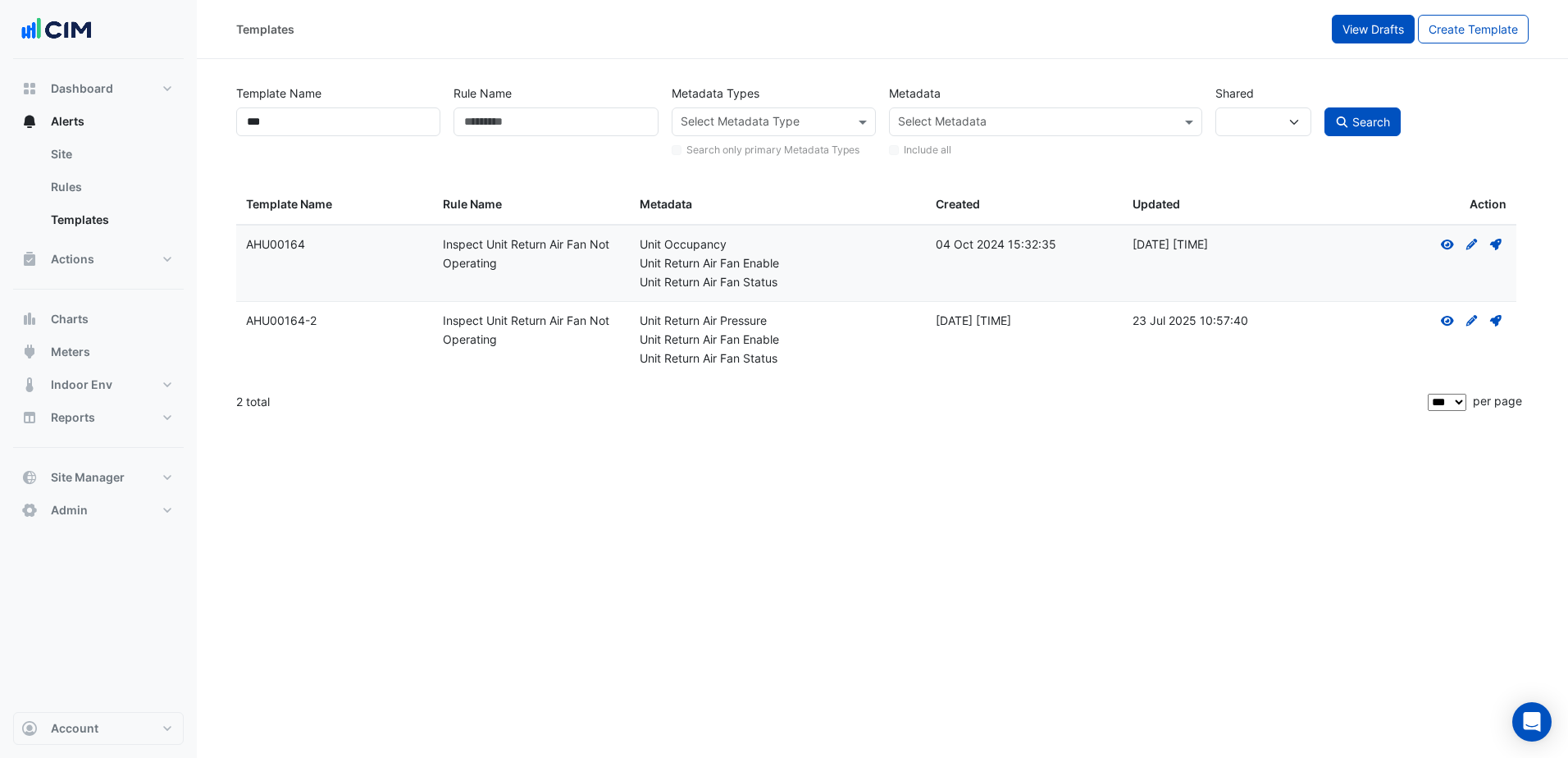 click on "View Drafts" 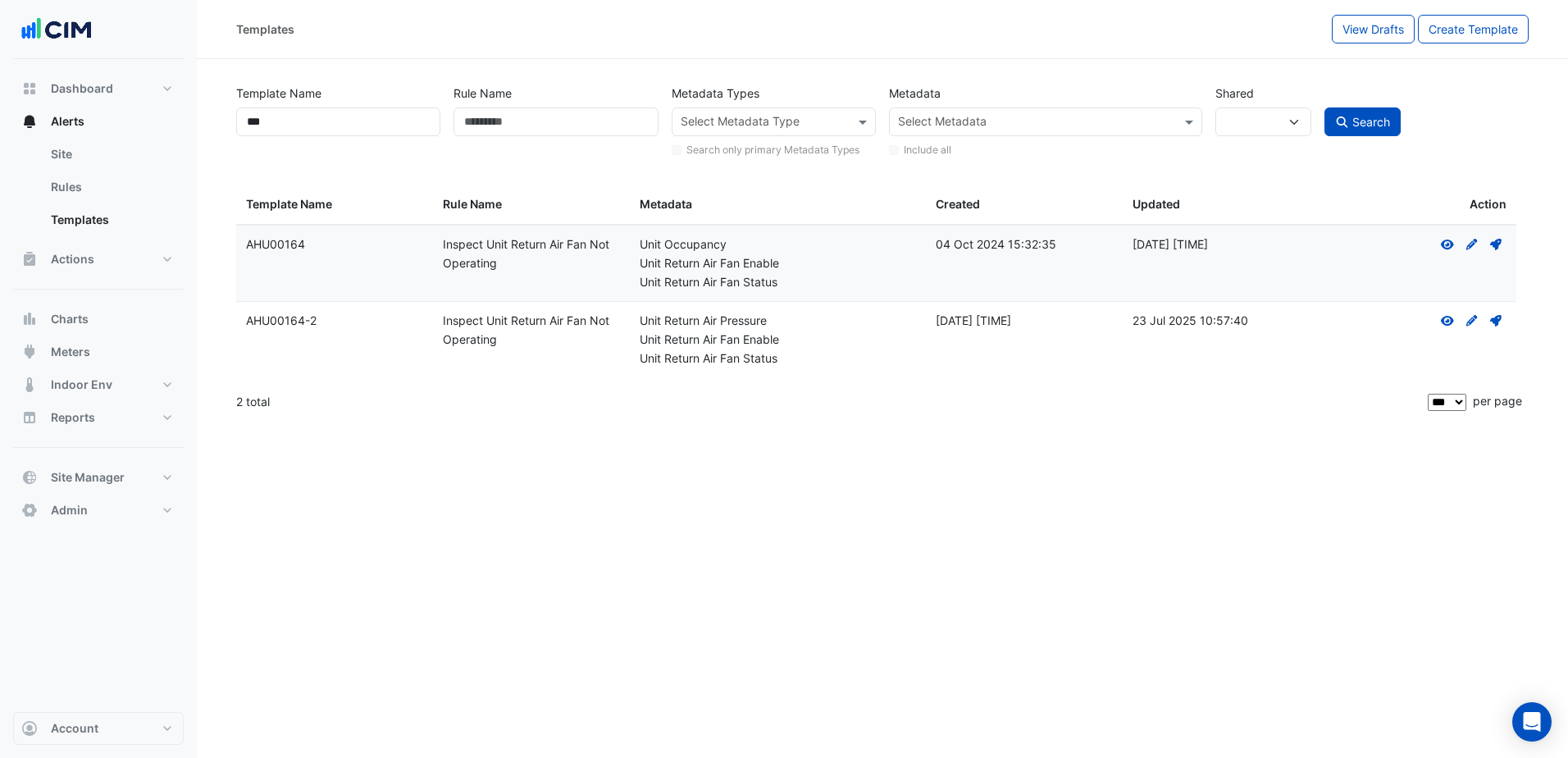 select 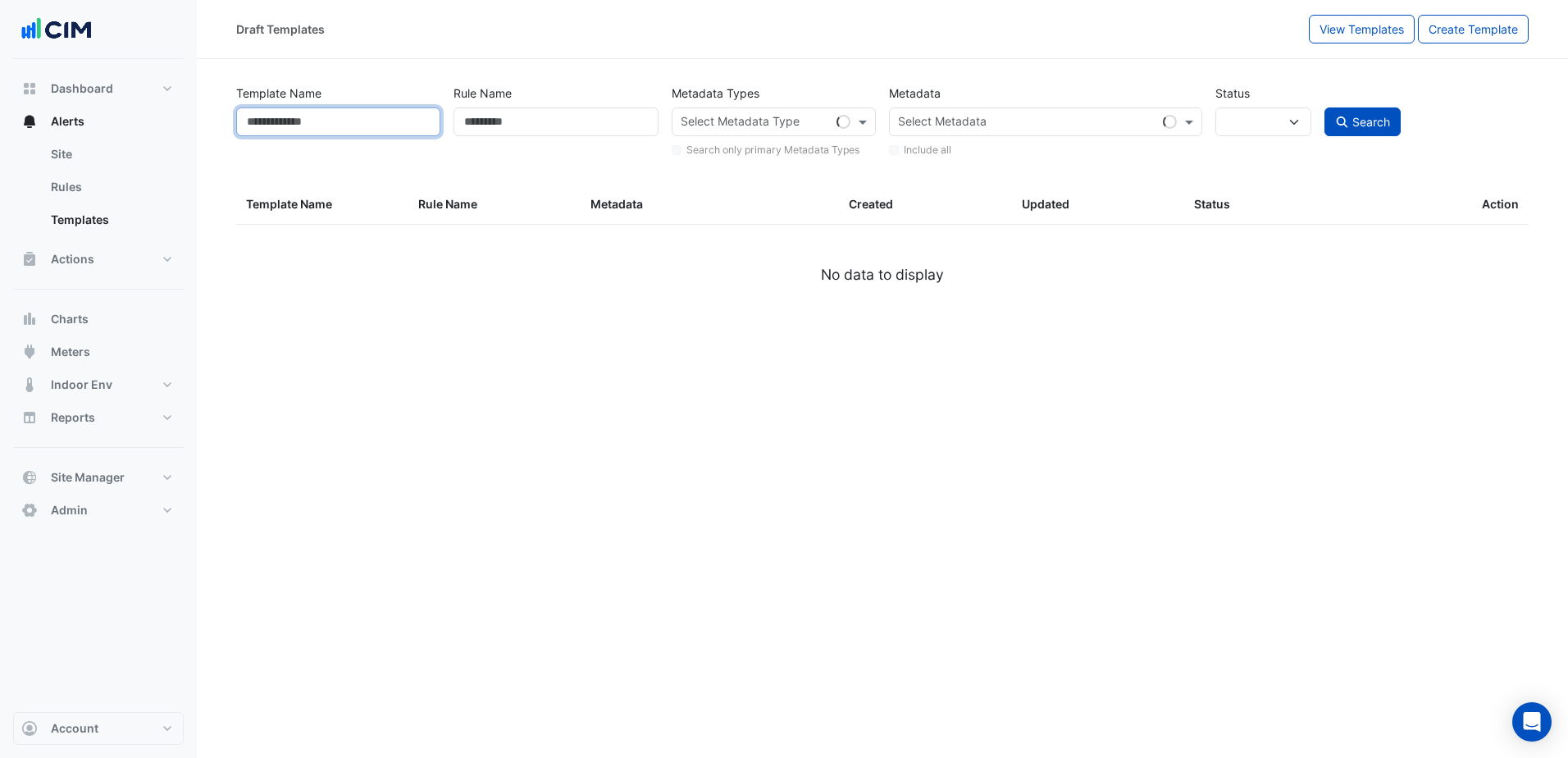 click on "Template Name" at bounding box center [338, 121] 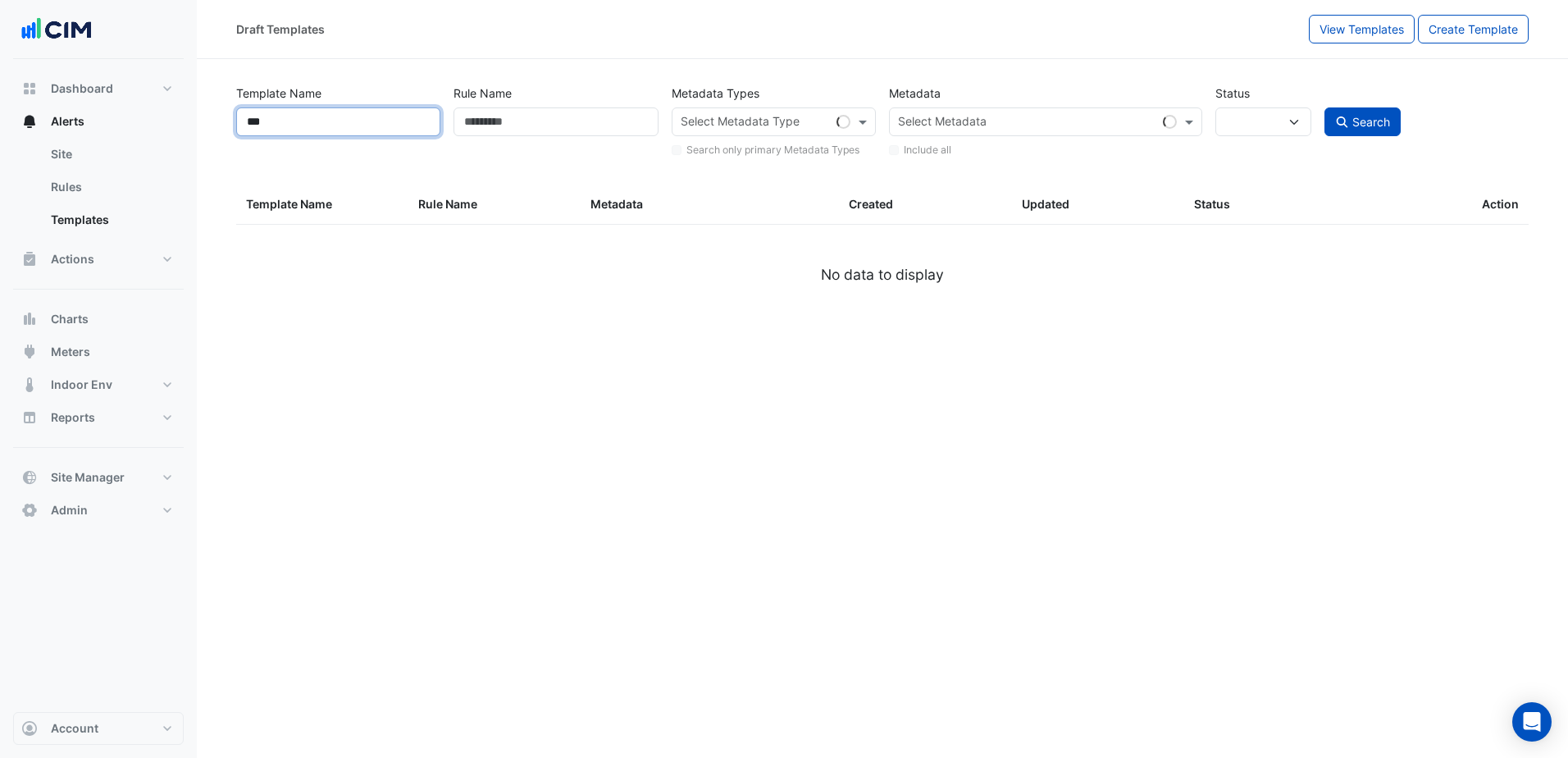 type 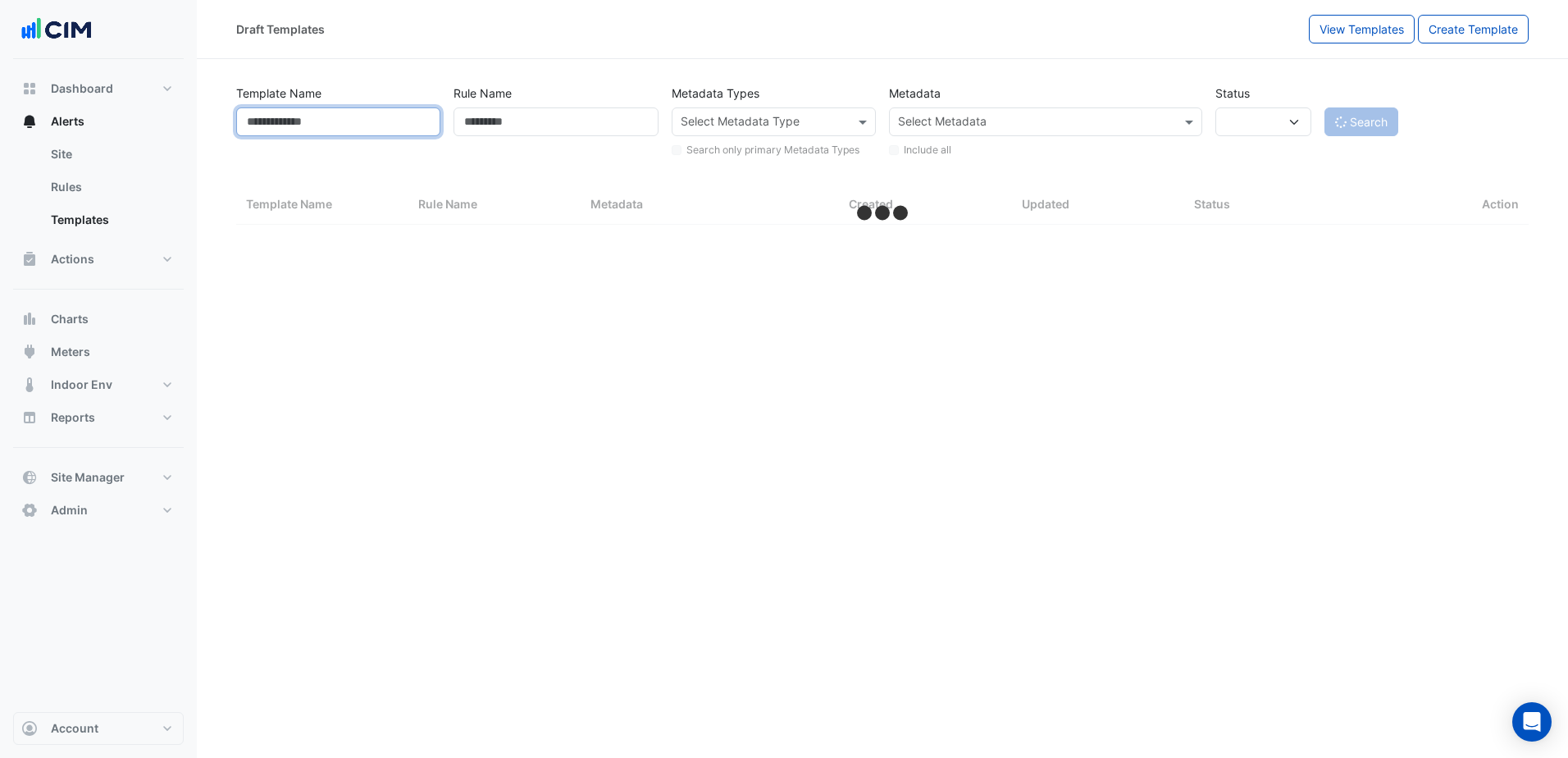 paste on "***" 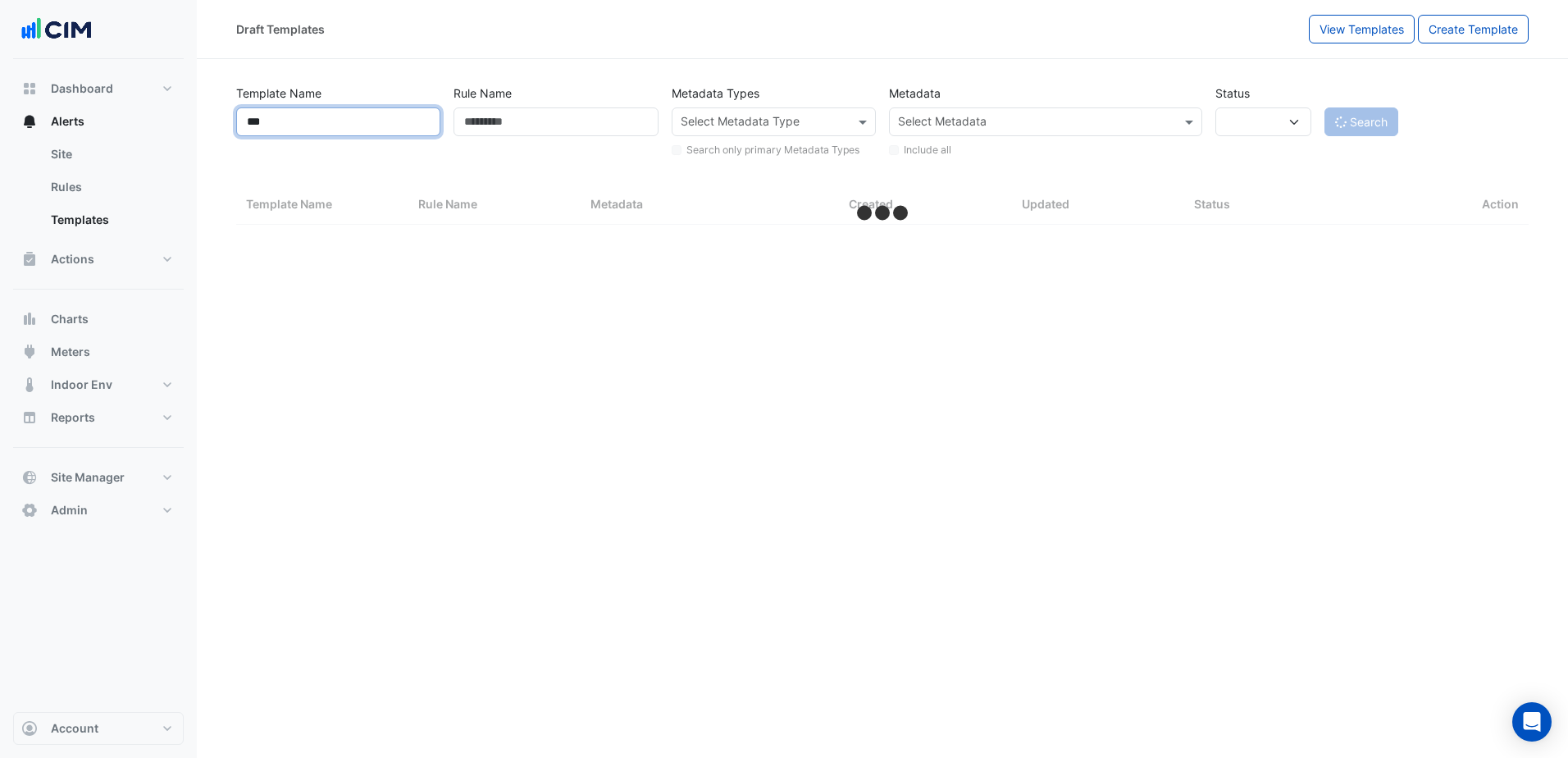 select on "***" 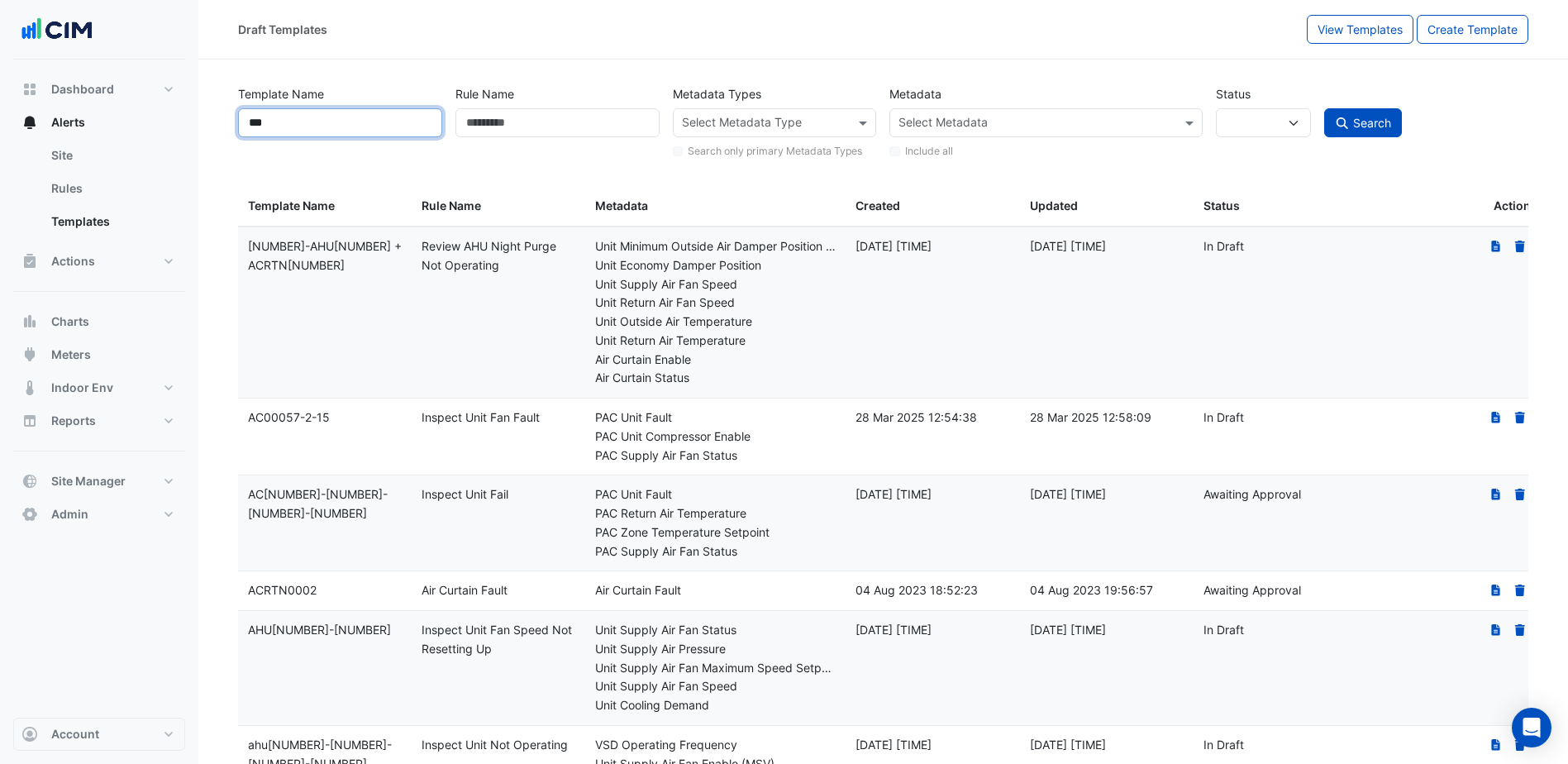 type on "***" 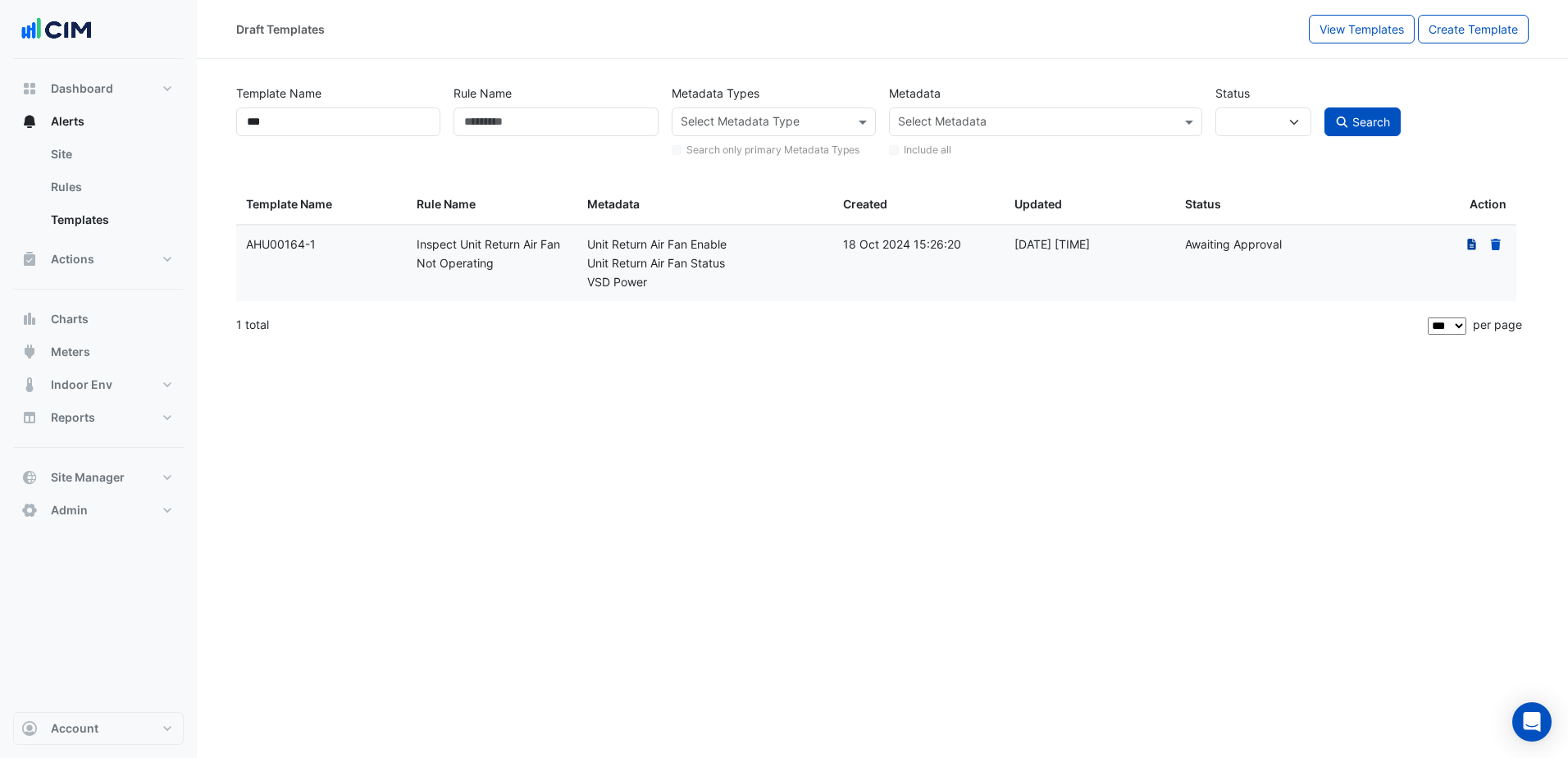 click on "The template has an existing draft that has been submitted for approval. Click 'Edit' if you would like to update the draft." 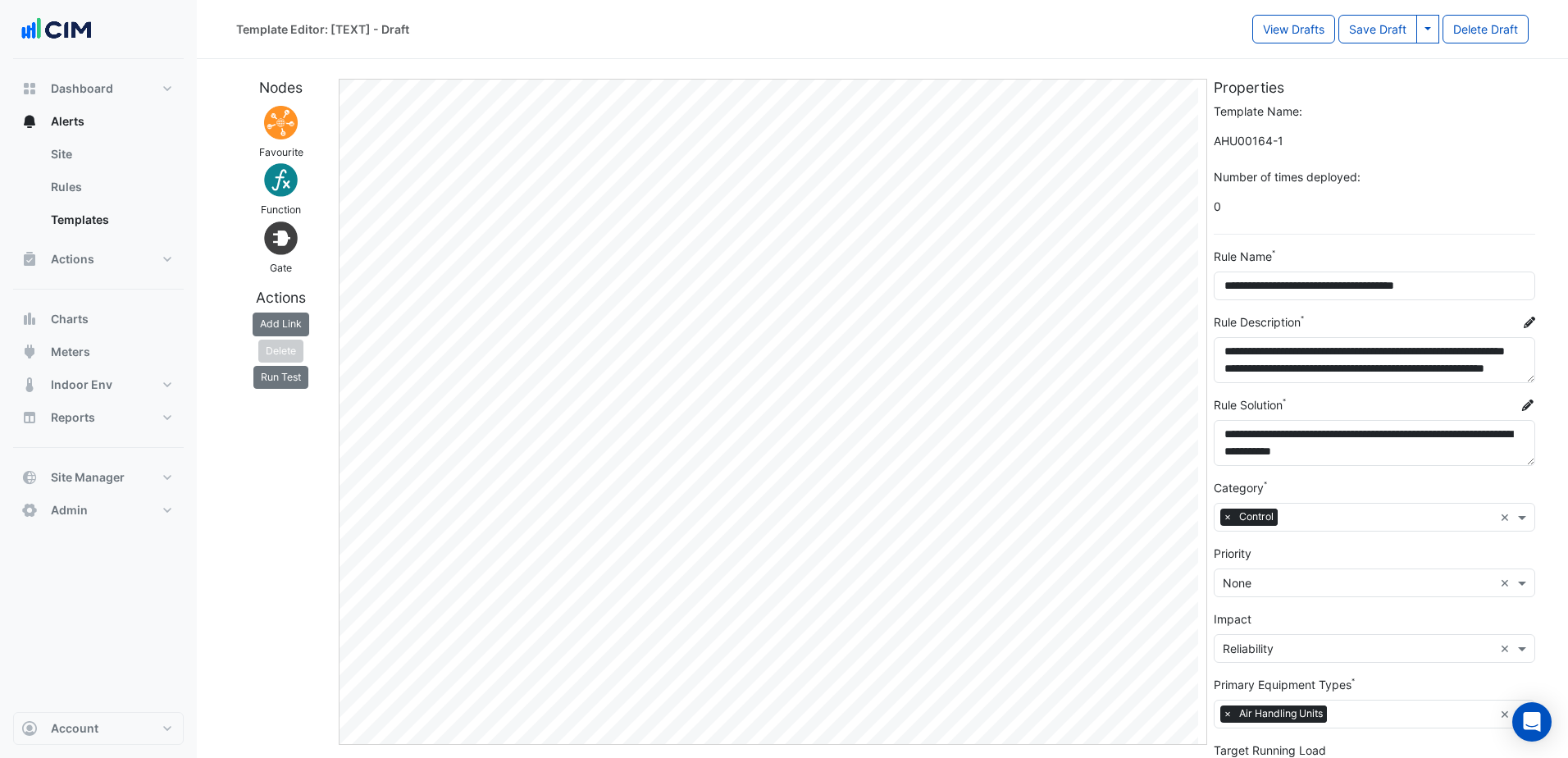 select 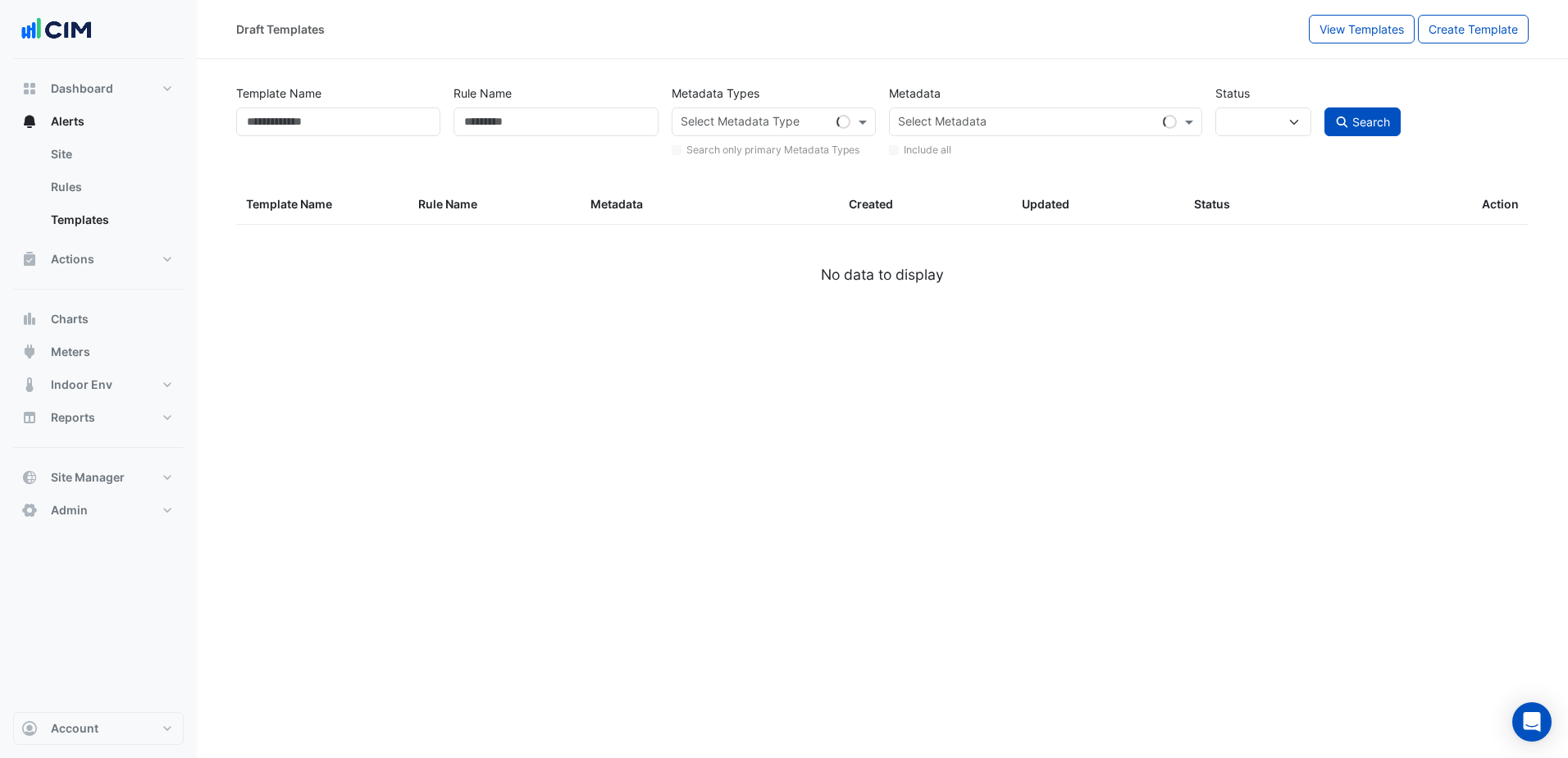 type on "***" 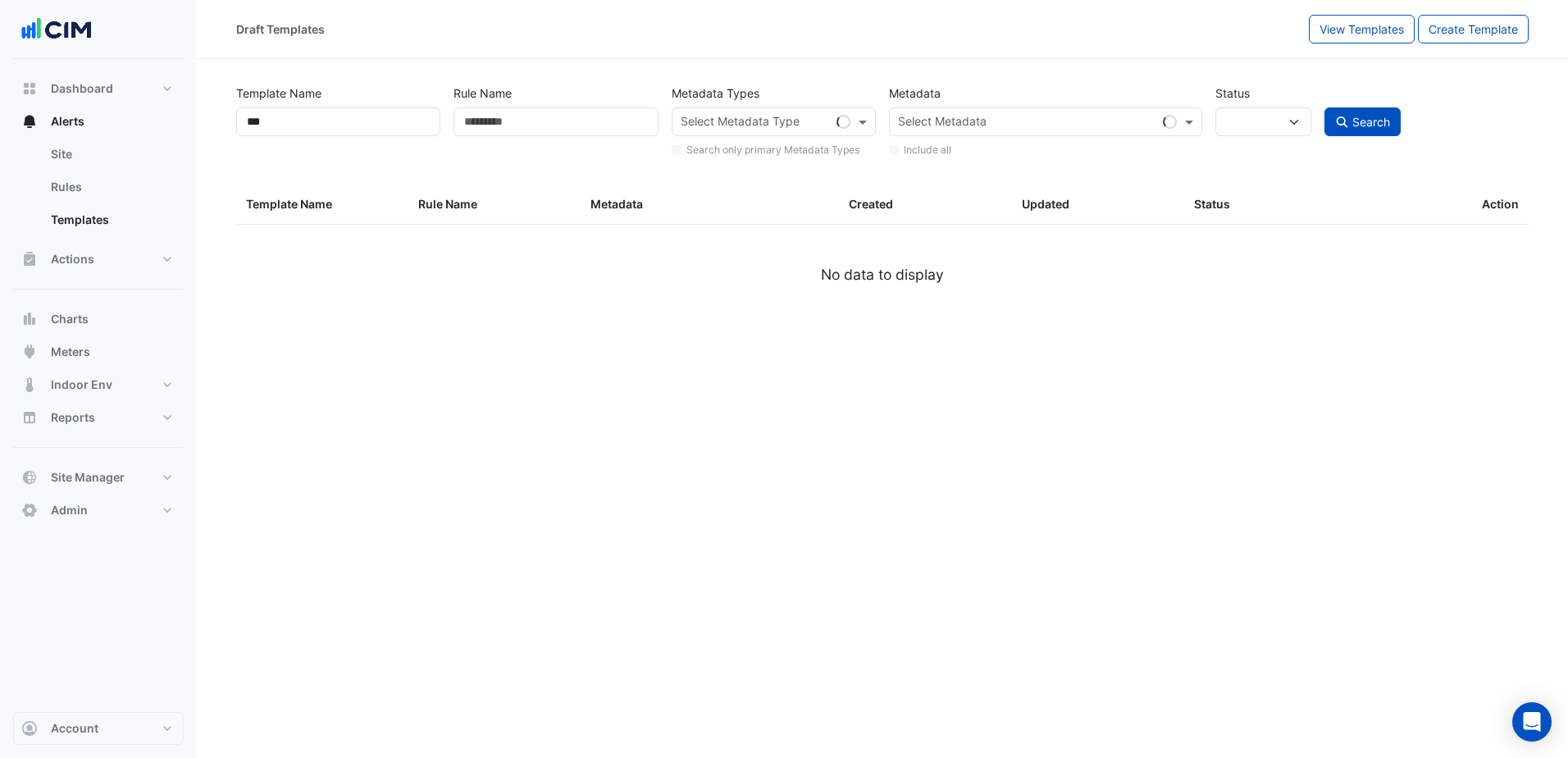 select 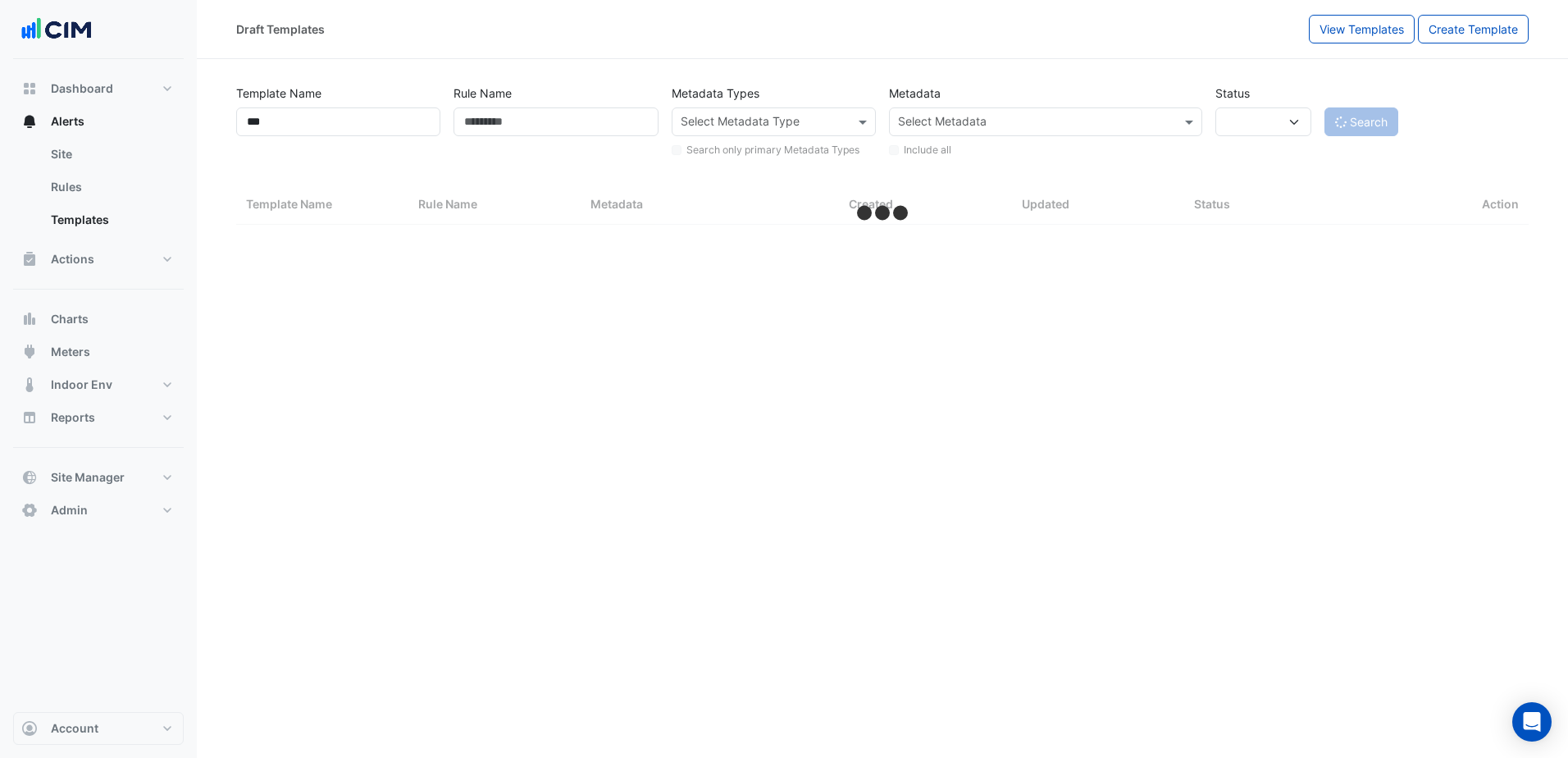 select on "***" 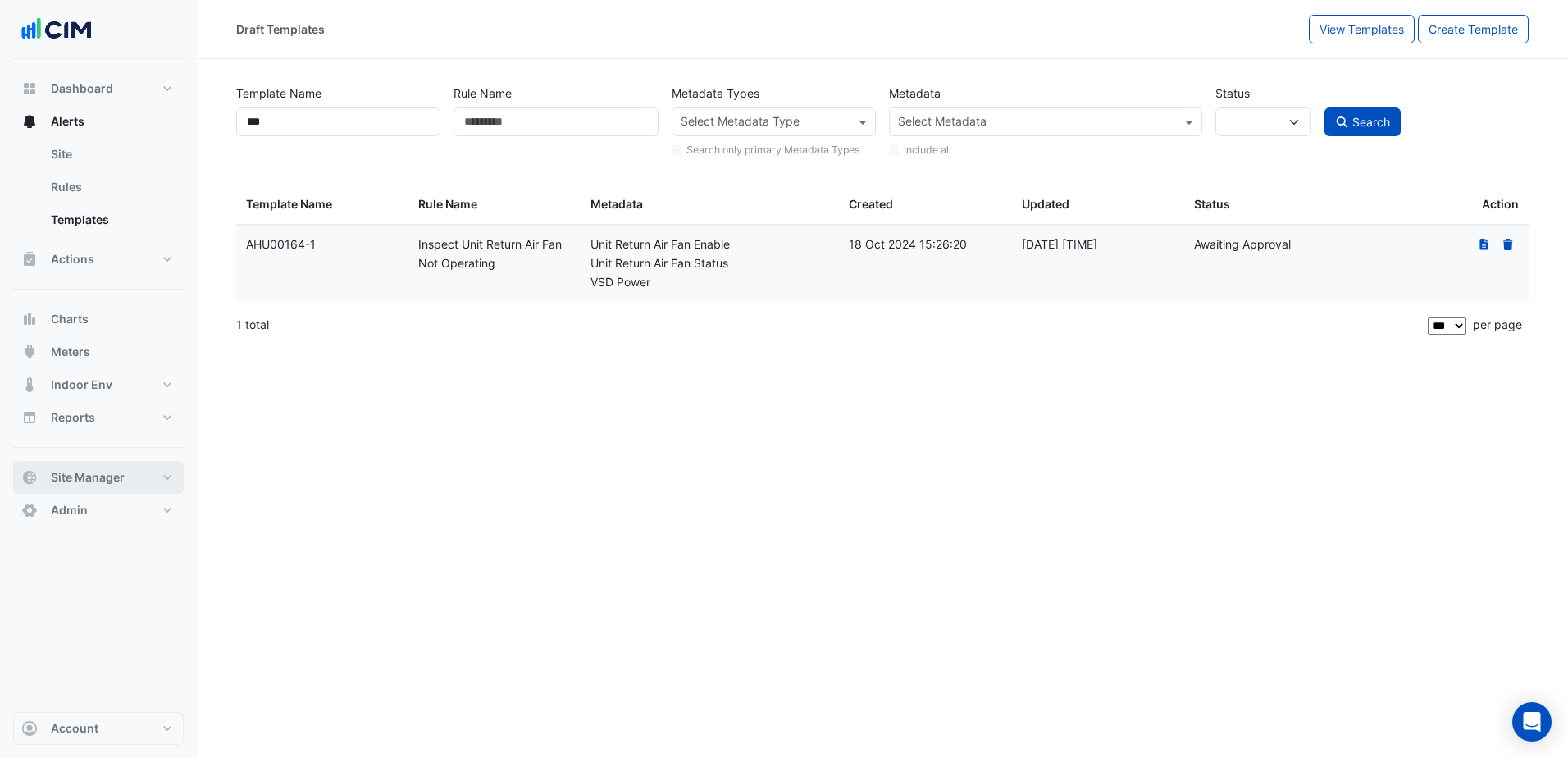 click on "Site Manager" at bounding box center [88, 477] 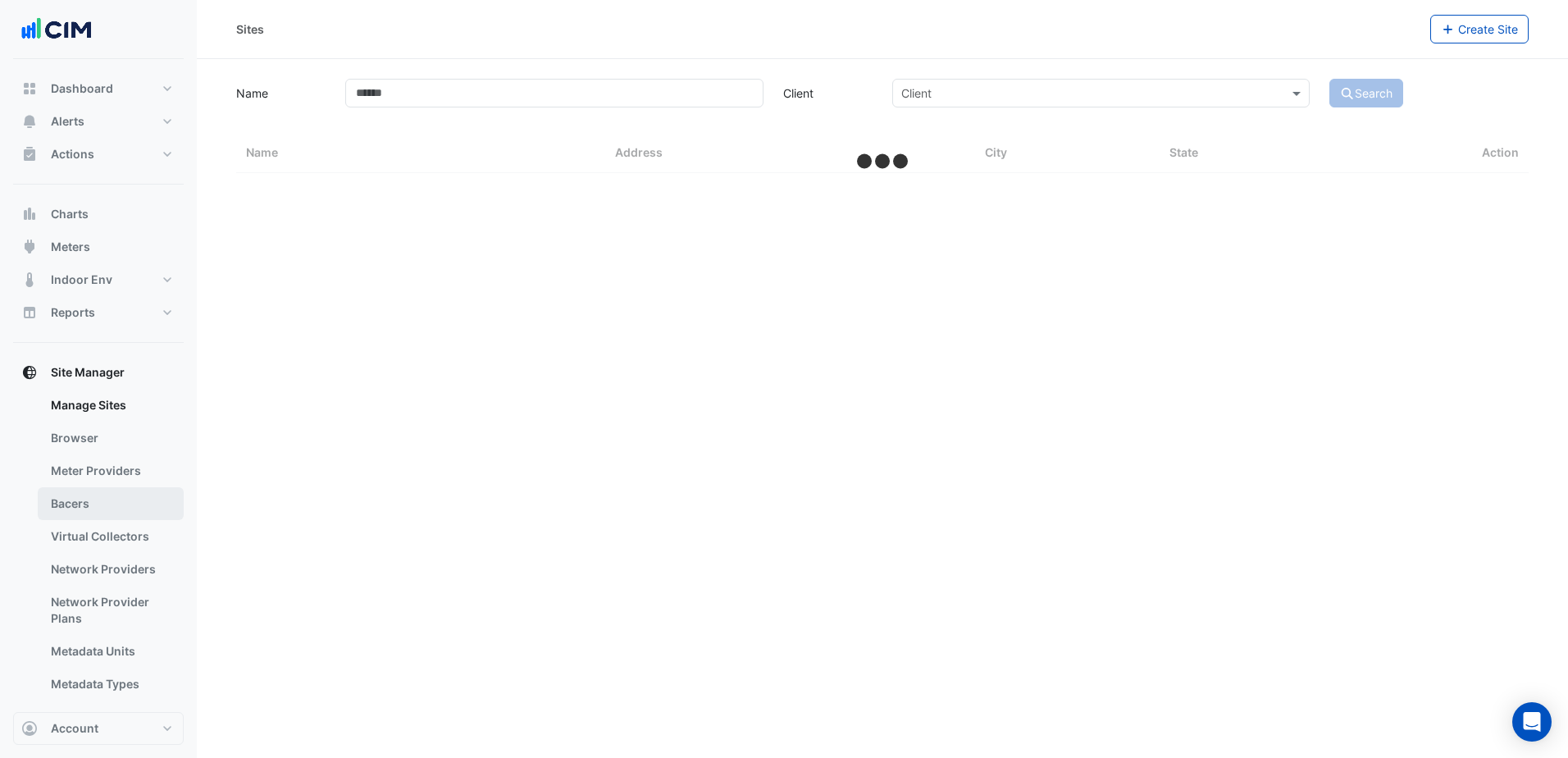click on "Bacers" at bounding box center (111, 504) 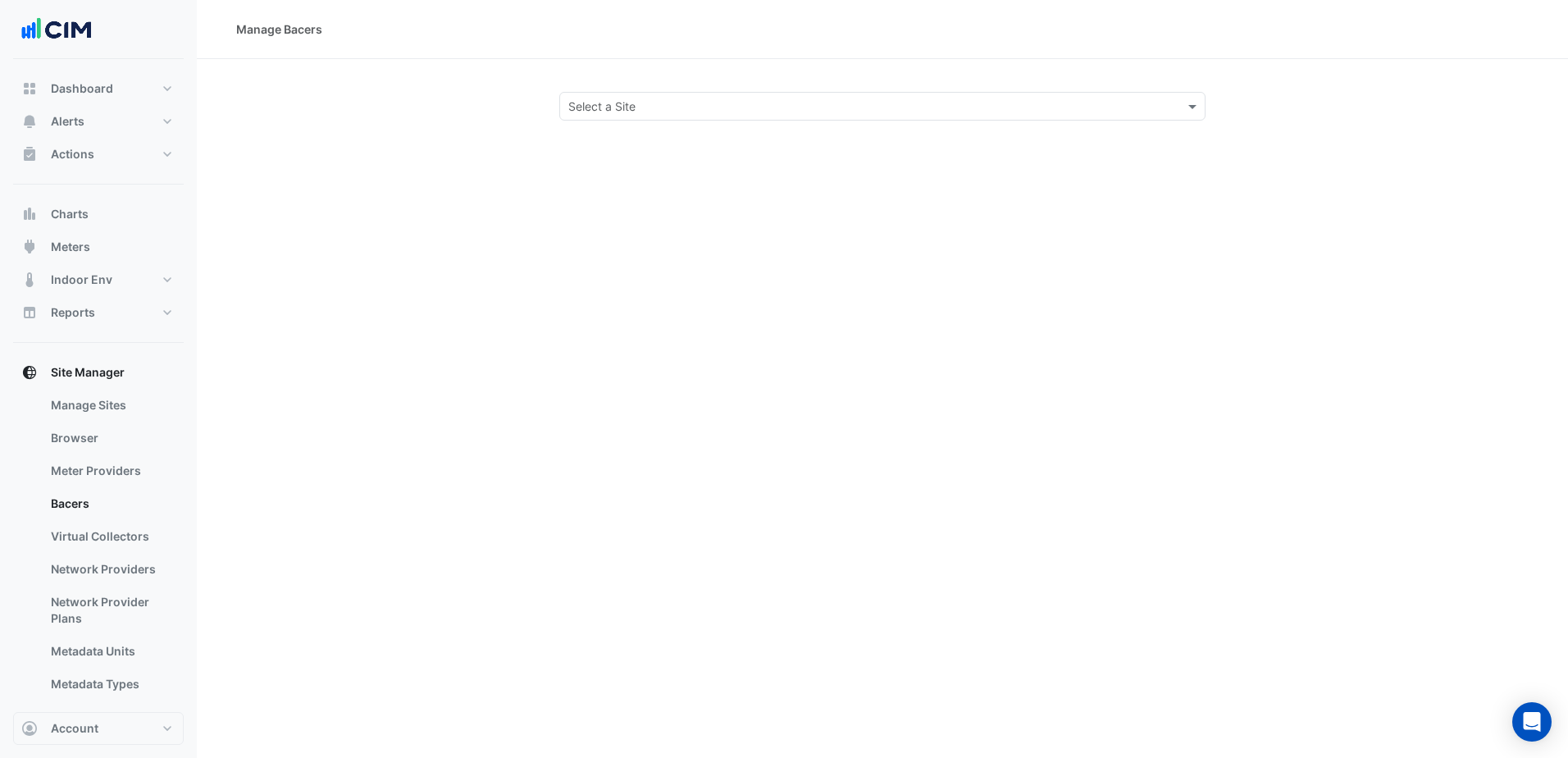 click 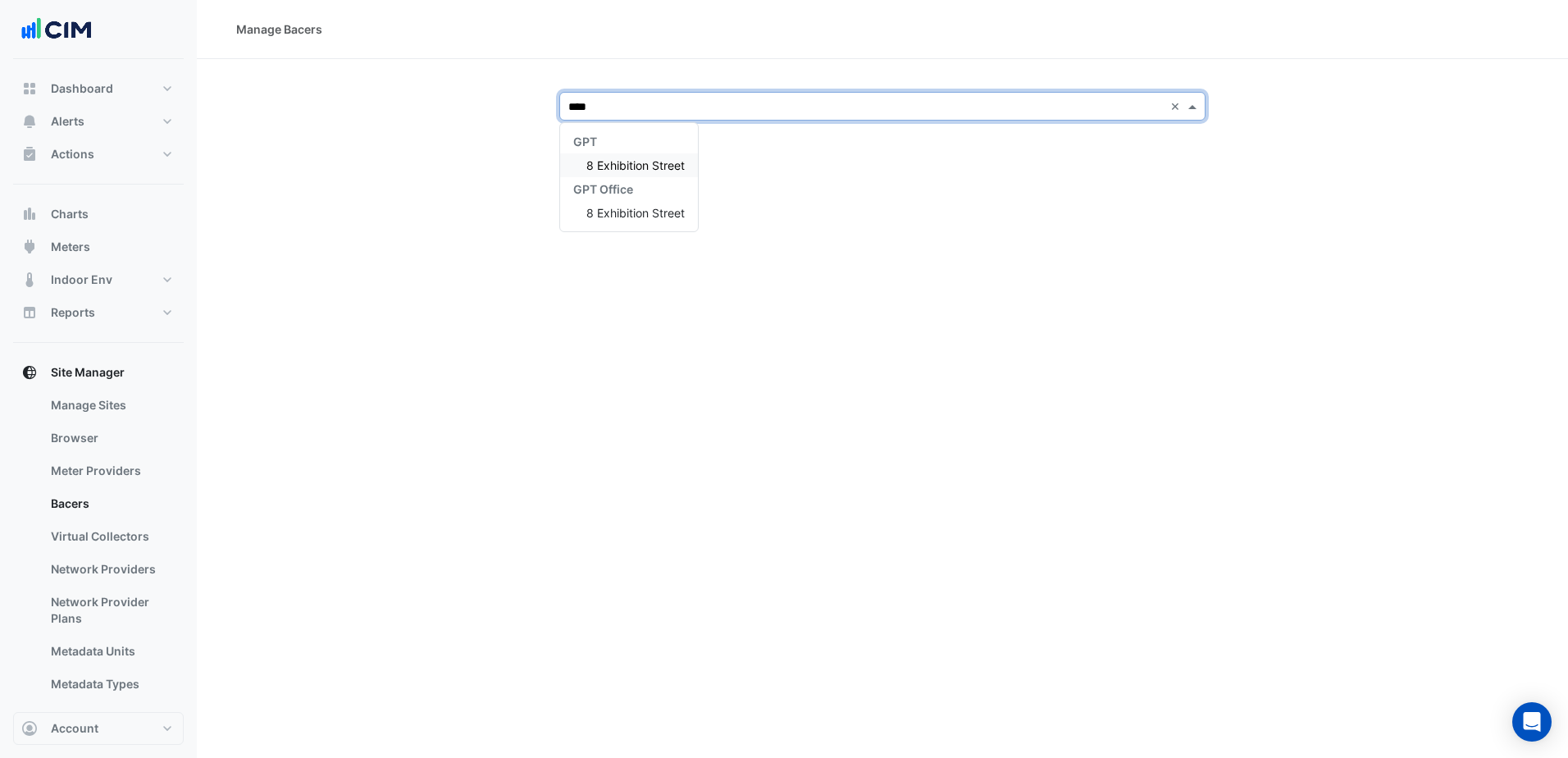 type on "*****" 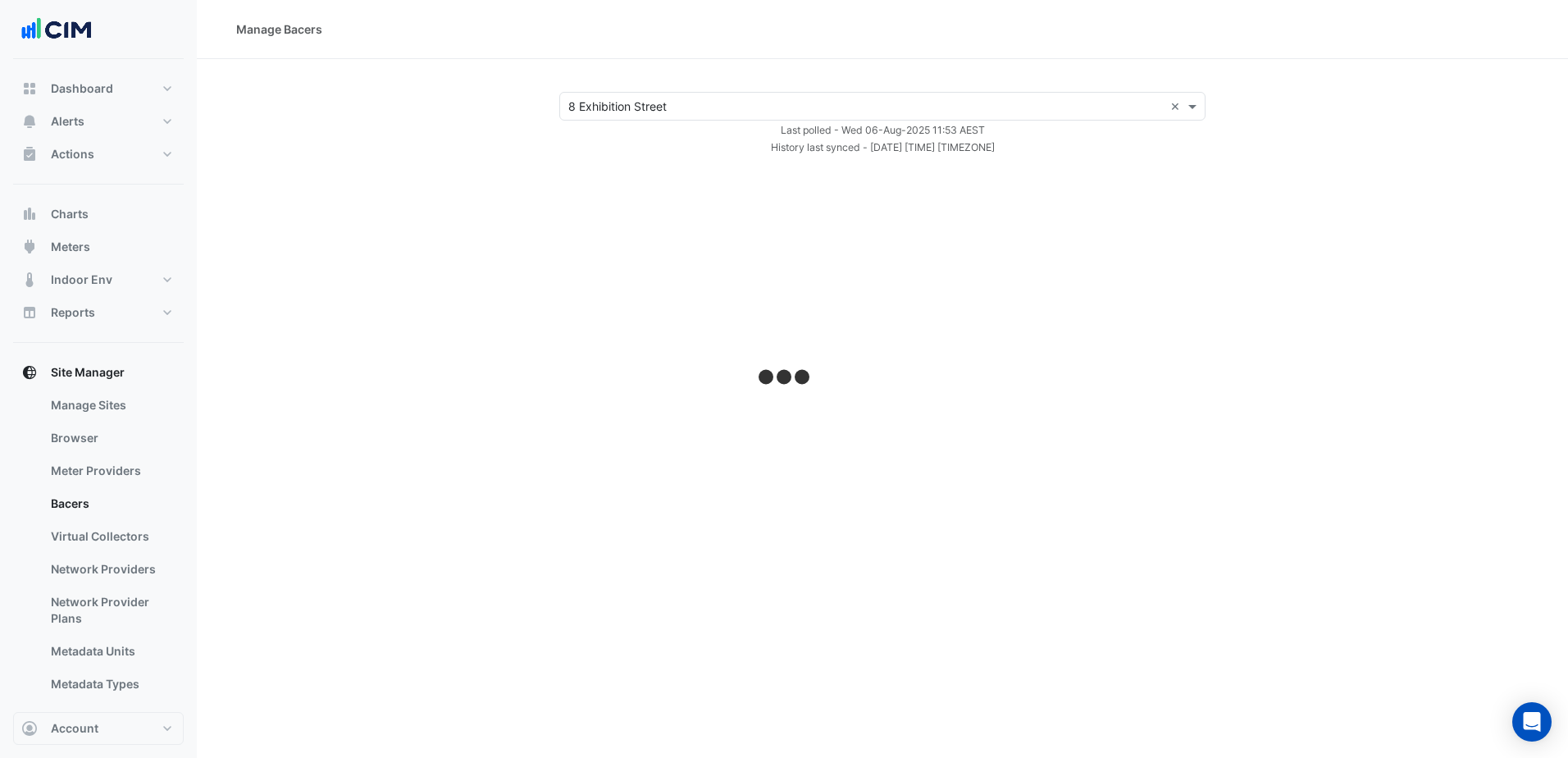 select on "***" 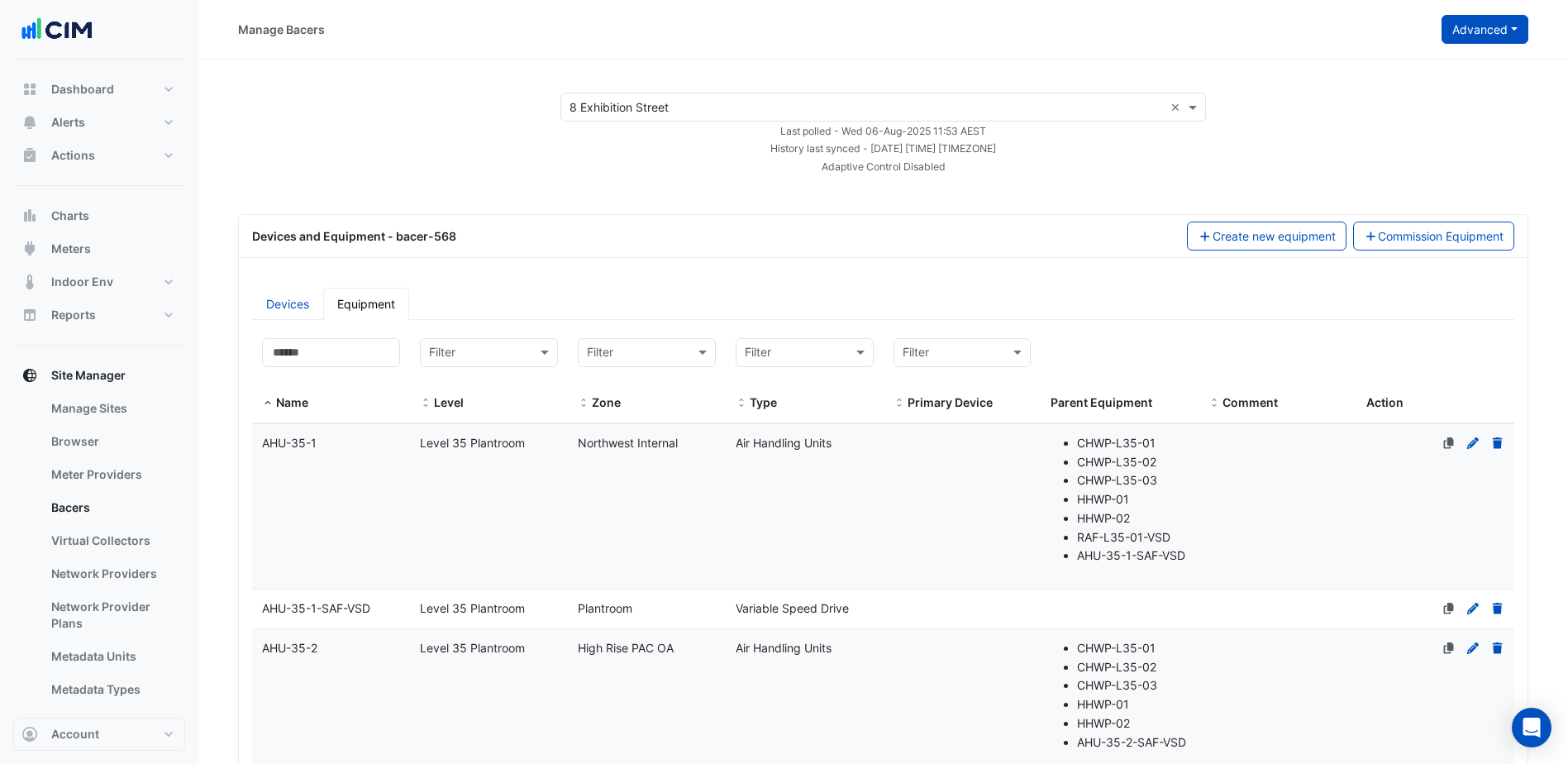 click on "Advanced" at bounding box center [1485, 29] 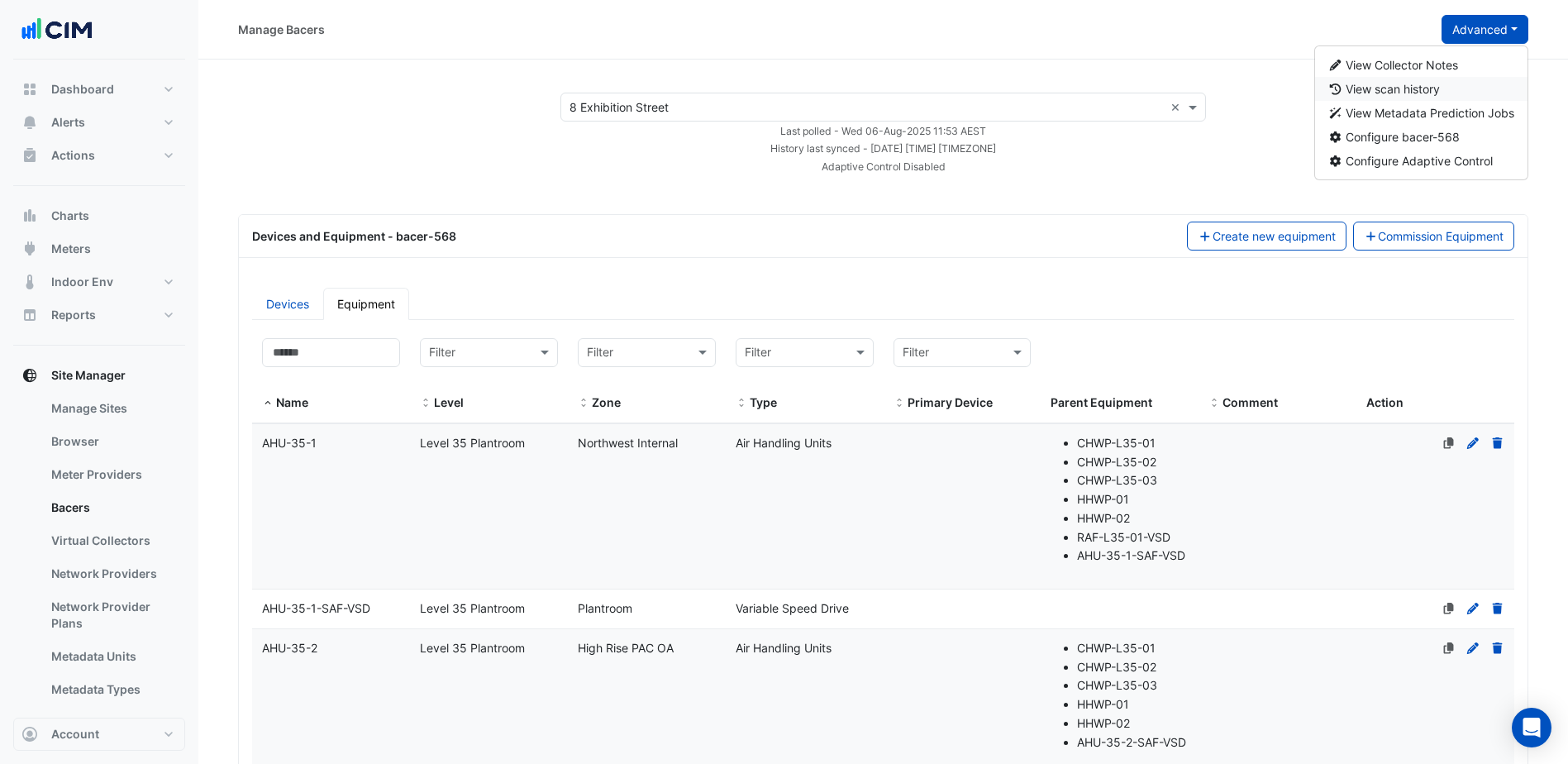 click on "View scan history" 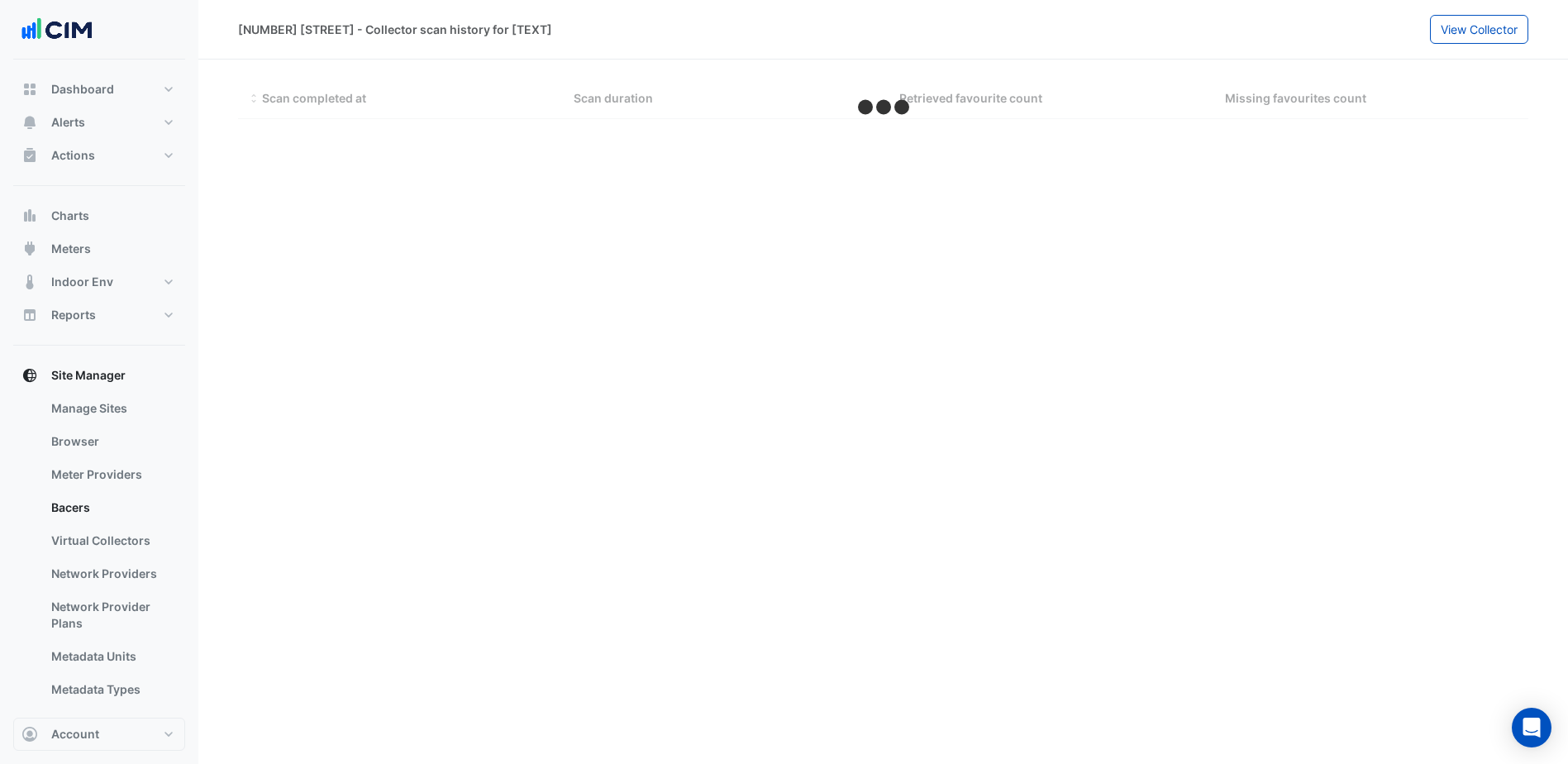 select on "***" 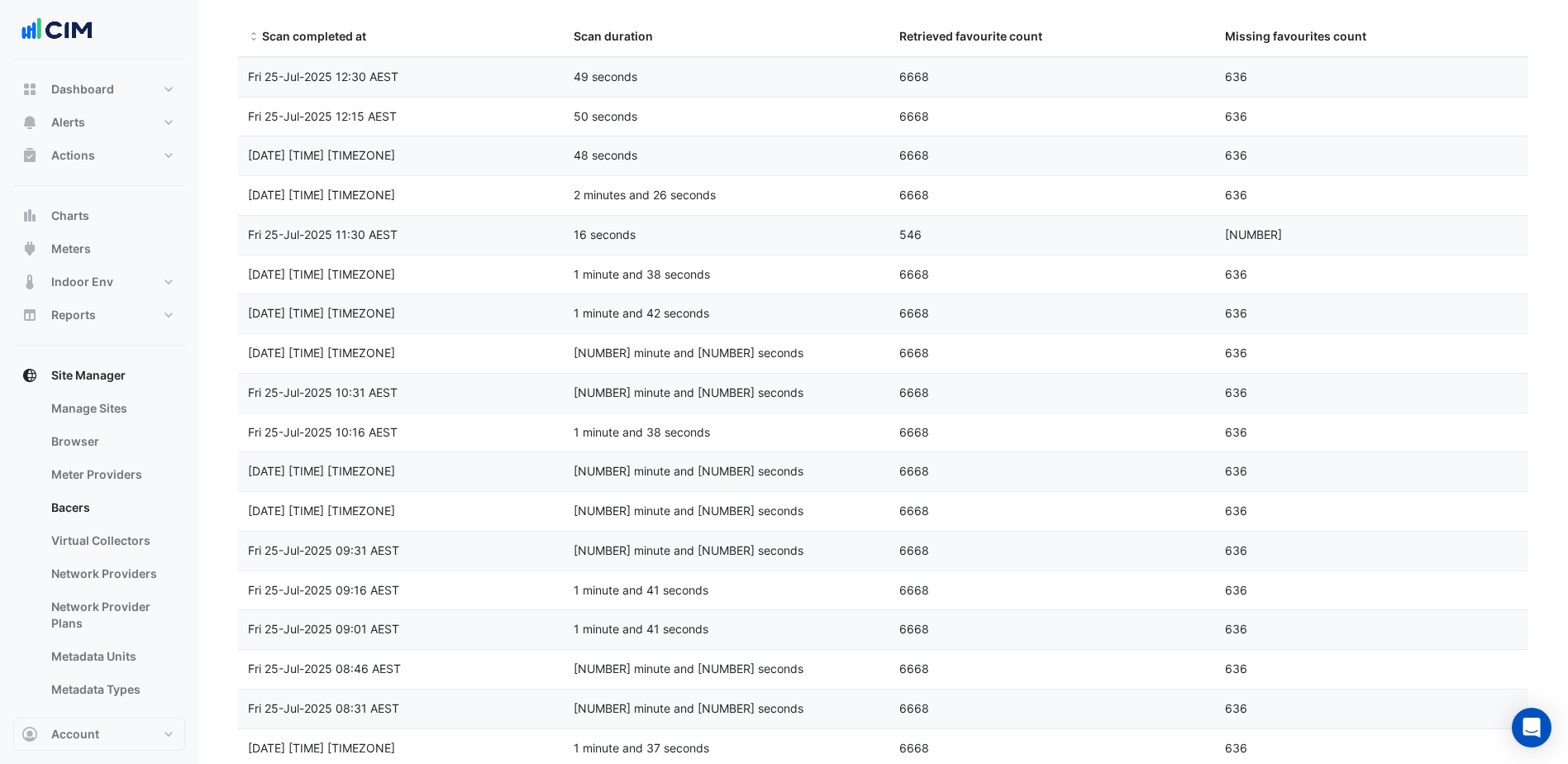 scroll, scrollTop: 0, scrollLeft: 0, axis: both 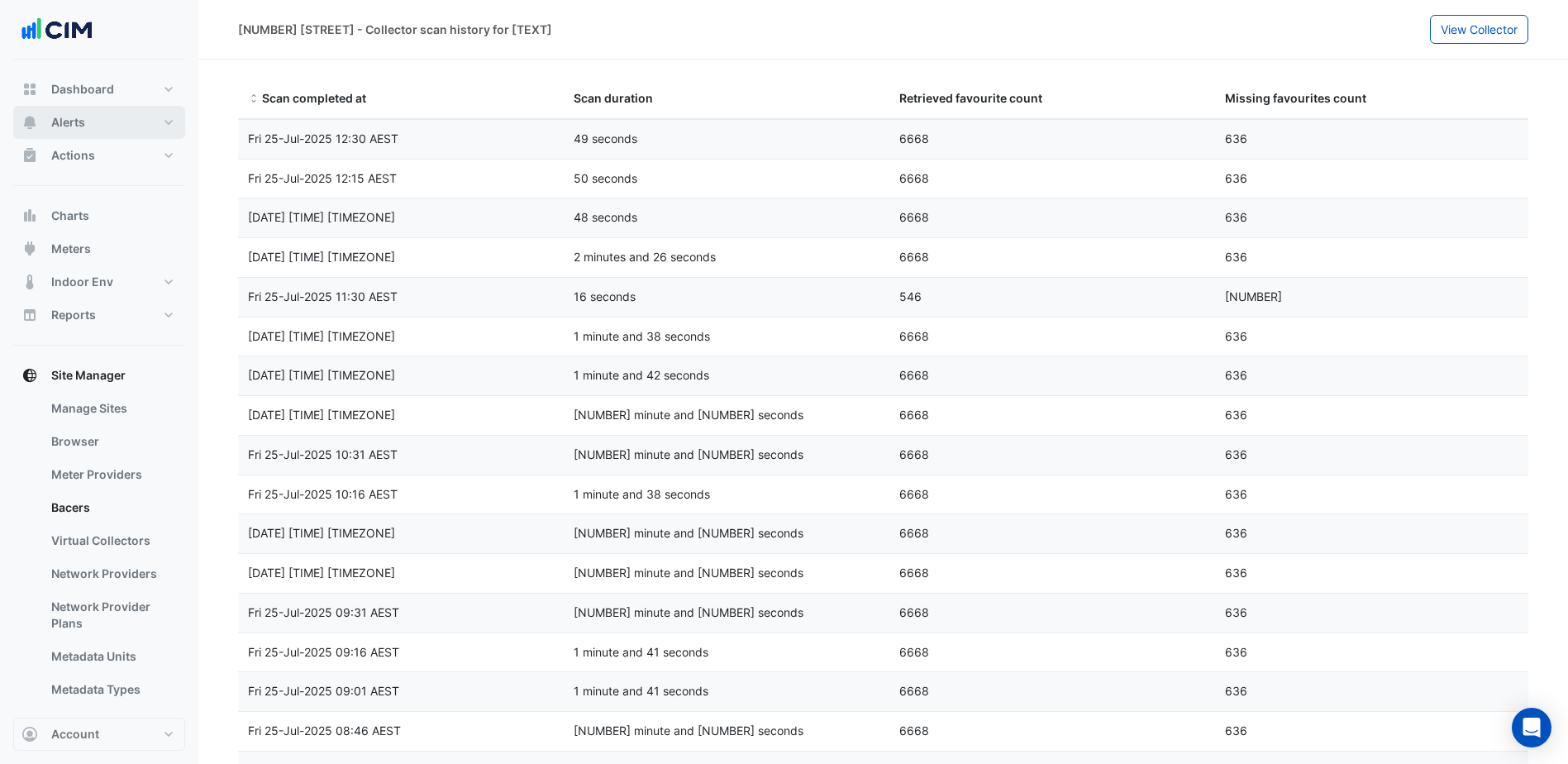 click on "Alerts" at bounding box center [99, 122] 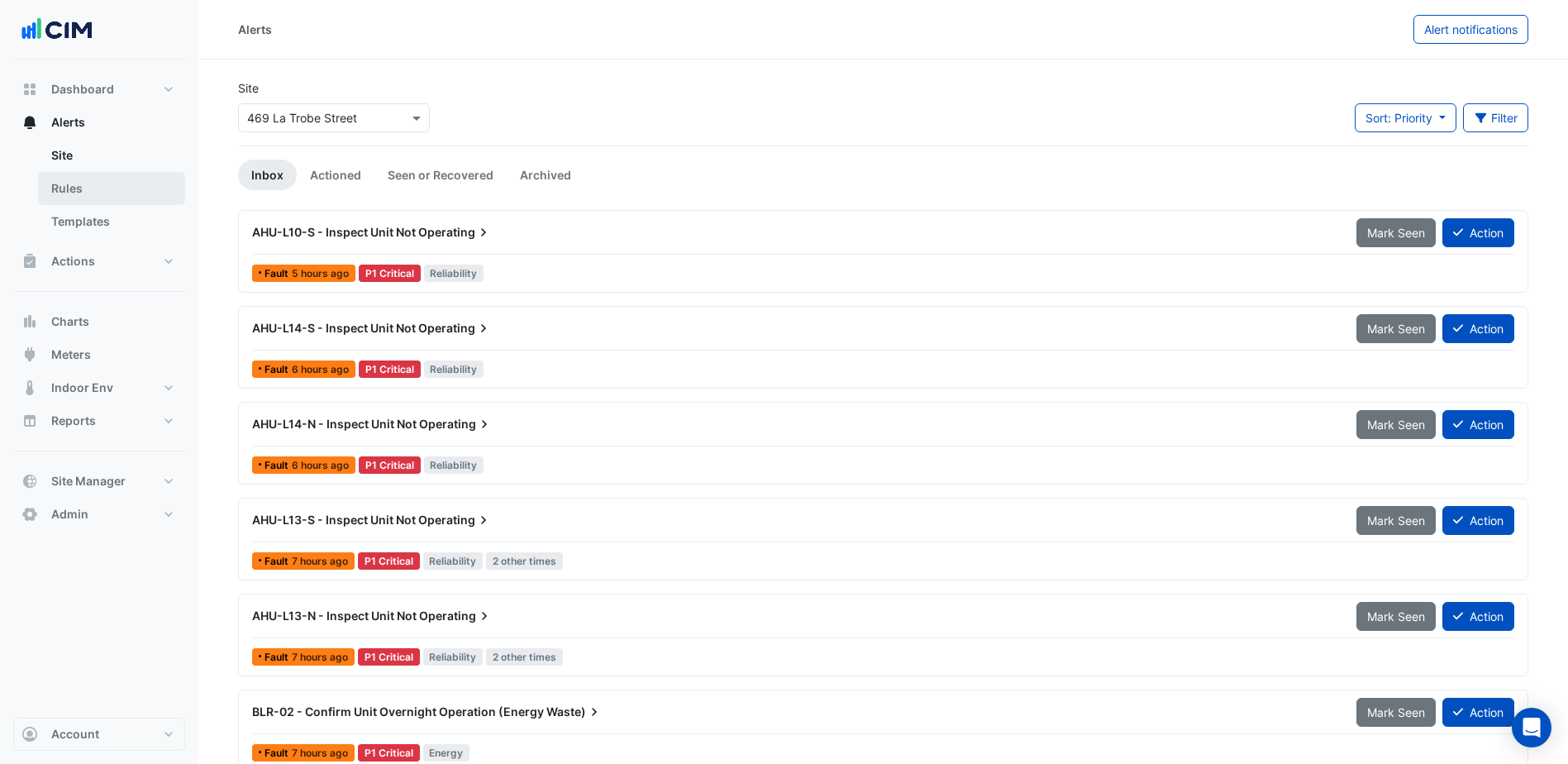 click on "Rules" at bounding box center (112, 189) 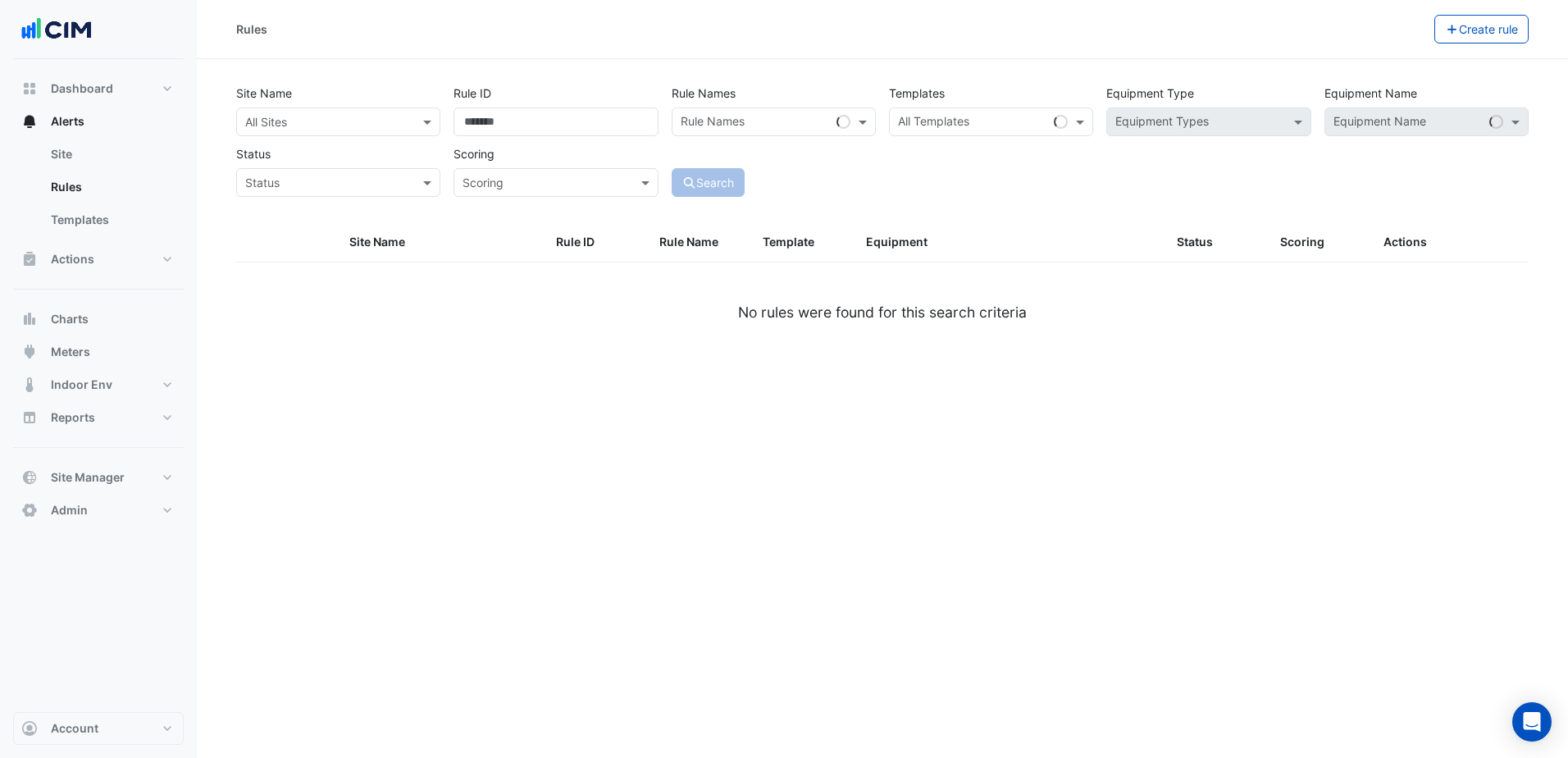 click at bounding box center [321, 122] 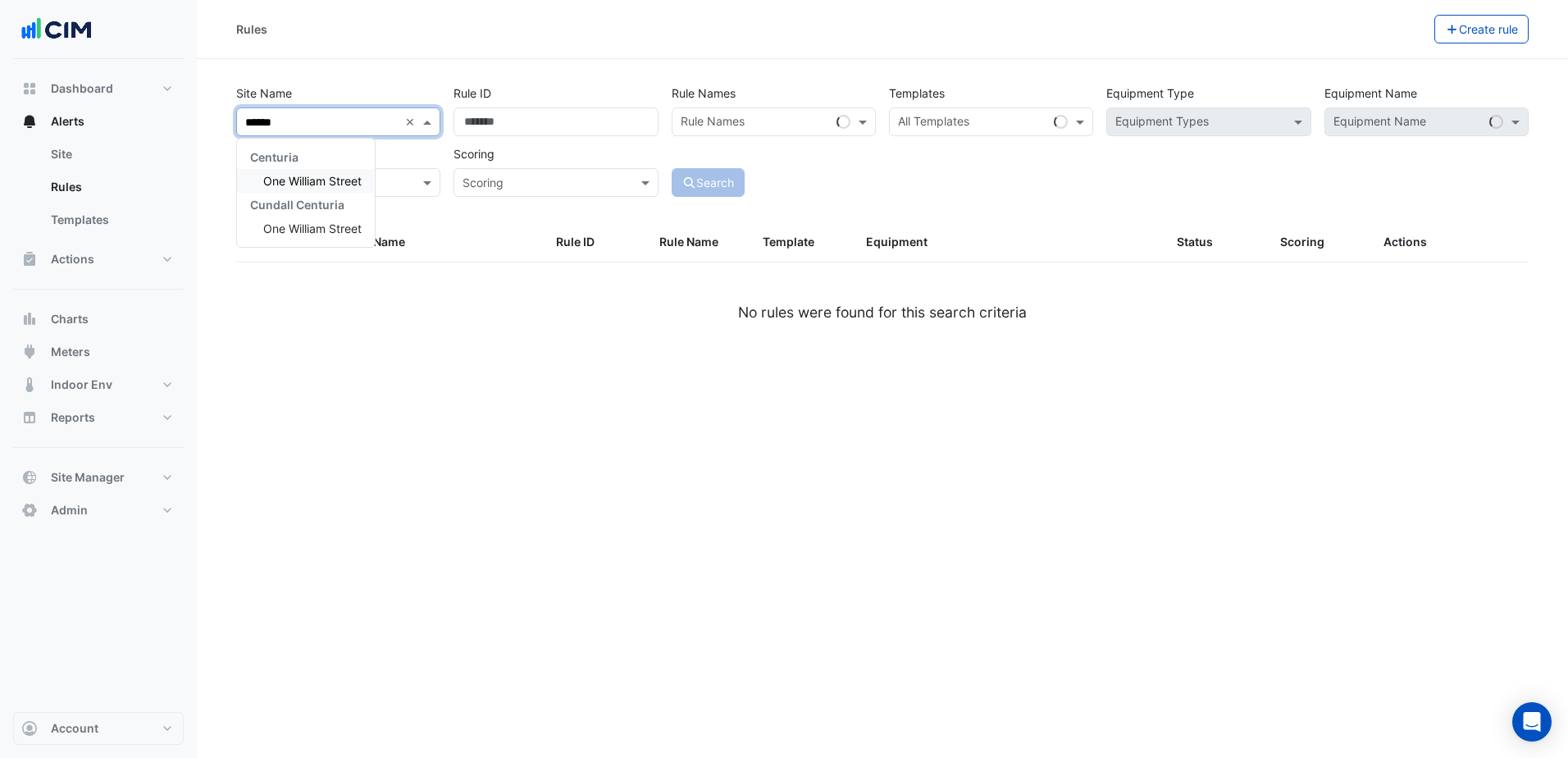 type on "*******" 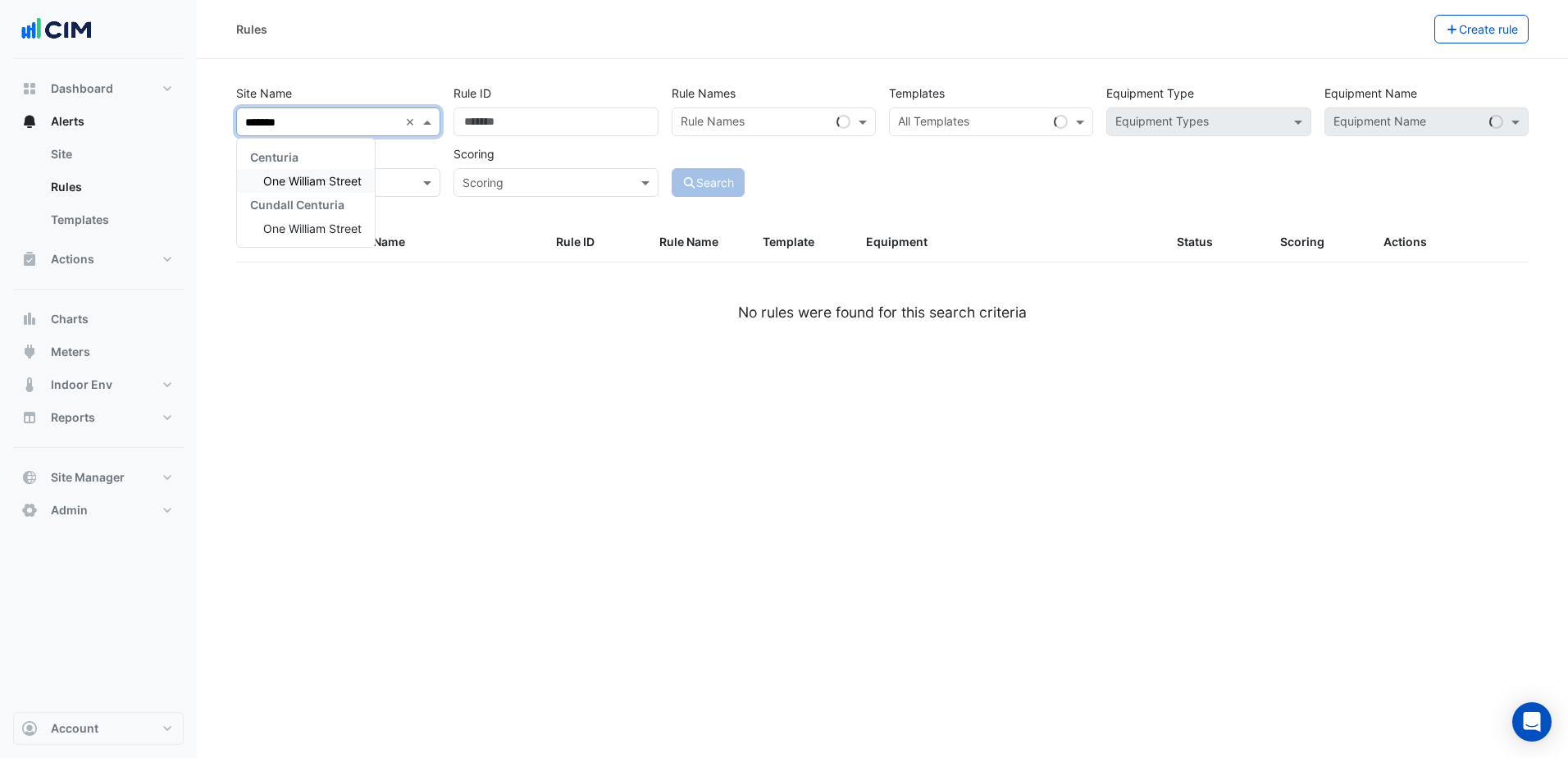 type 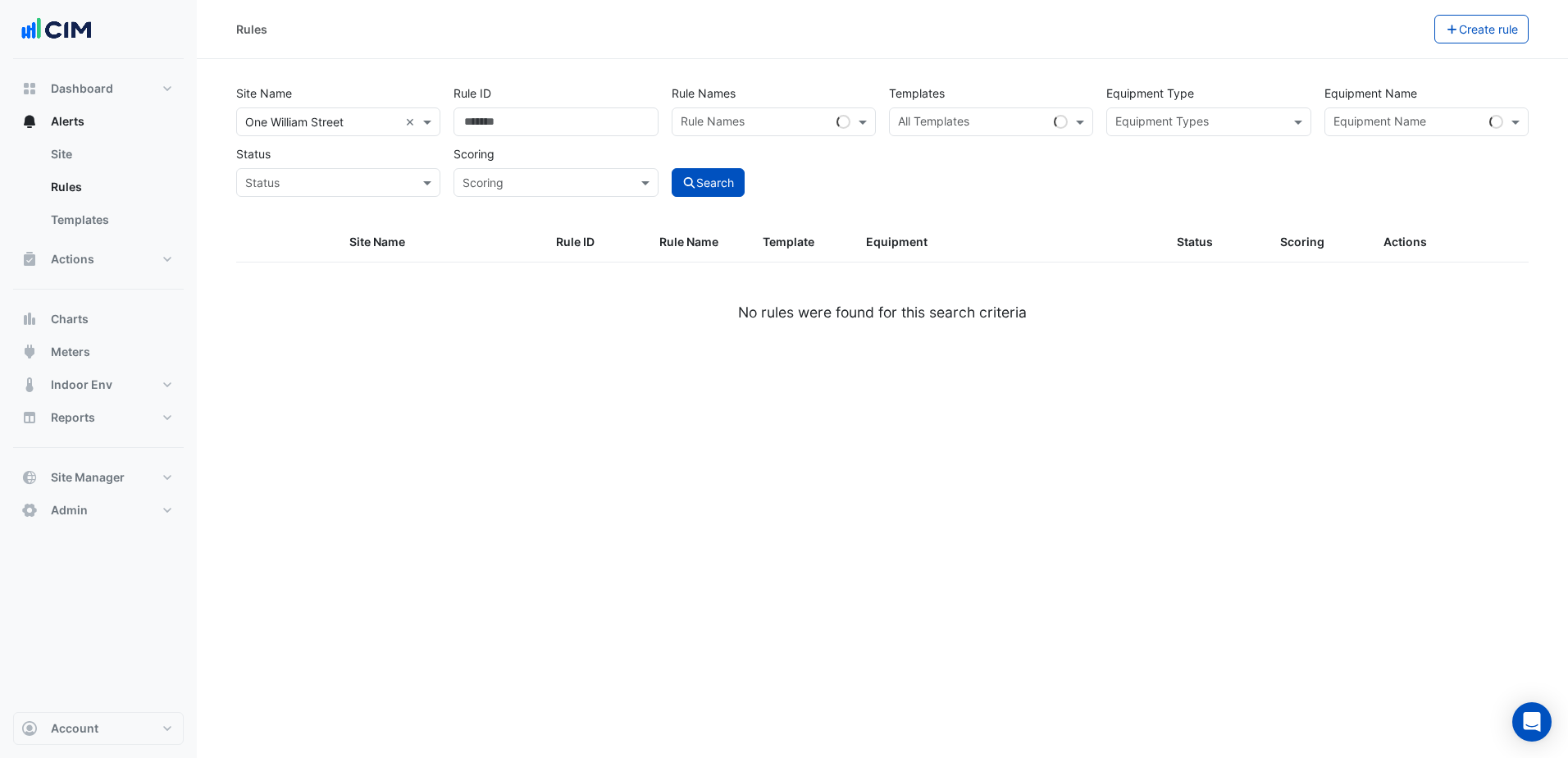 click on "Rules
Create rule
Site Name
All Sites × One William Street ×
Rule ID
Rule Names
Rule Names
Templates
All Templates
Equipment Type
Equipment Types
Equipment Name
Equipment Name
Status
Status
Scoring
Scoring
Search" 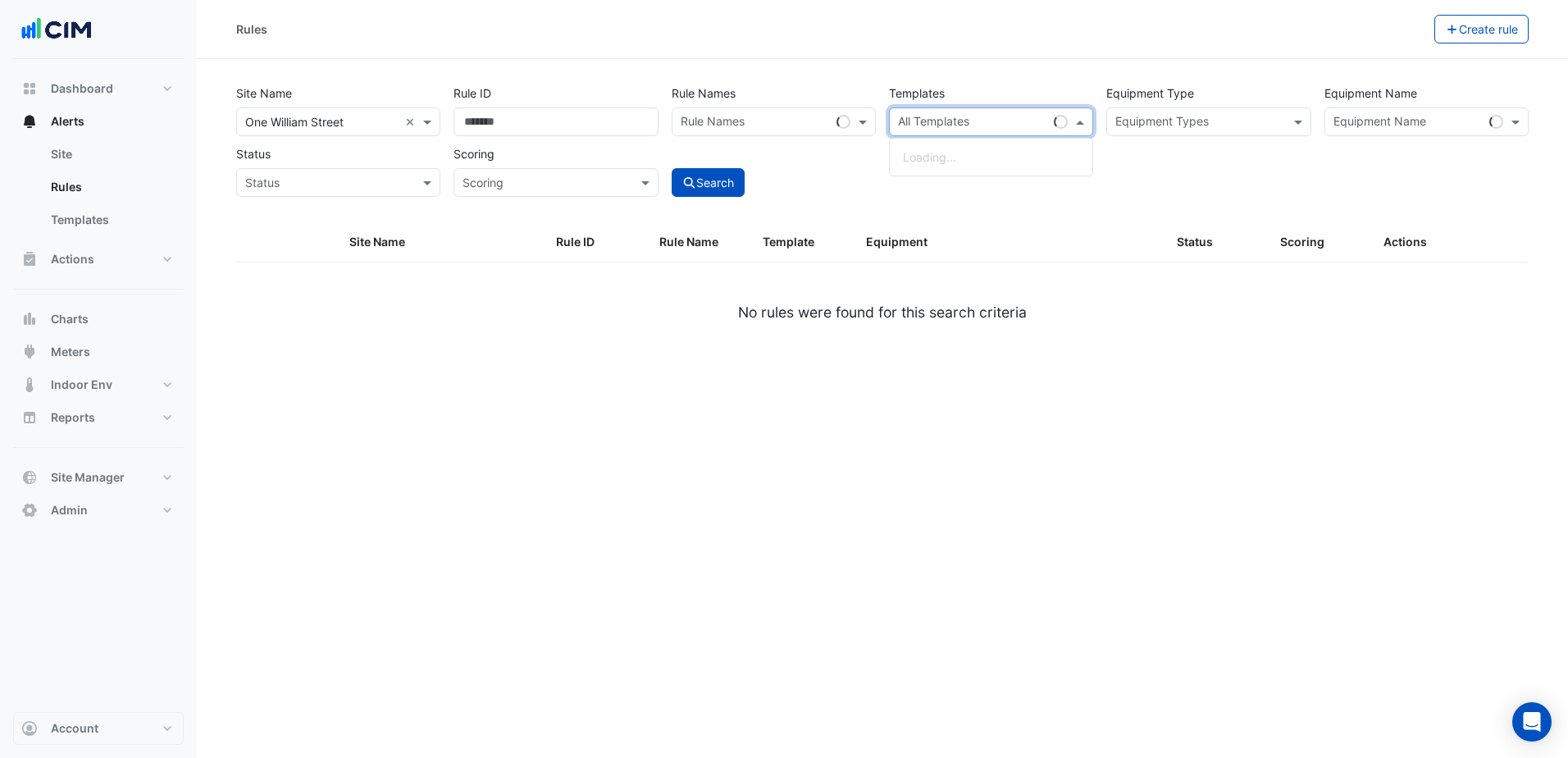 click at bounding box center (973, 123) 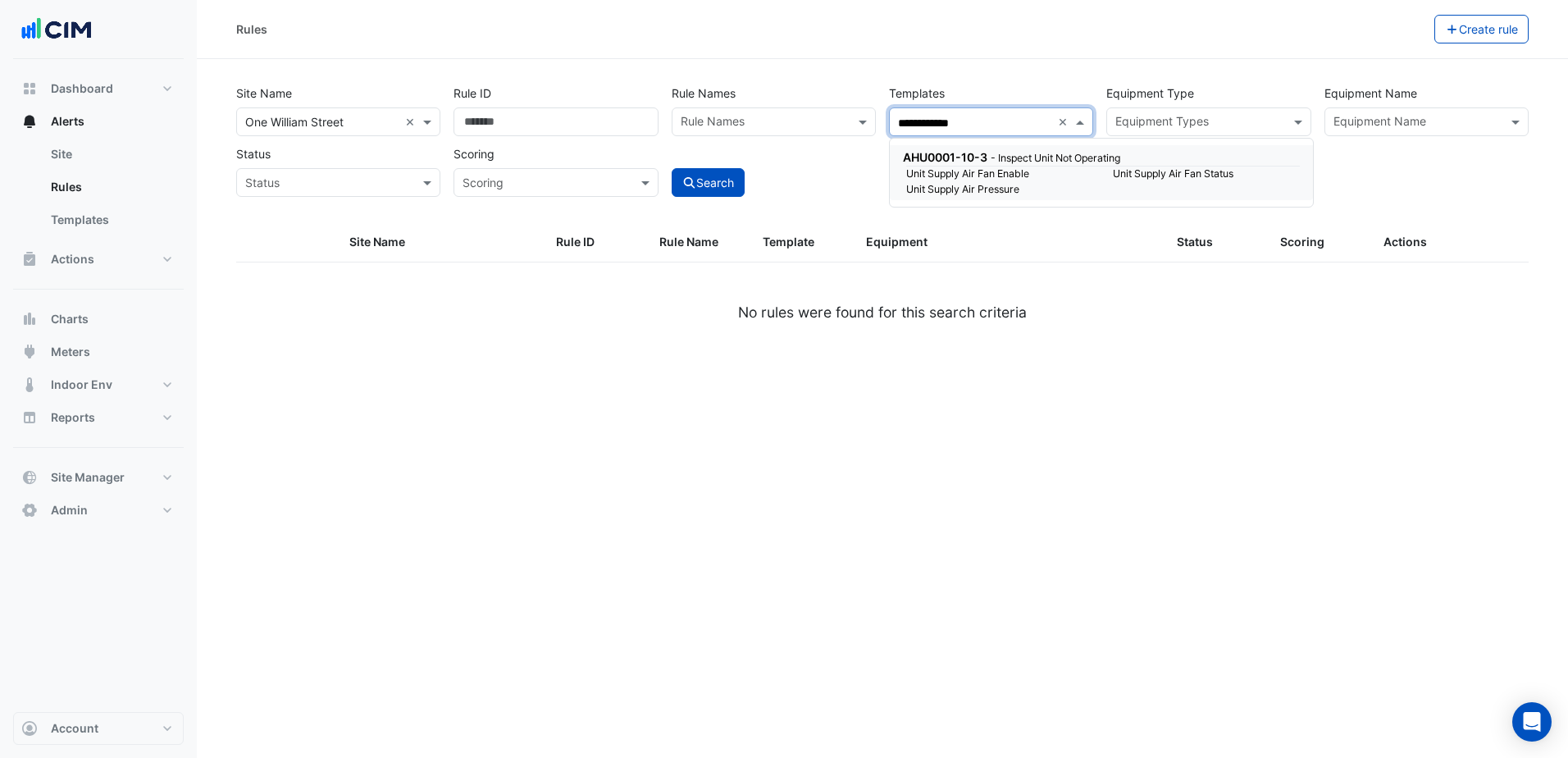 click on "Unit Supply Air Fan Enable" at bounding box center [1000, 174] 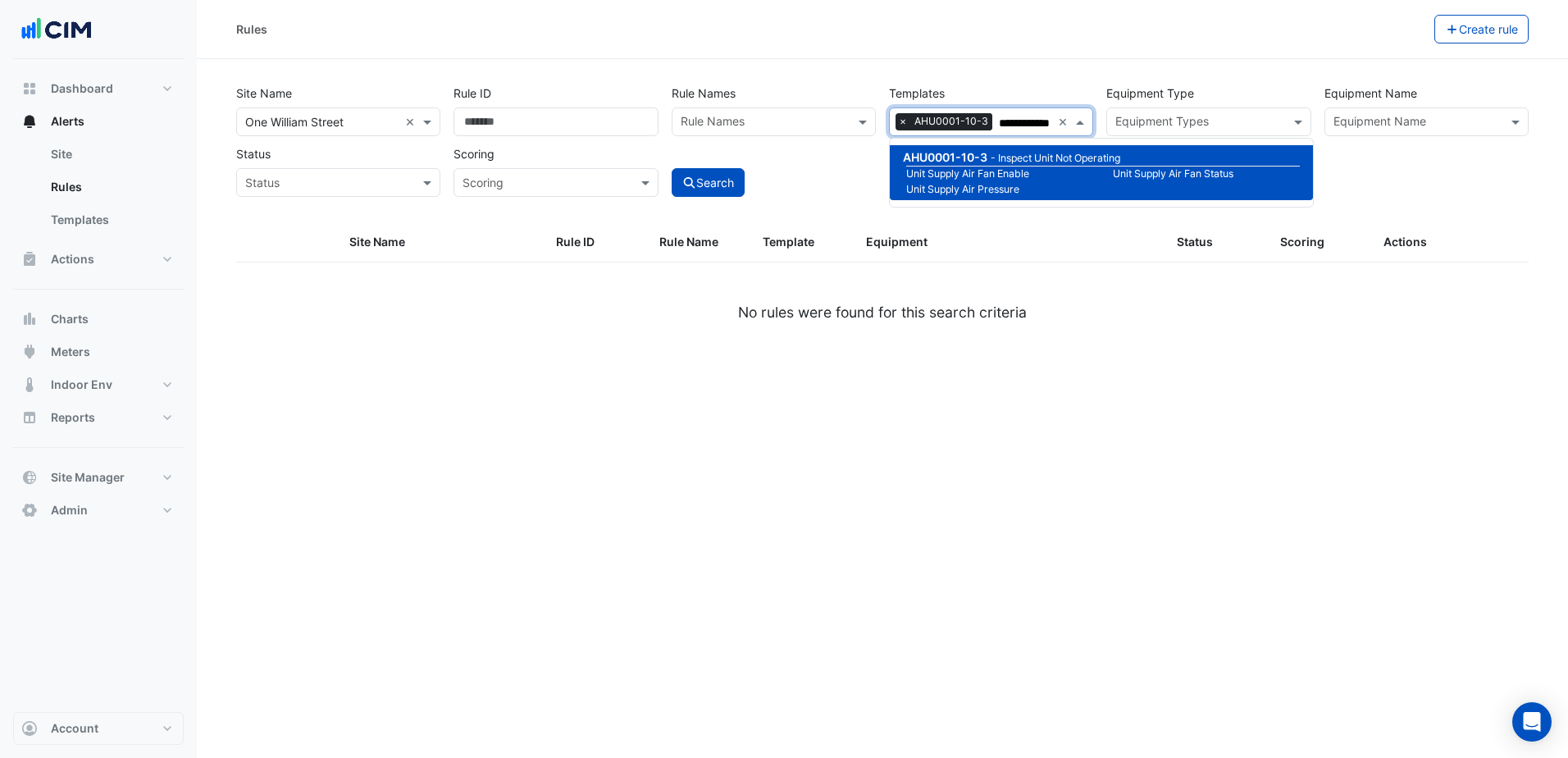 type on "**********" 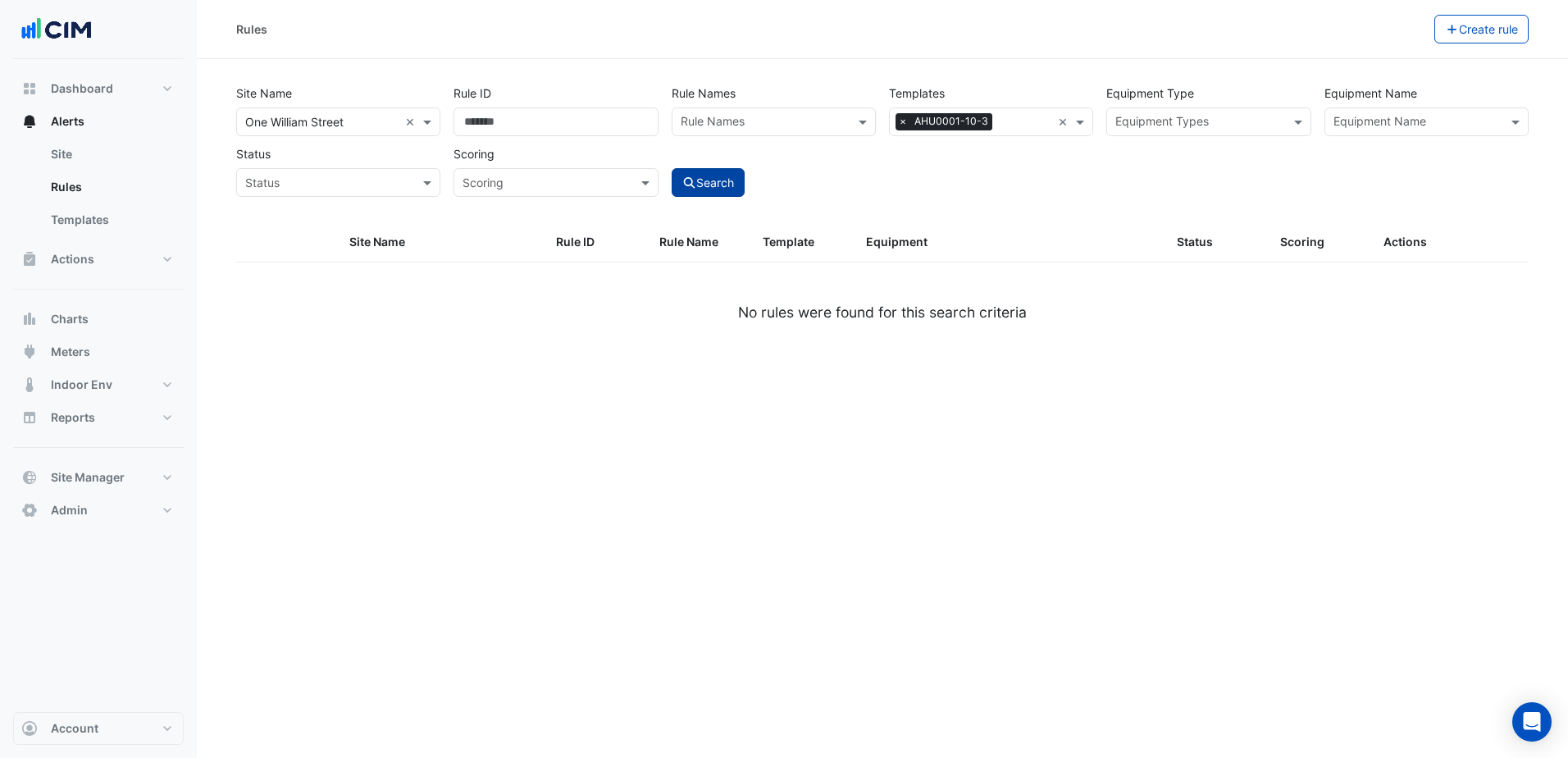 click on "Search" 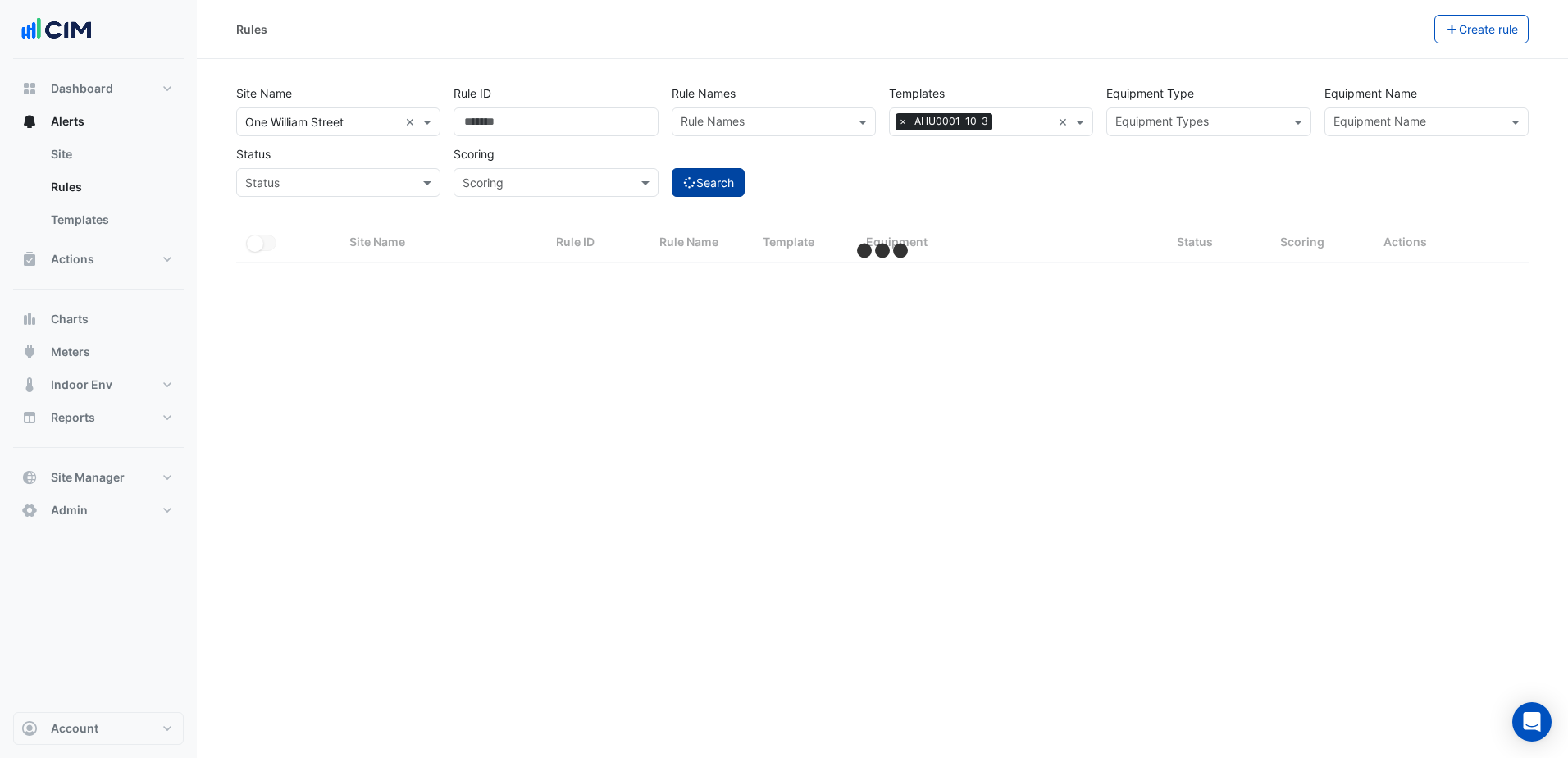 select on "***" 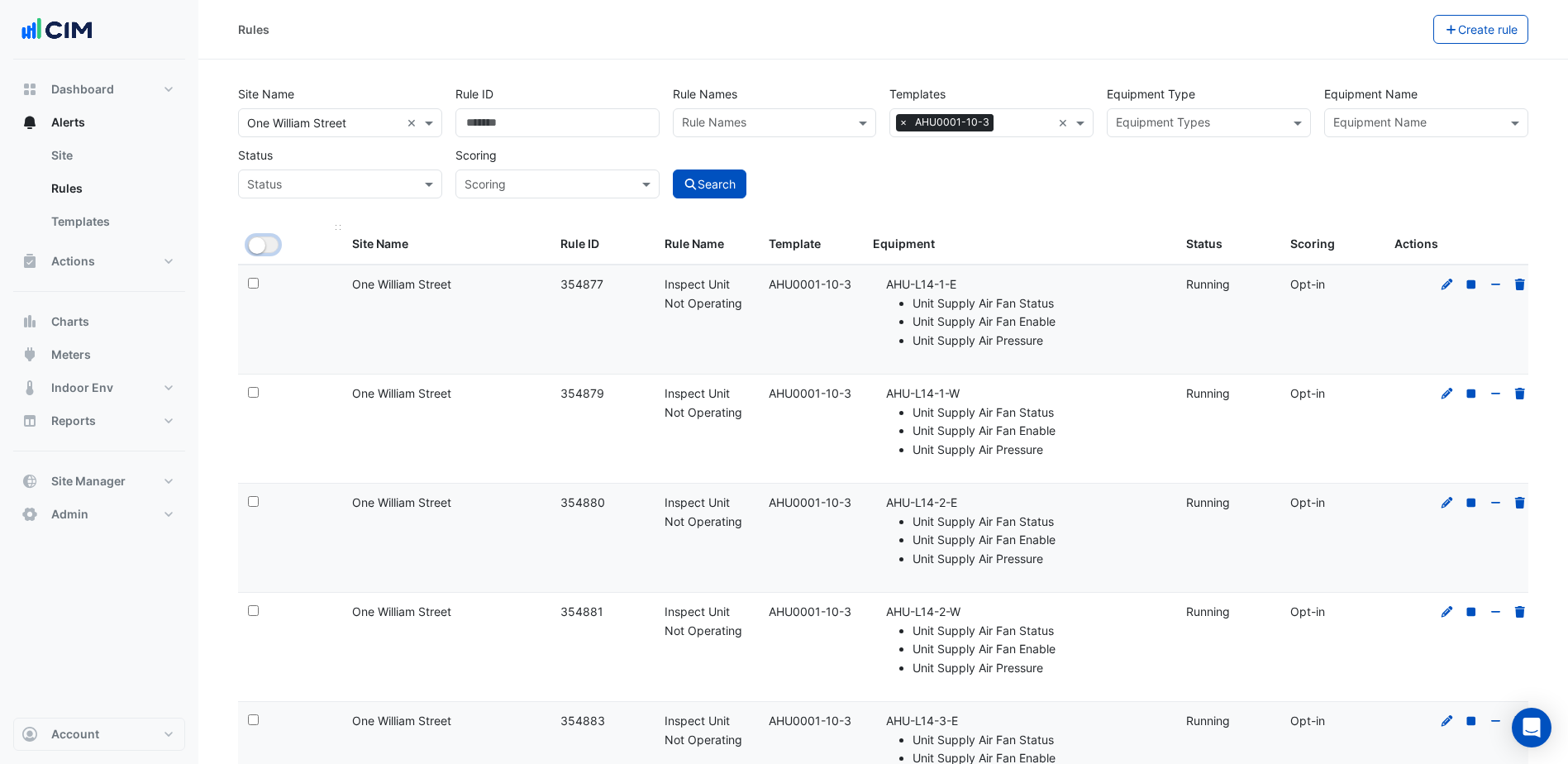 click at bounding box center (257, 246) 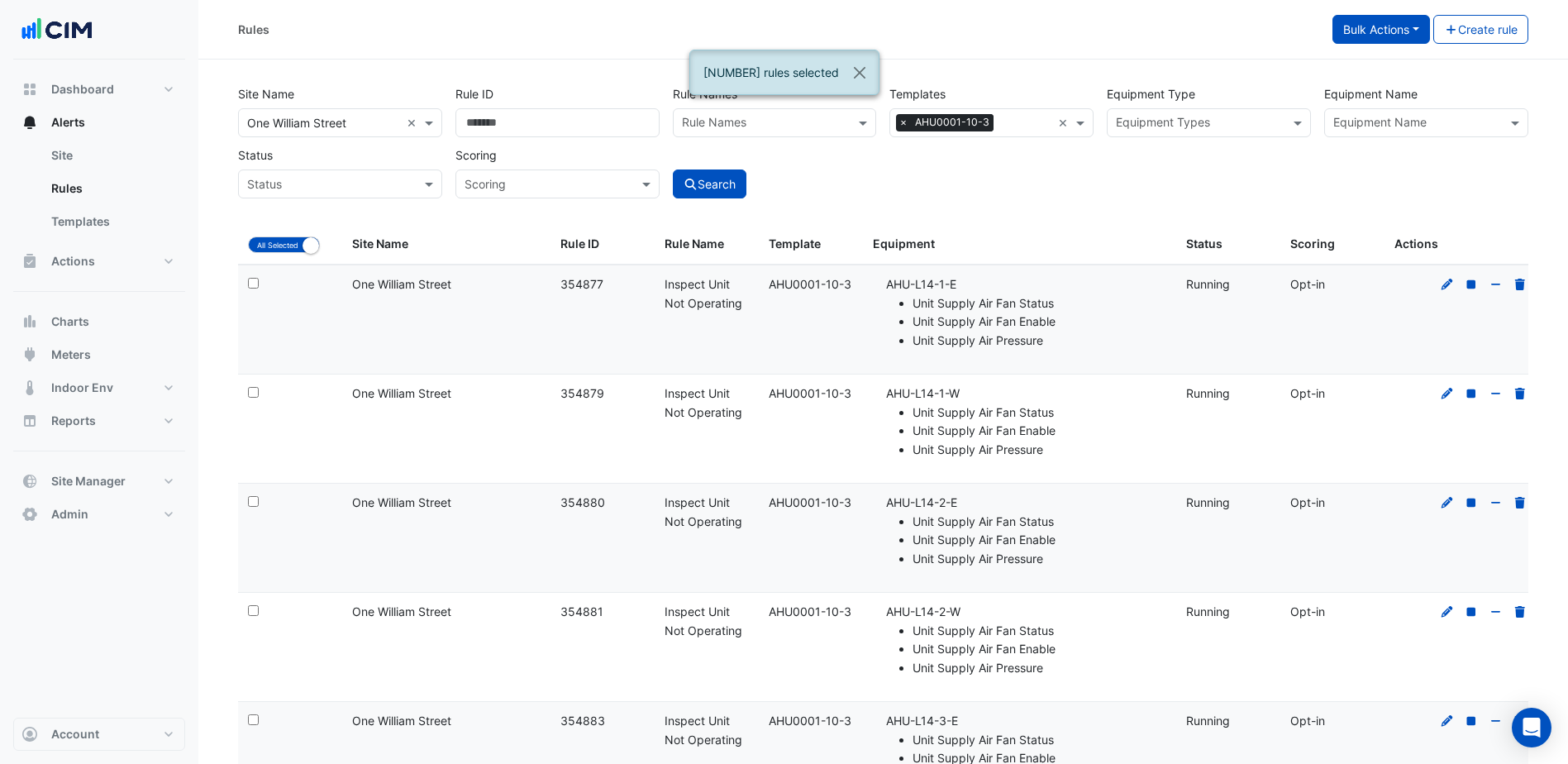 click on "Bulk Actions" at bounding box center (1381, 29) 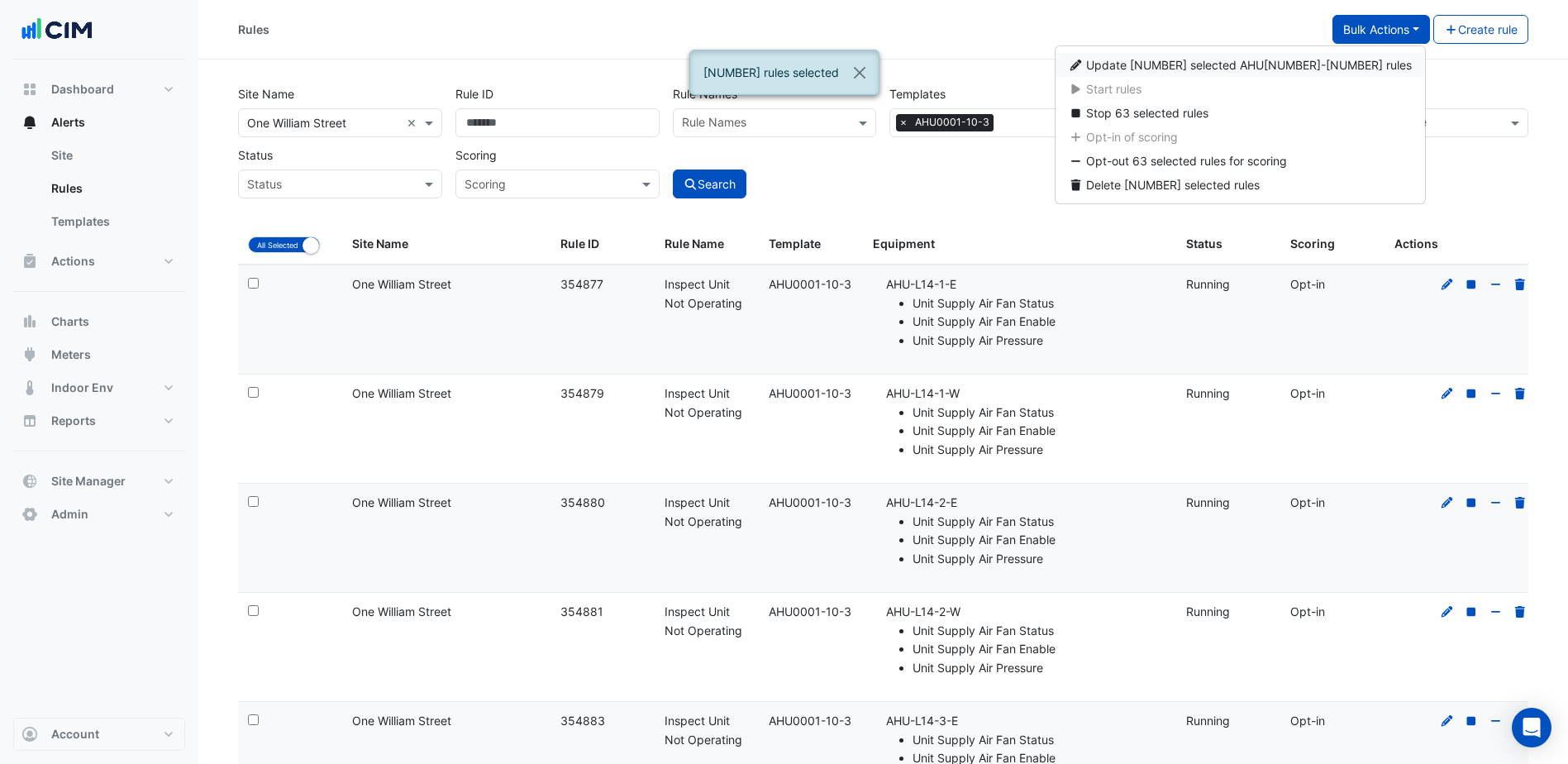 click on "Update 63 selected AHU0001-10-3 rules" at bounding box center (1249, 64) 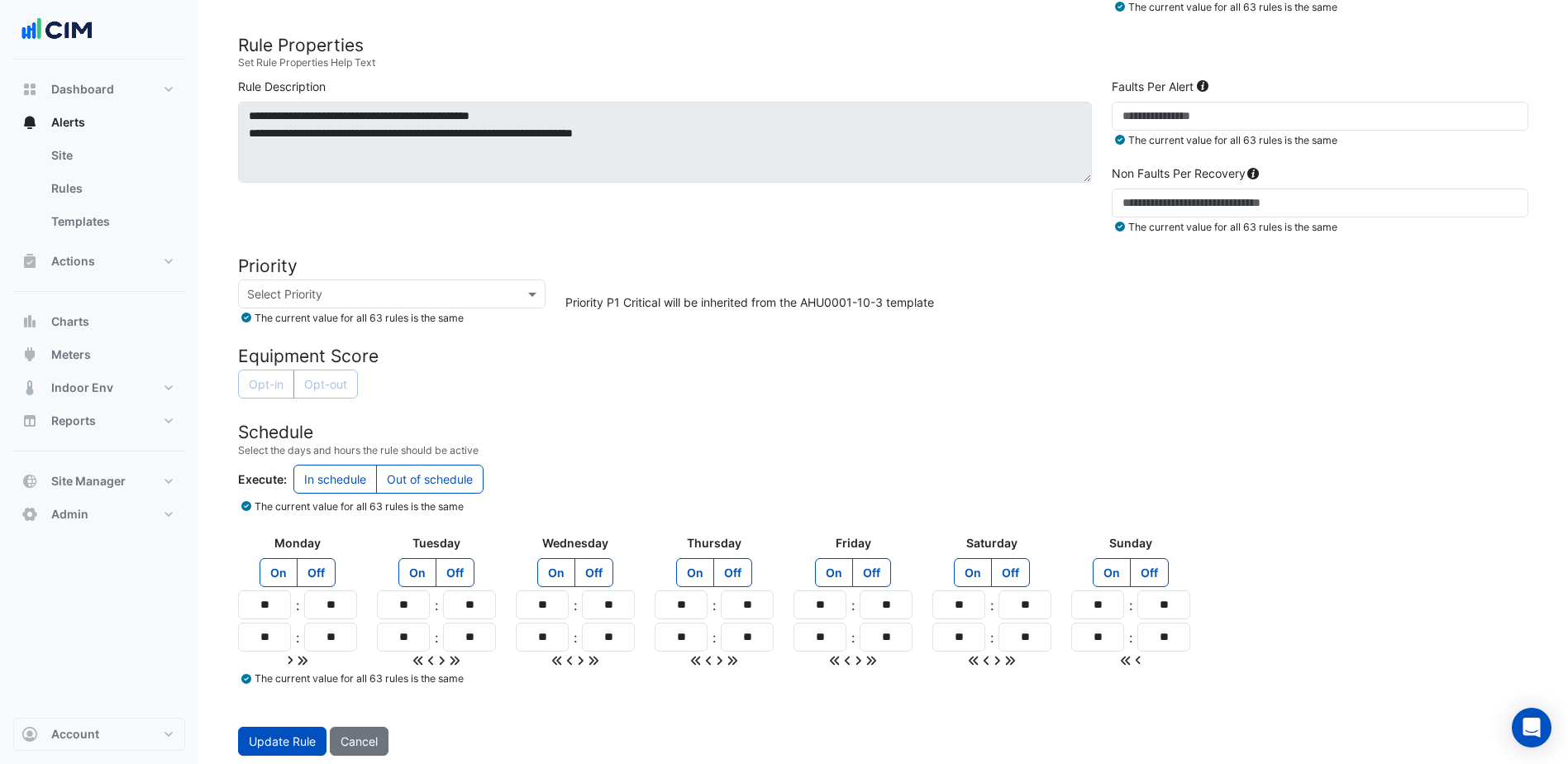 scroll, scrollTop: 602, scrollLeft: 0, axis: vertical 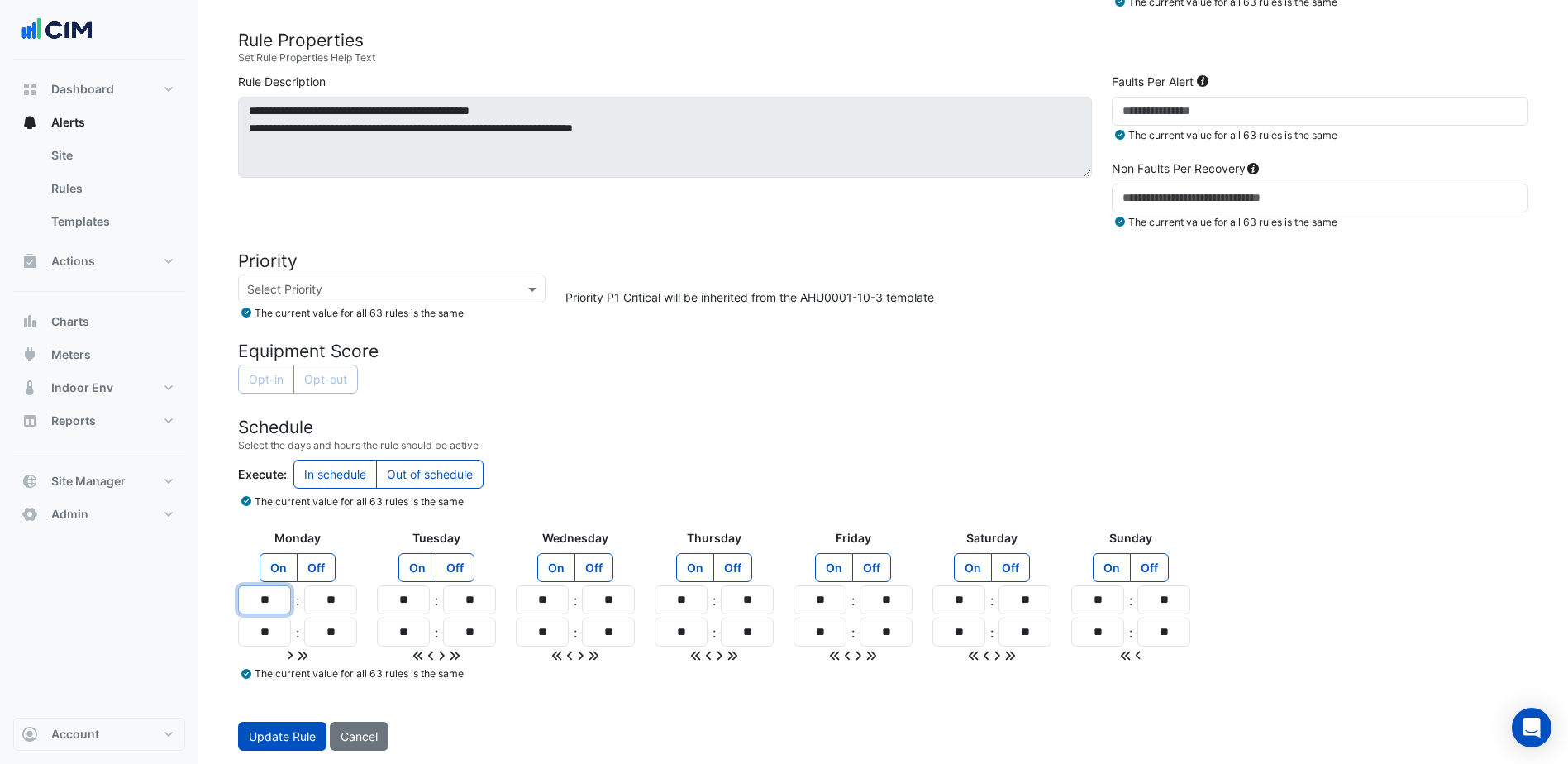 drag, startPoint x: 274, startPoint y: 609, endPoint x: 249, endPoint y: 607, distance: 25.079872 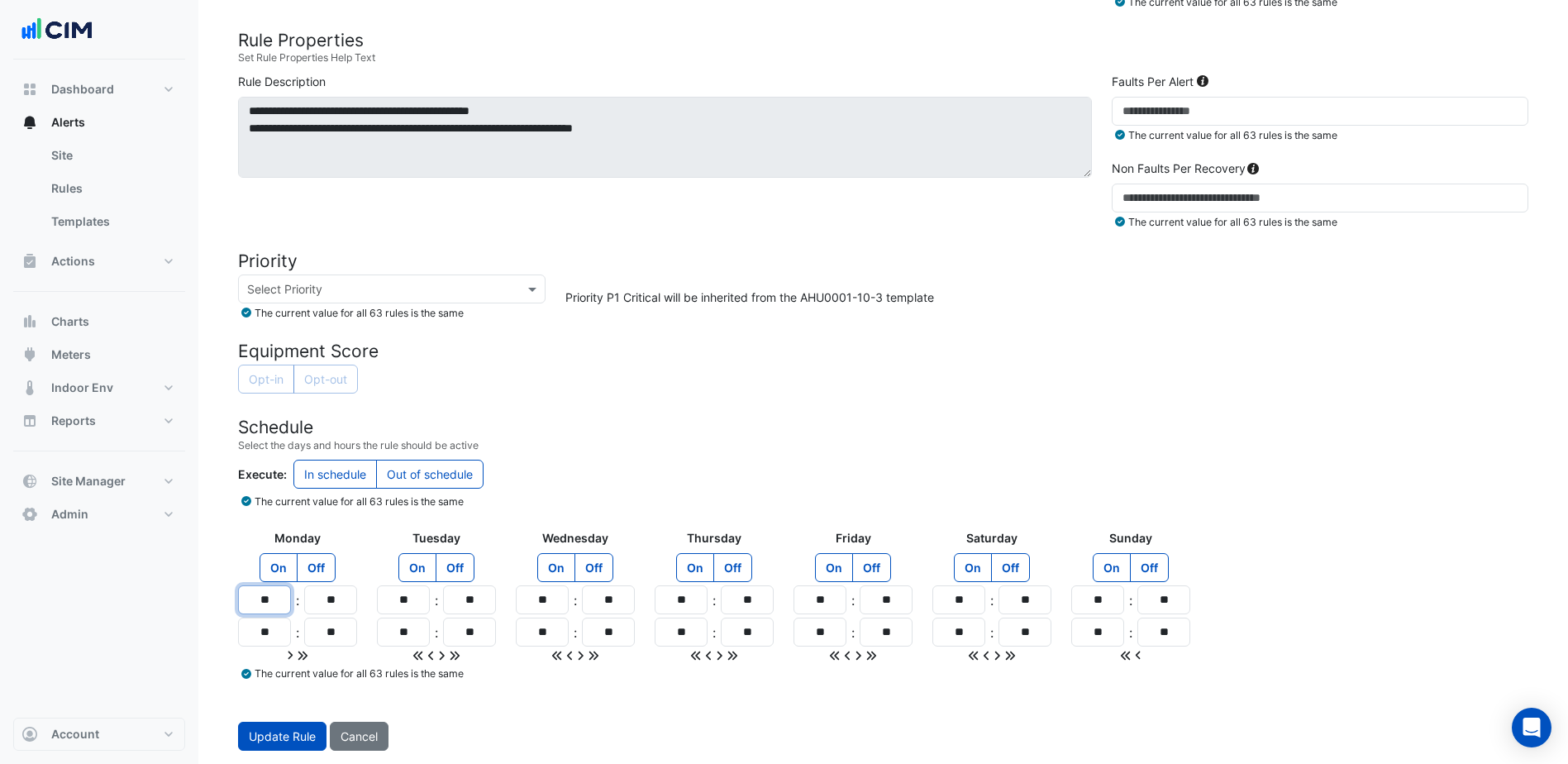 type on "**" 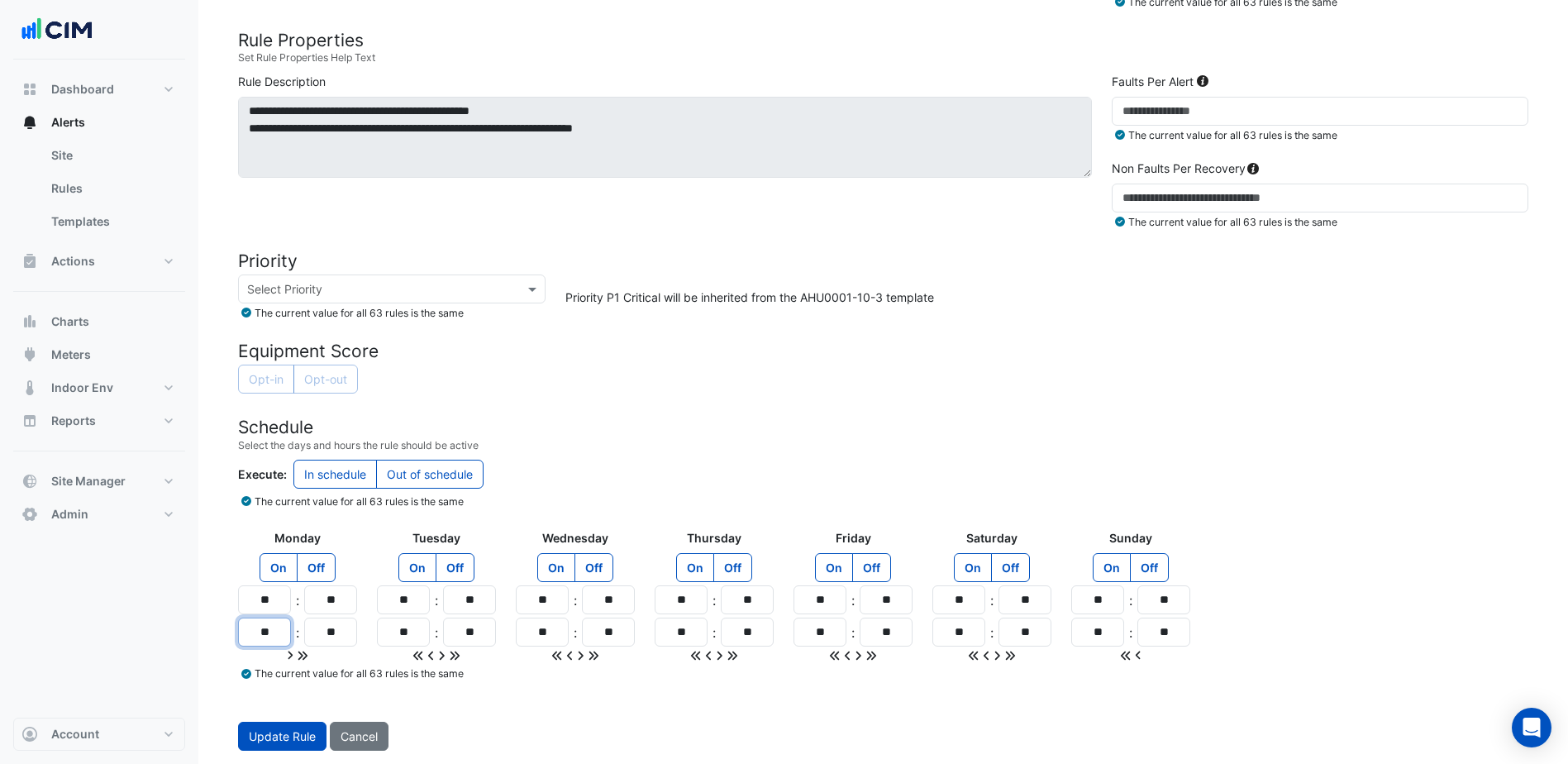 type on "**" 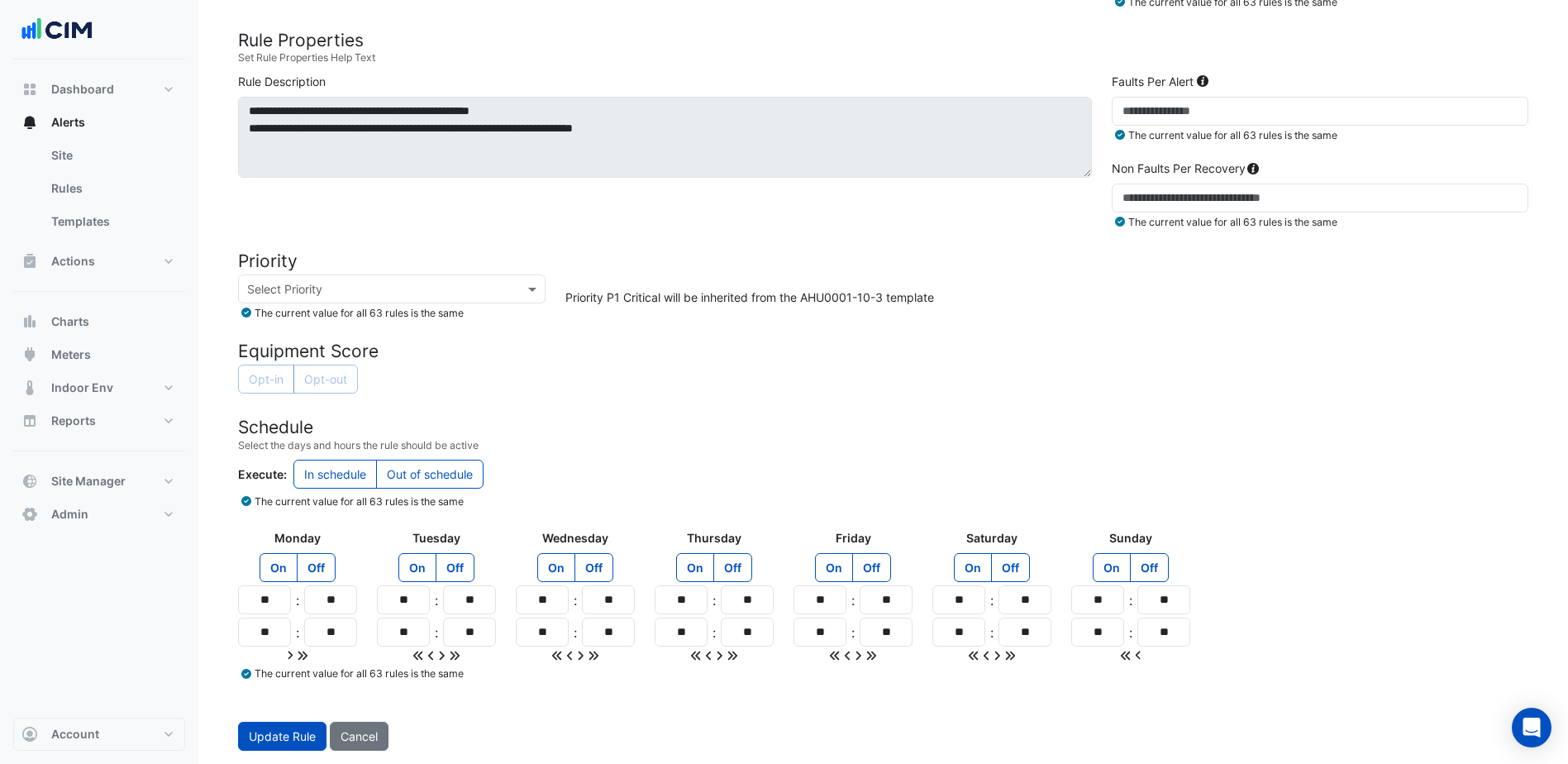 click 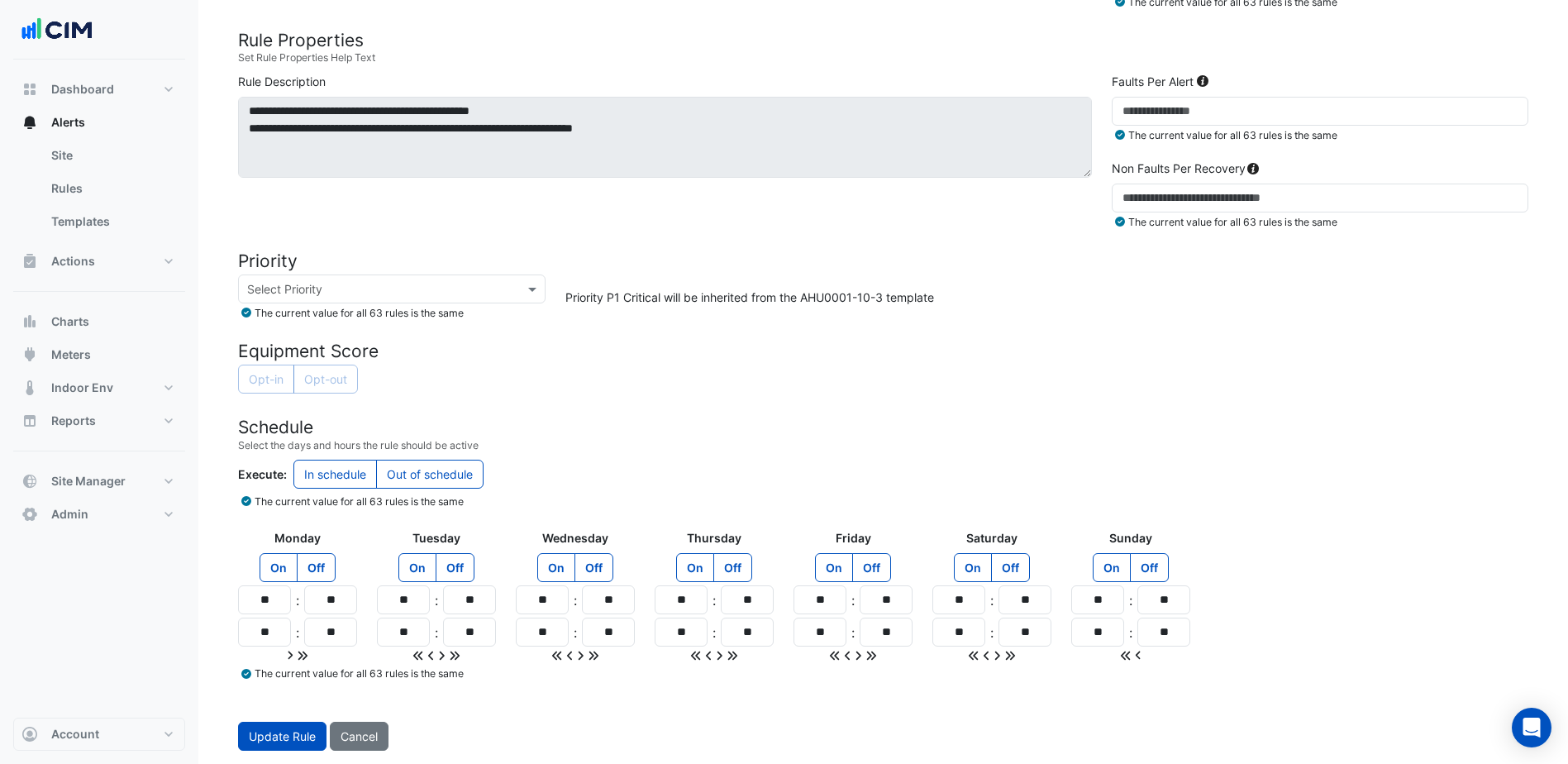 click on "The current value for all 63 rules is the same" 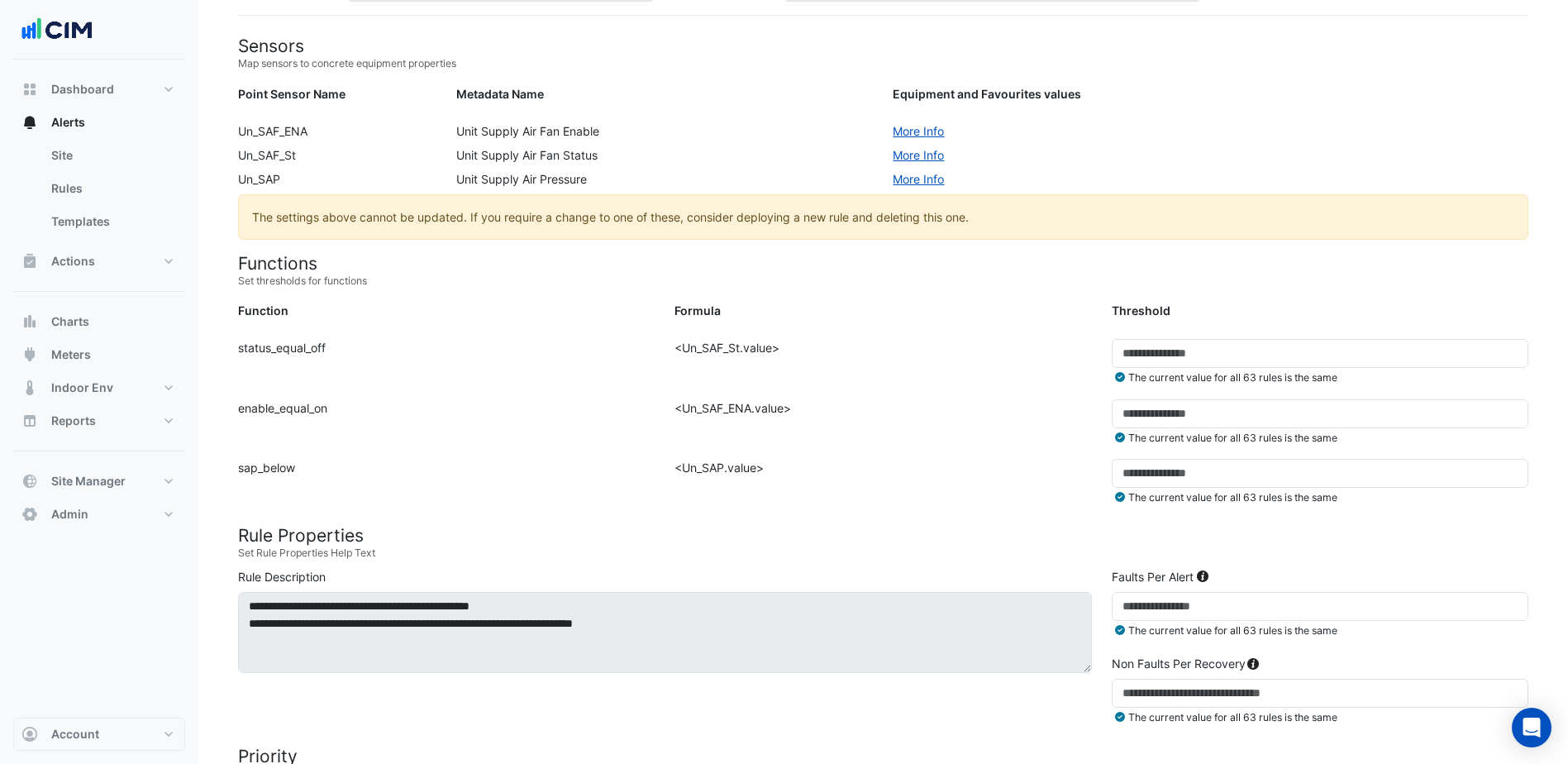 scroll, scrollTop: 106, scrollLeft: 0, axis: vertical 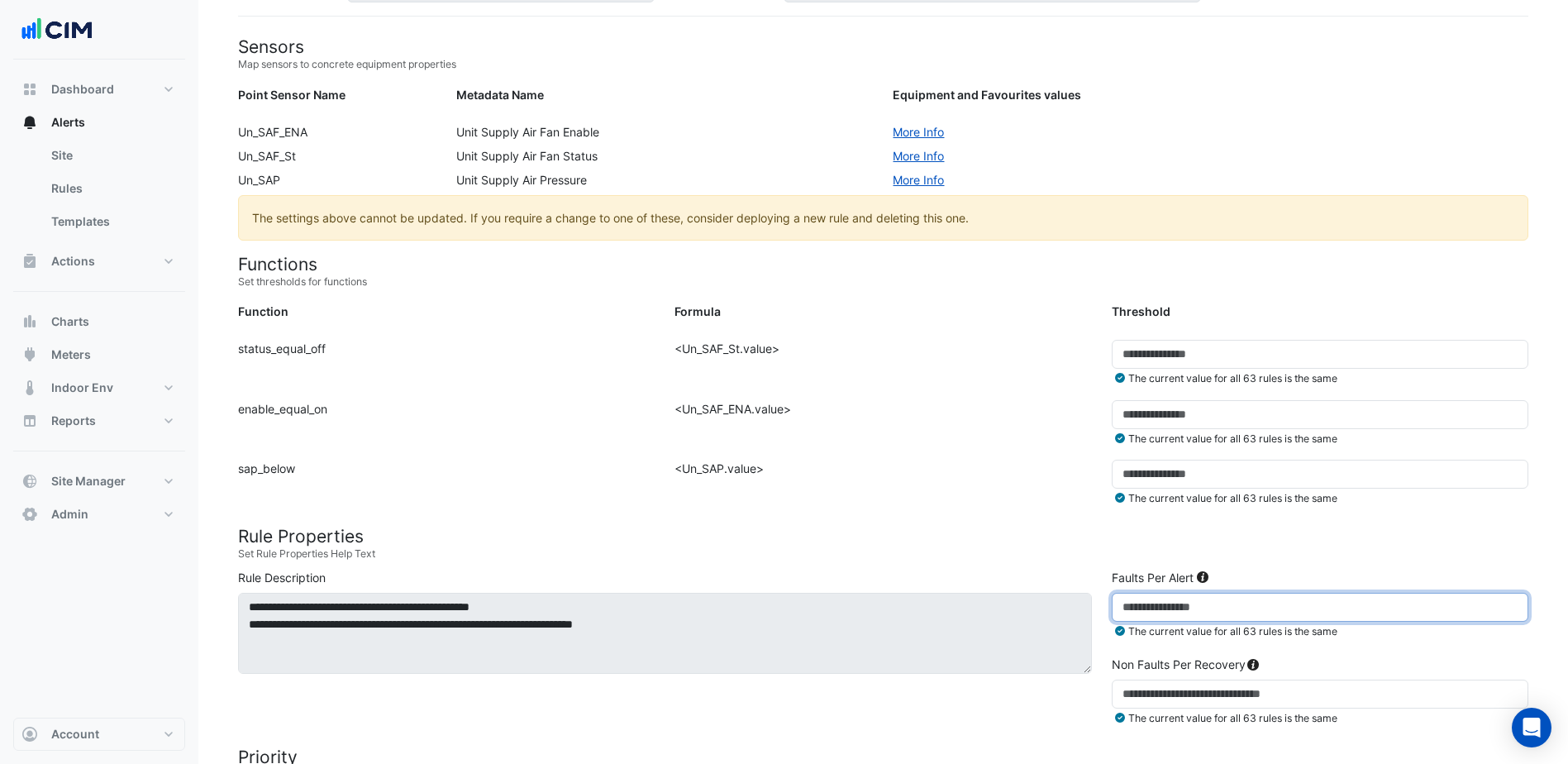drag, startPoint x: 1163, startPoint y: 606, endPoint x: 1109, endPoint y: 619, distance: 55.54278 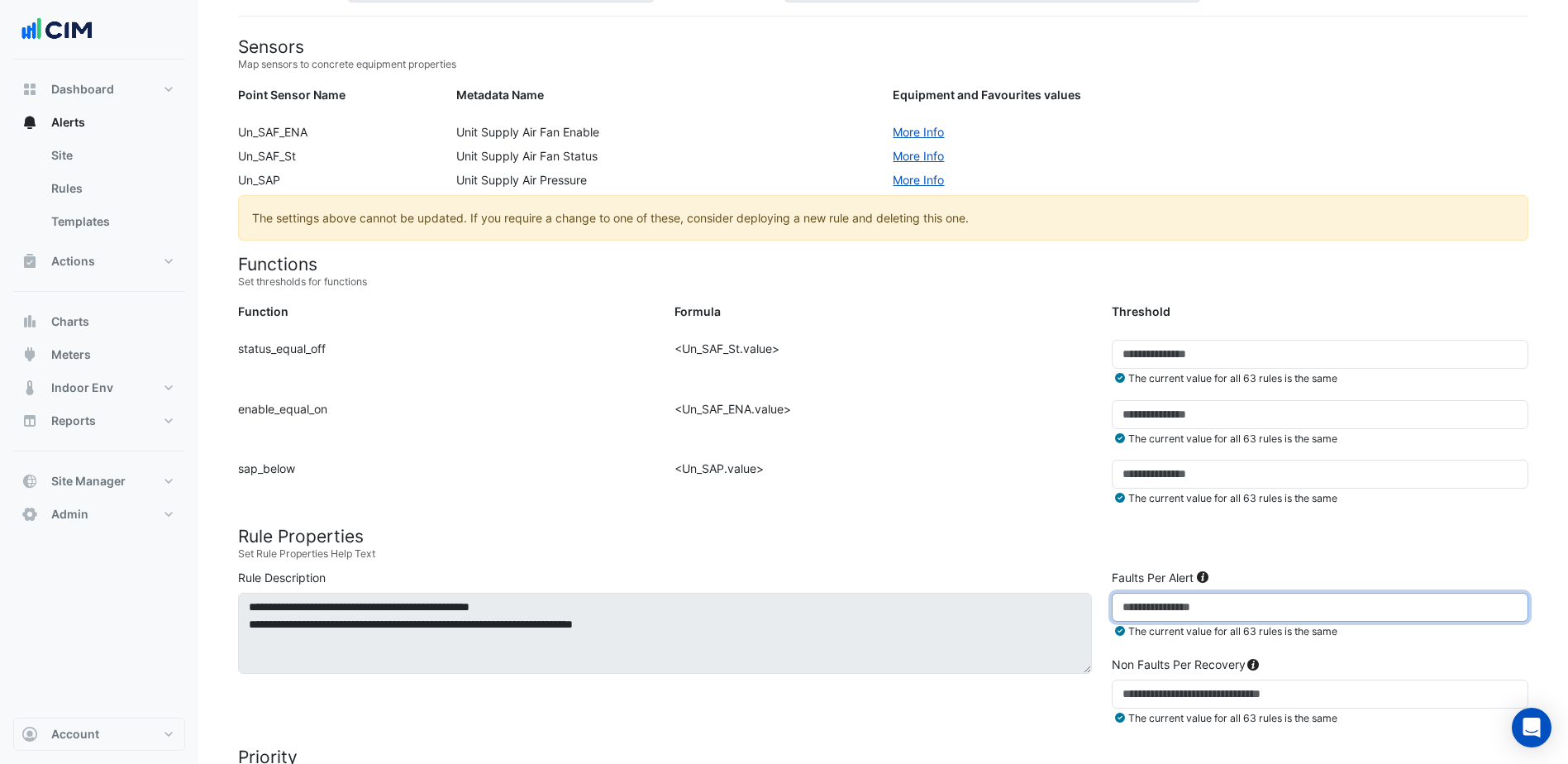 click on "Faults Per Alert
*
The current value for all 63 rules is the same" 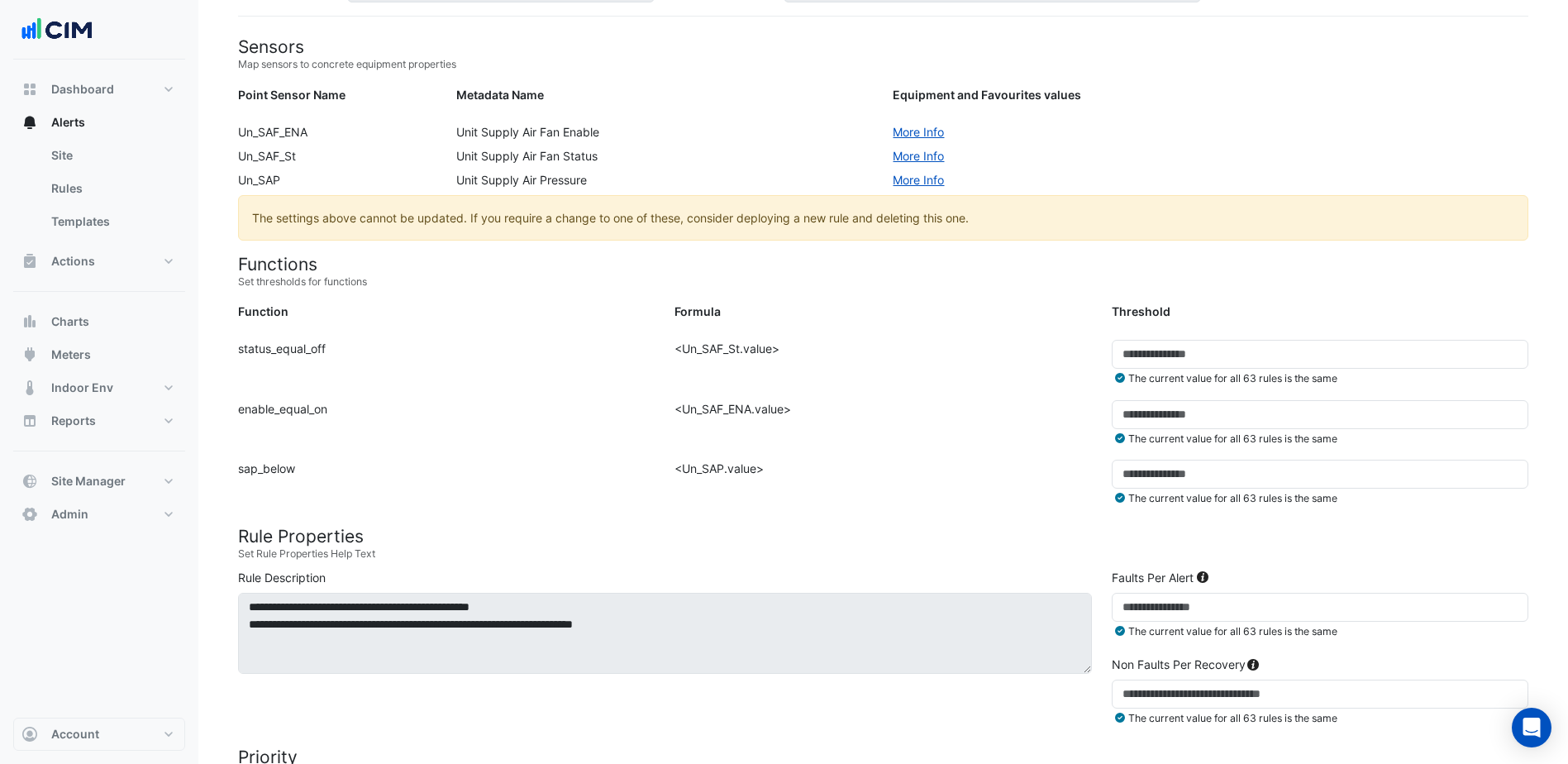 click on "Formula:
<Un_SAP.value>" 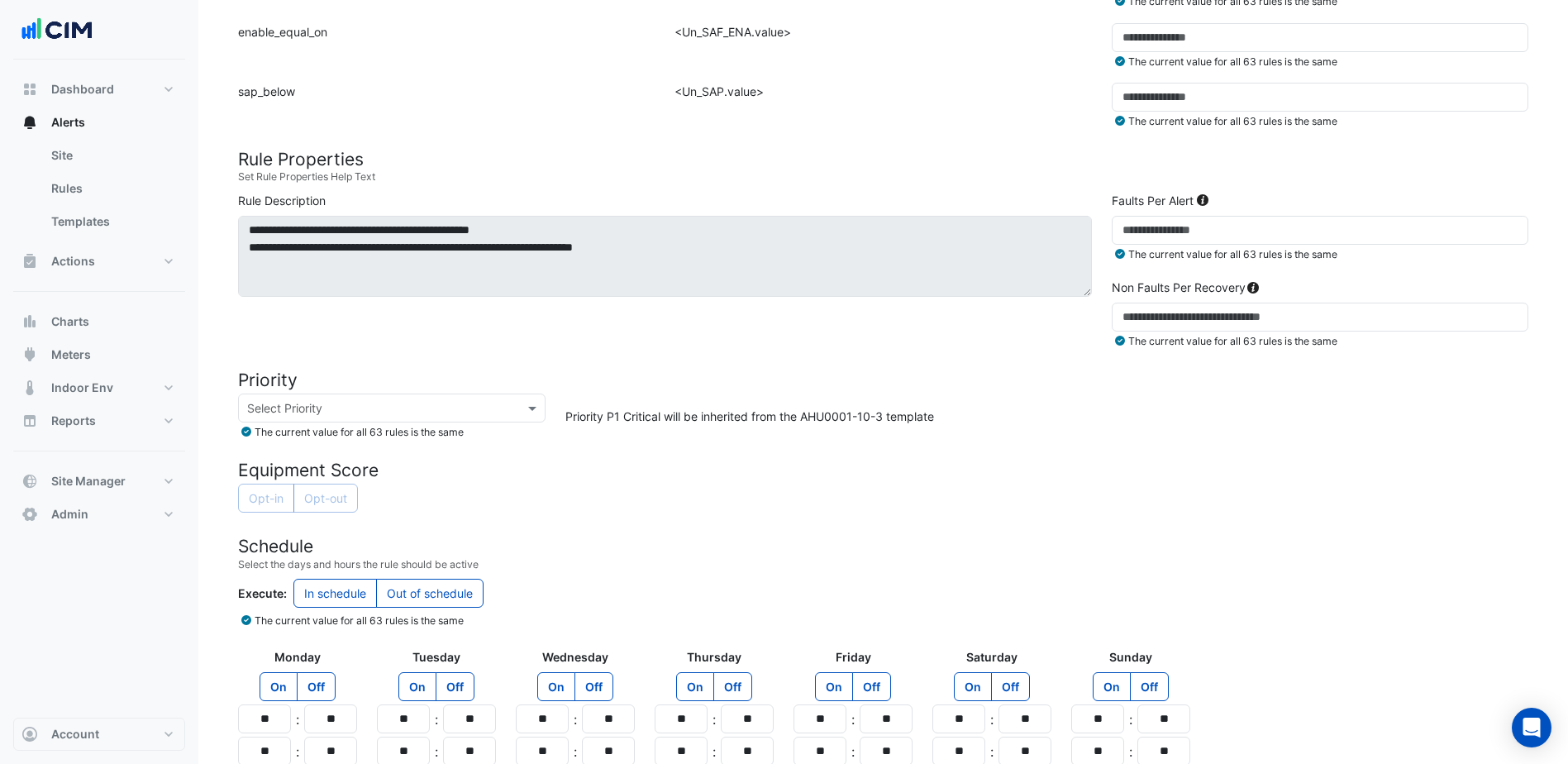 scroll, scrollTop: 437, scrollLeft: 0, axis: vertical 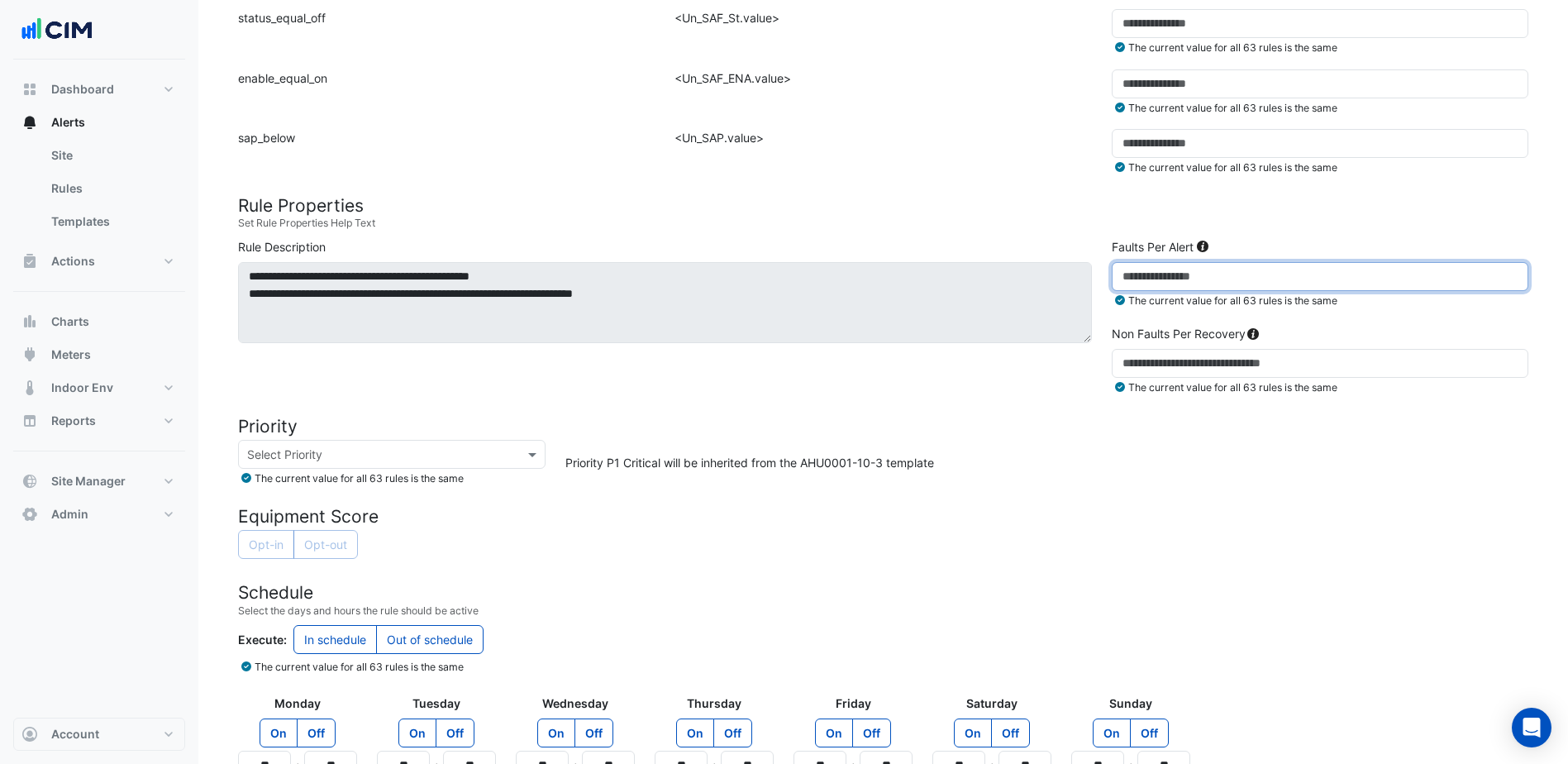 drag, startPoint x: 1234, startPoint y: 280, endPoint x: 1051, endPoint y: 275, distance: 183.06829 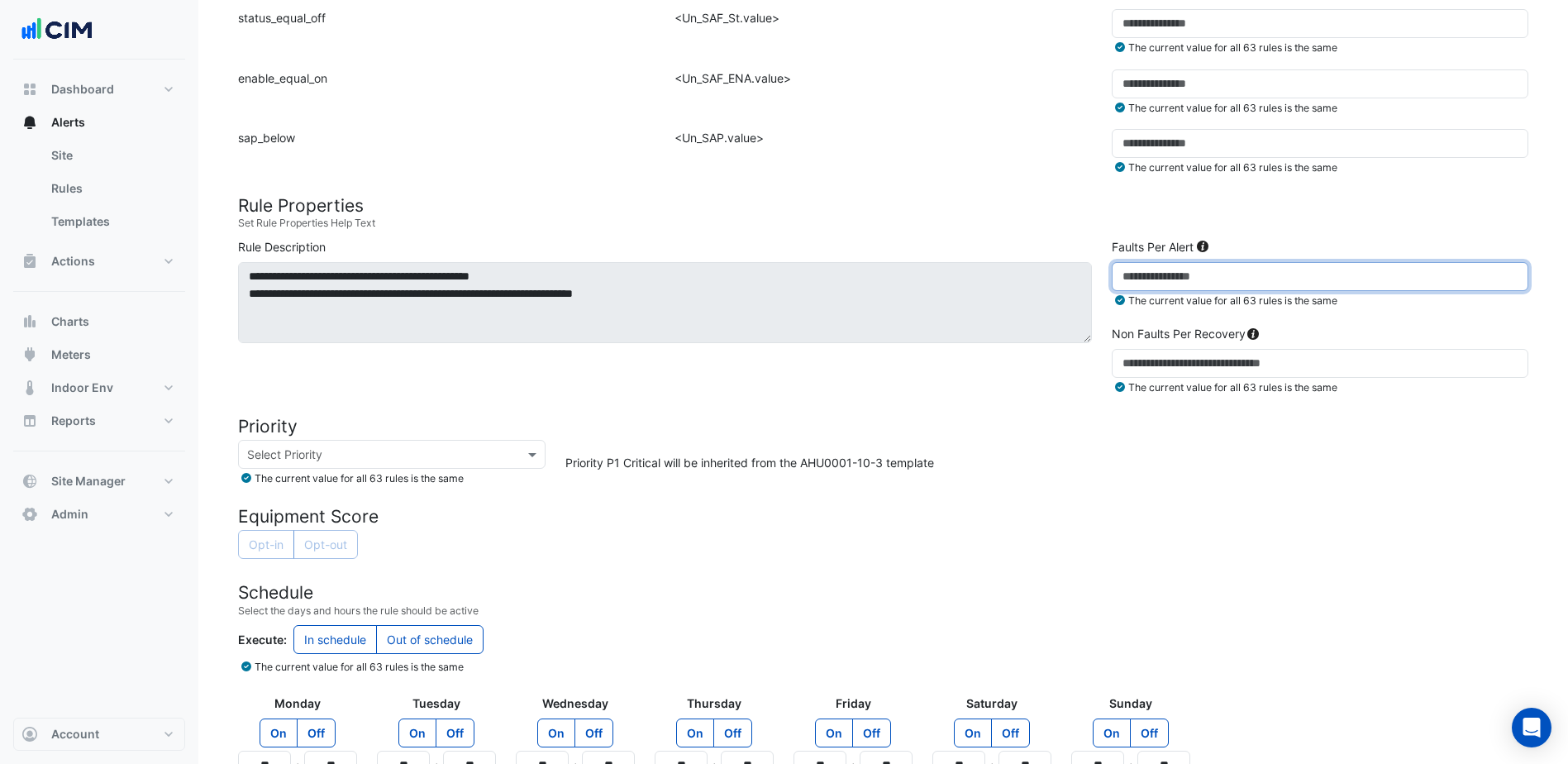click on "**********" 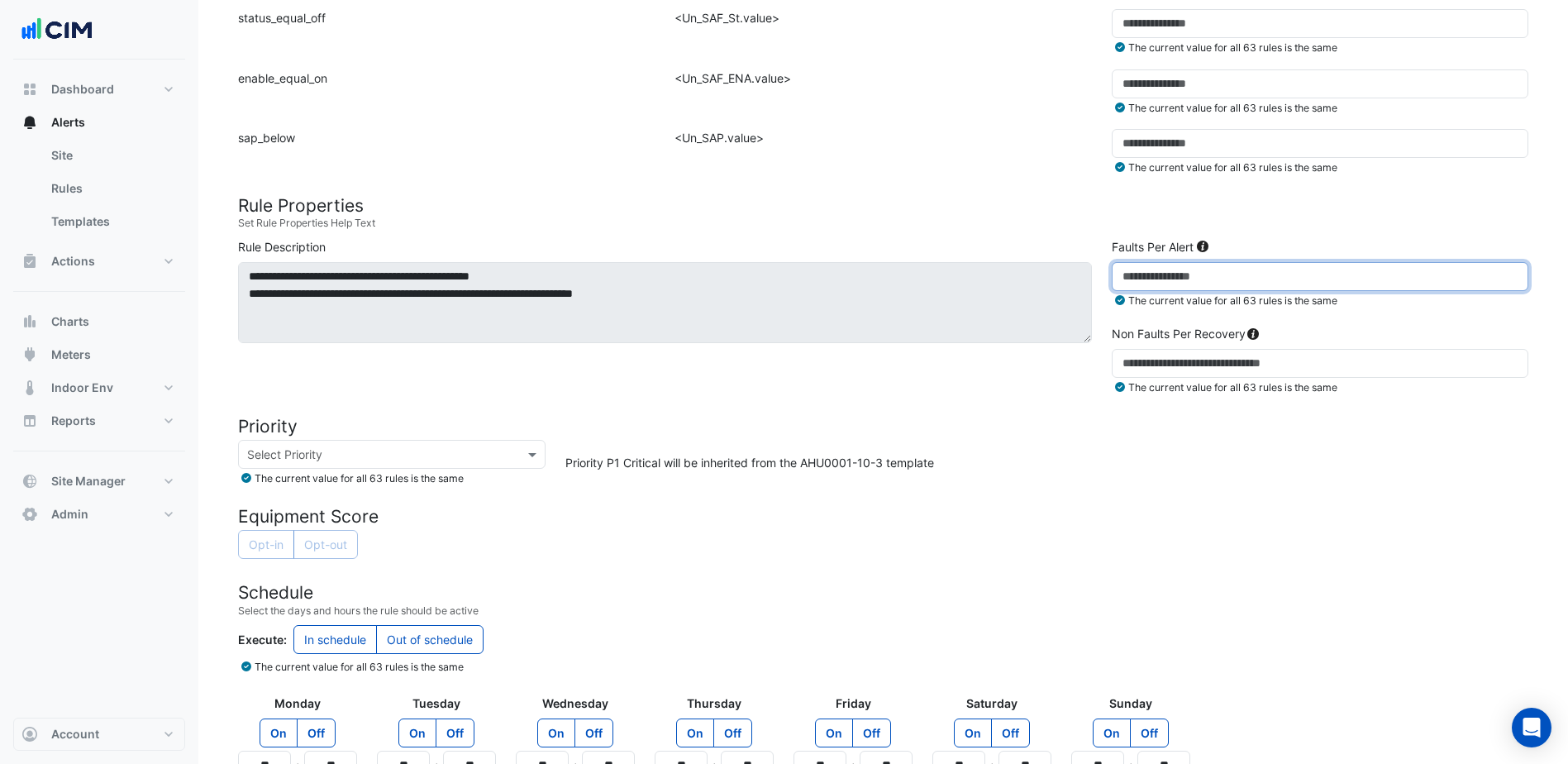 type on "*" 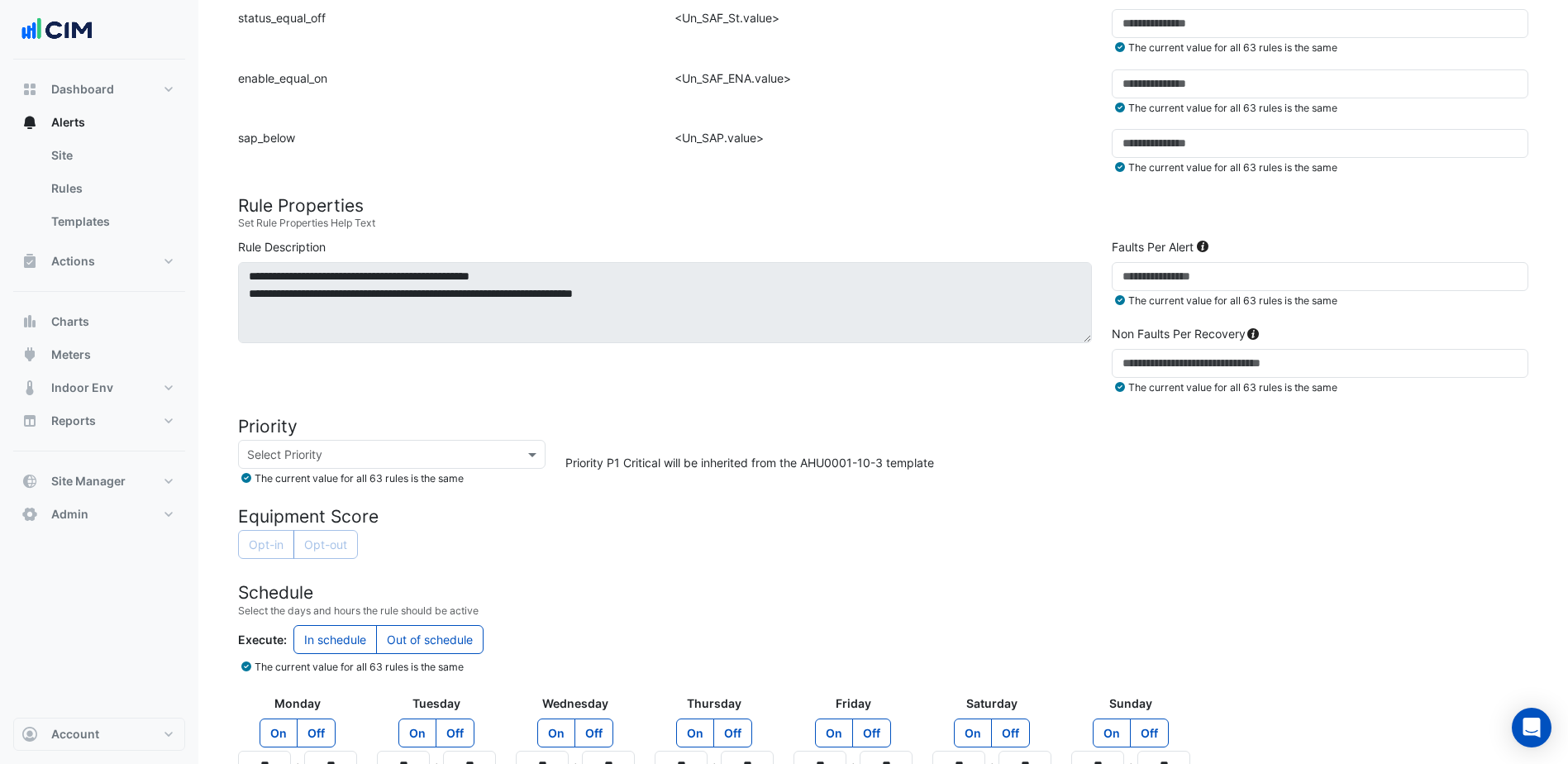 click on "Equipment Score" 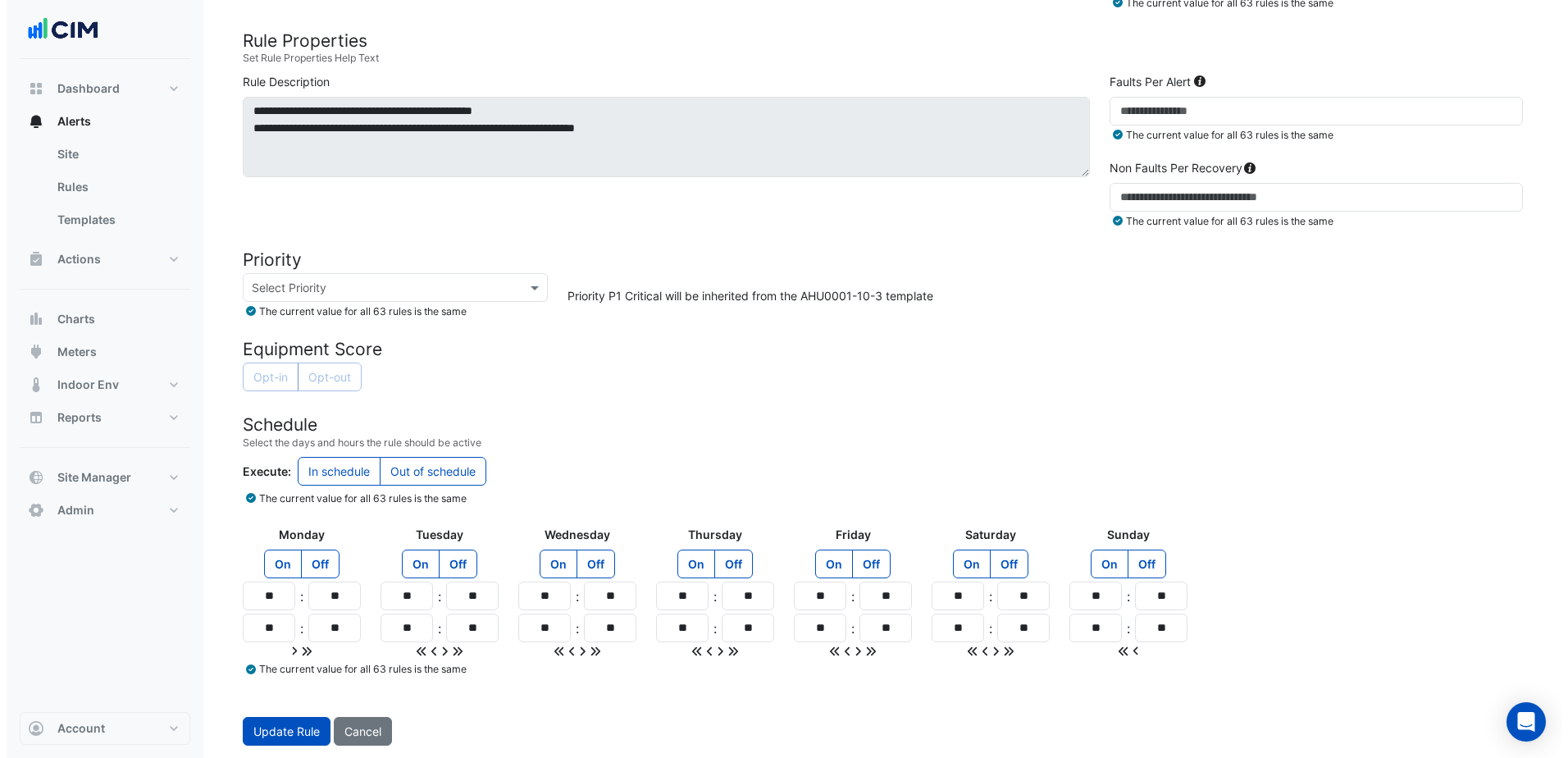 scroll, scrollTop: 597, scrollLeft: 0, axis: vertical 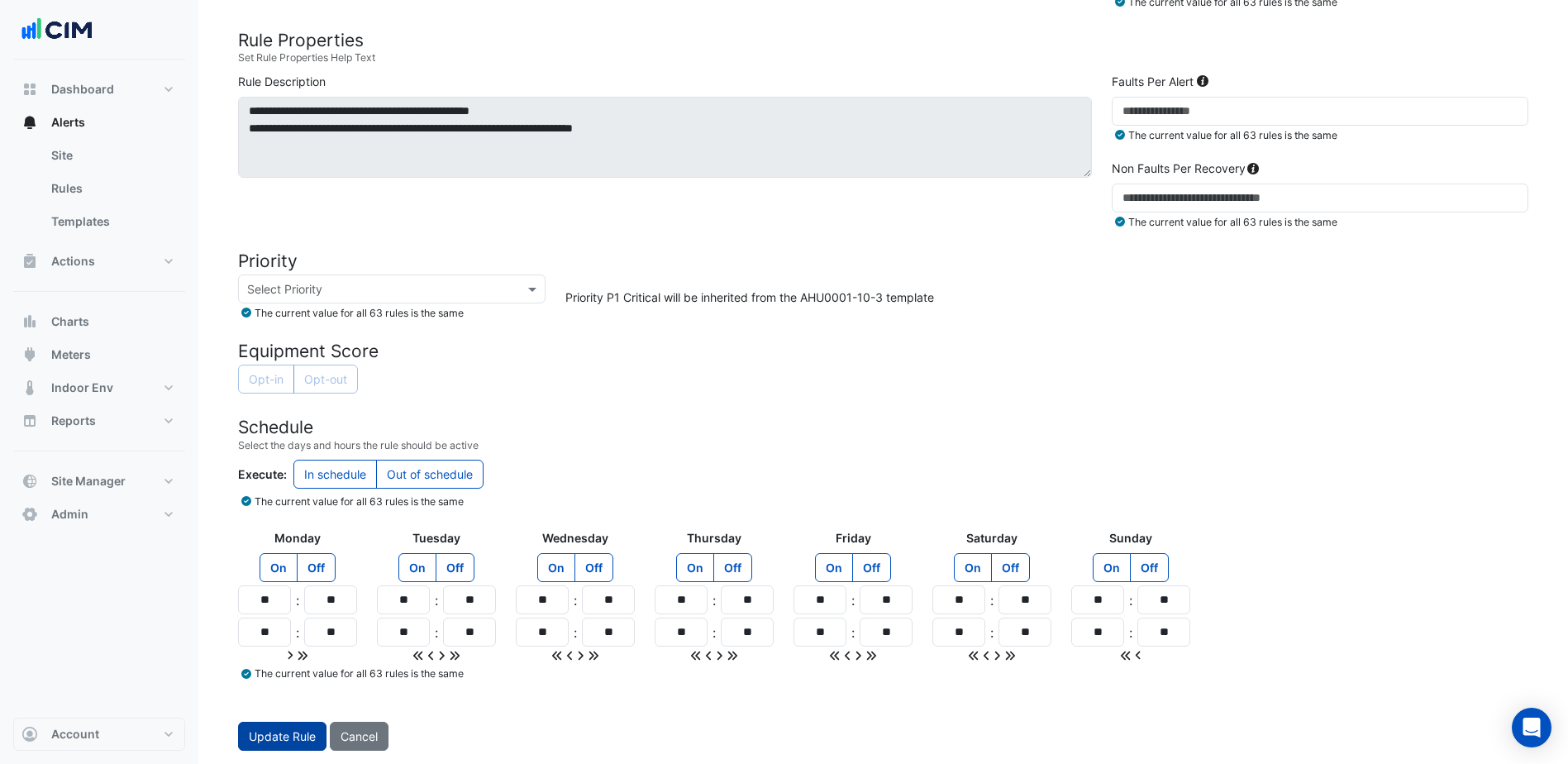click on "Update Rule" 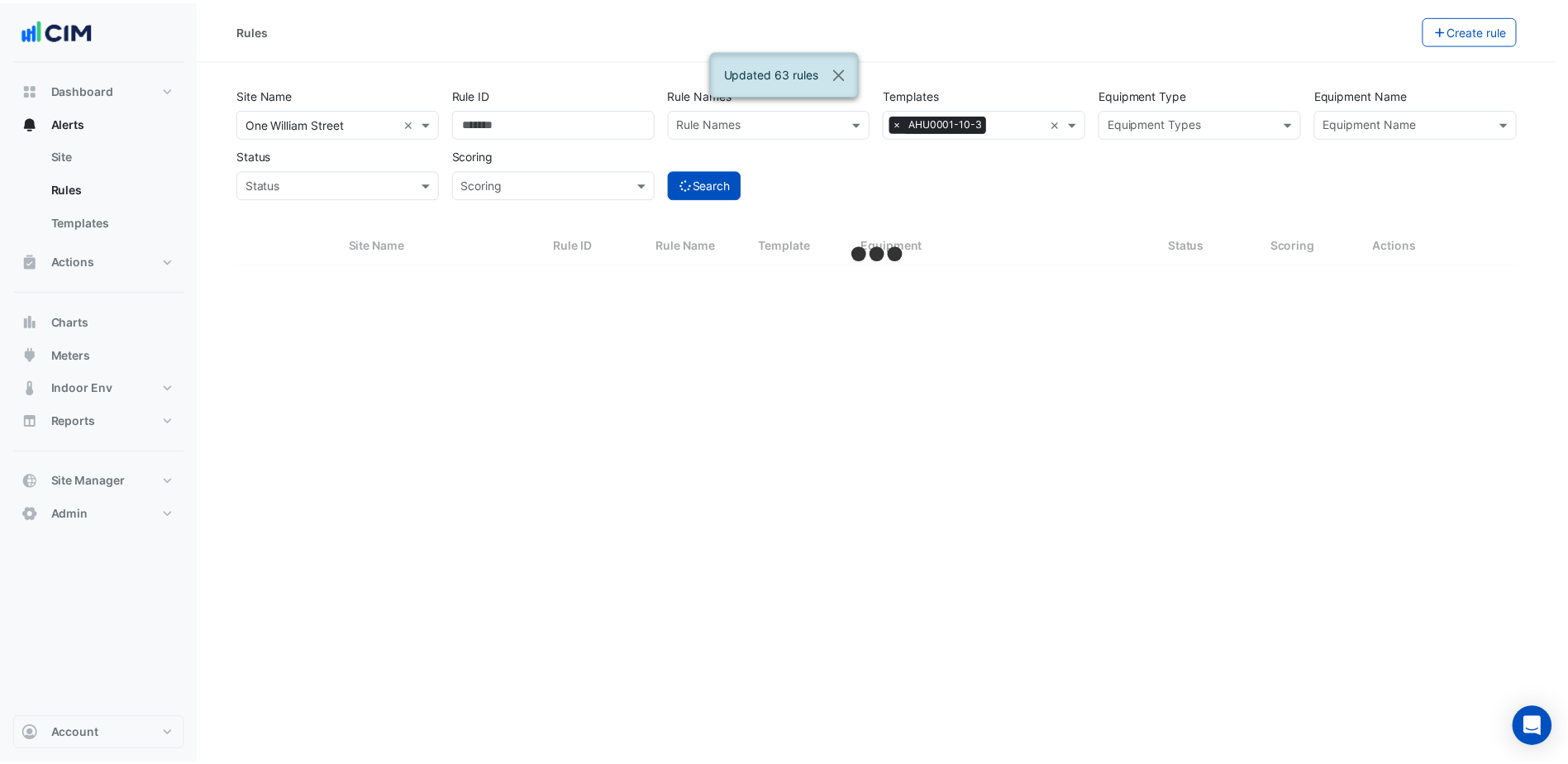 scroll, scrollTop: 0, scrollLeft: 0, axis: both 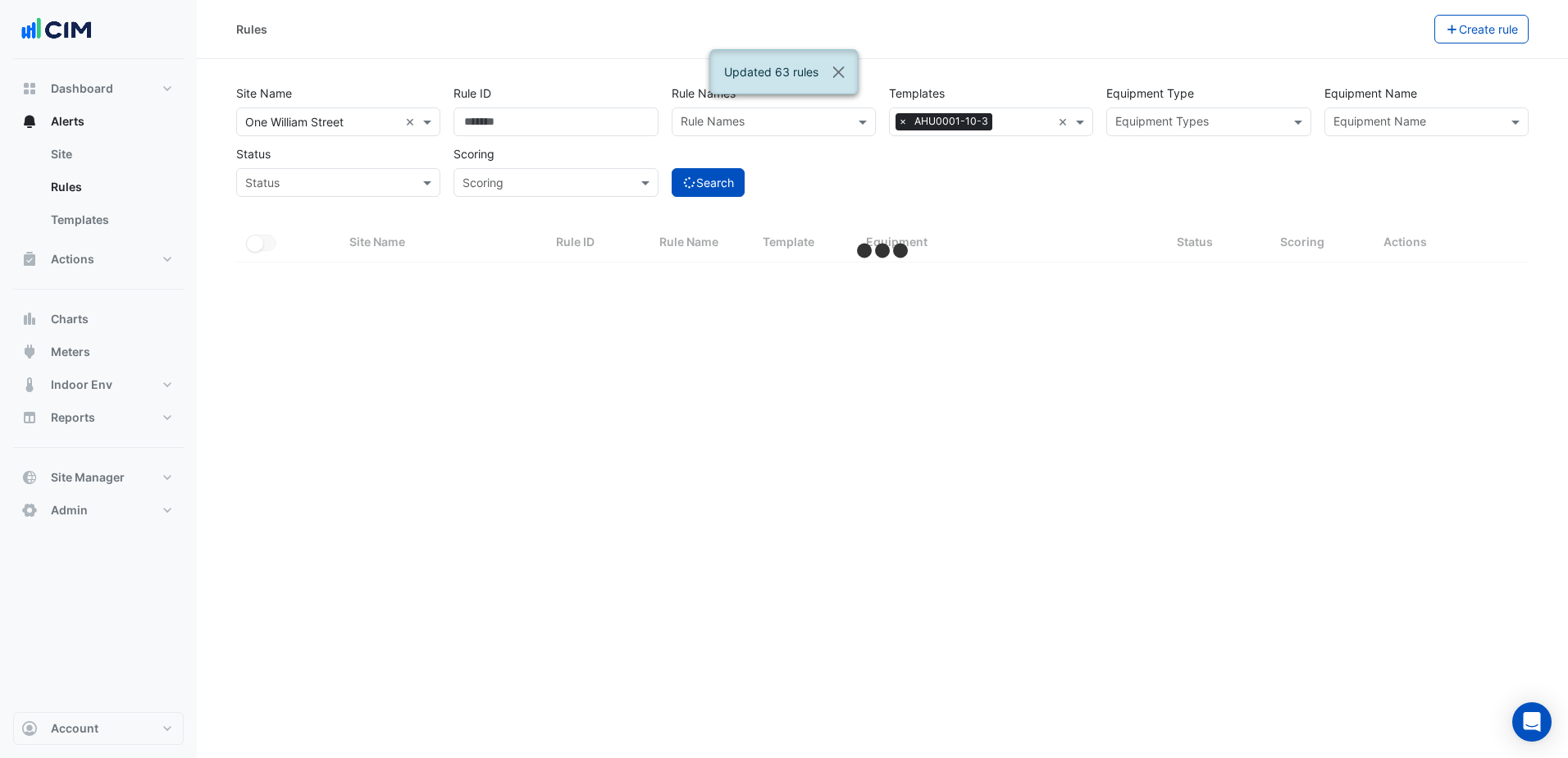 select on "***" 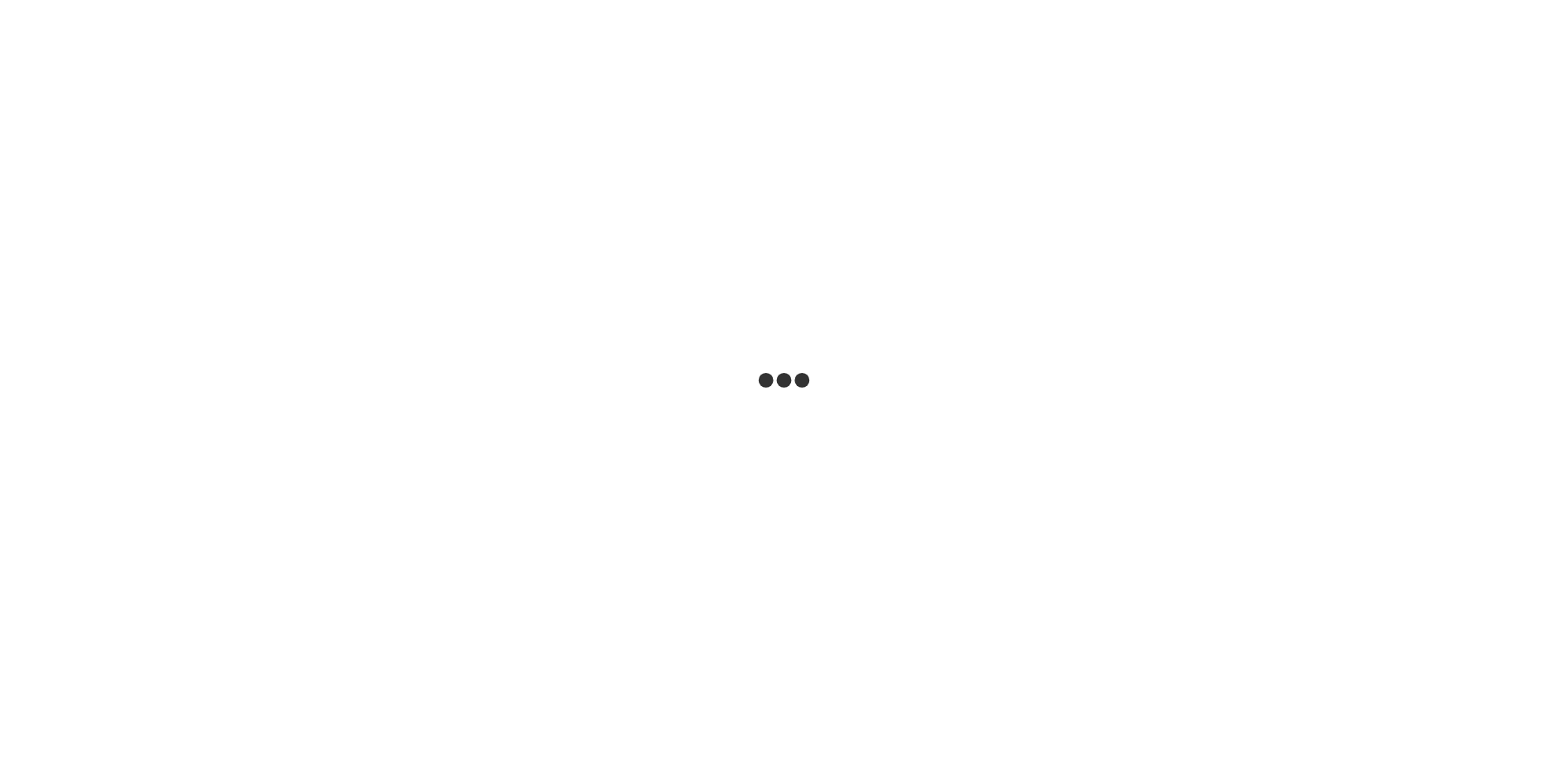 scroll, scrollTop: 0, scrollLeft: 0, axis: both 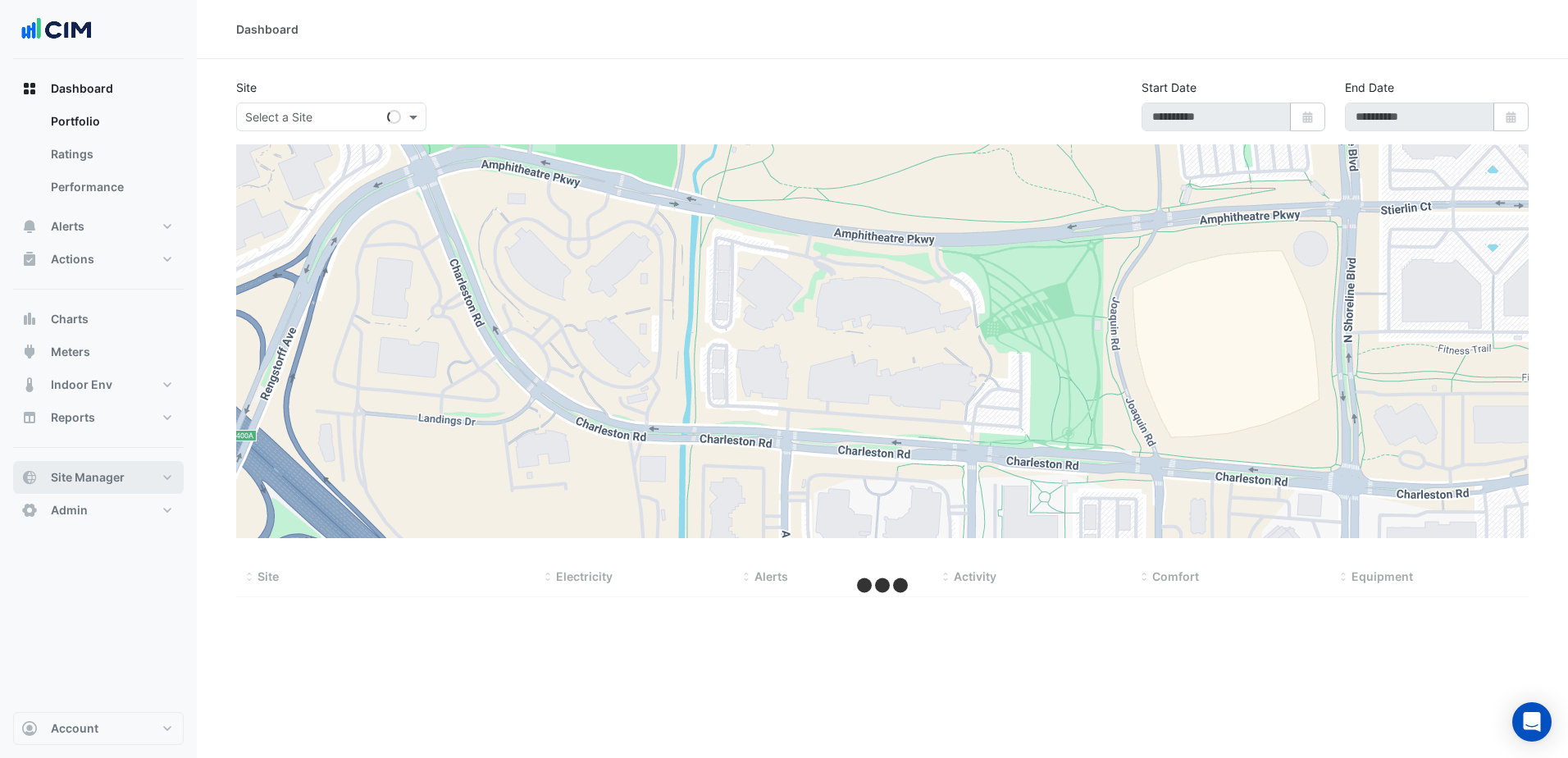 click on "Site Manager" at bounding box center (88, 477) 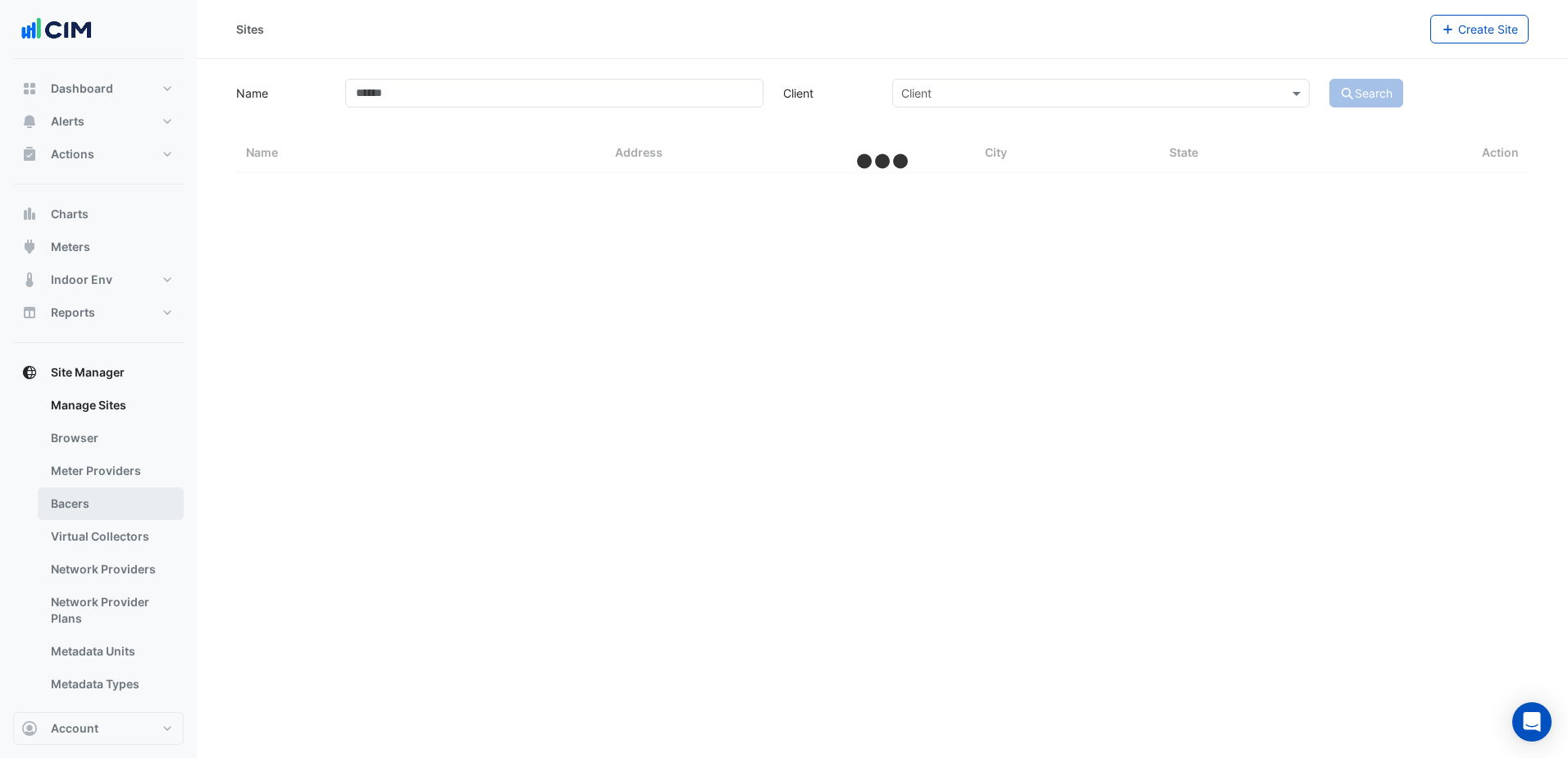 click on "Bacers" at bounding box center (111, 504) 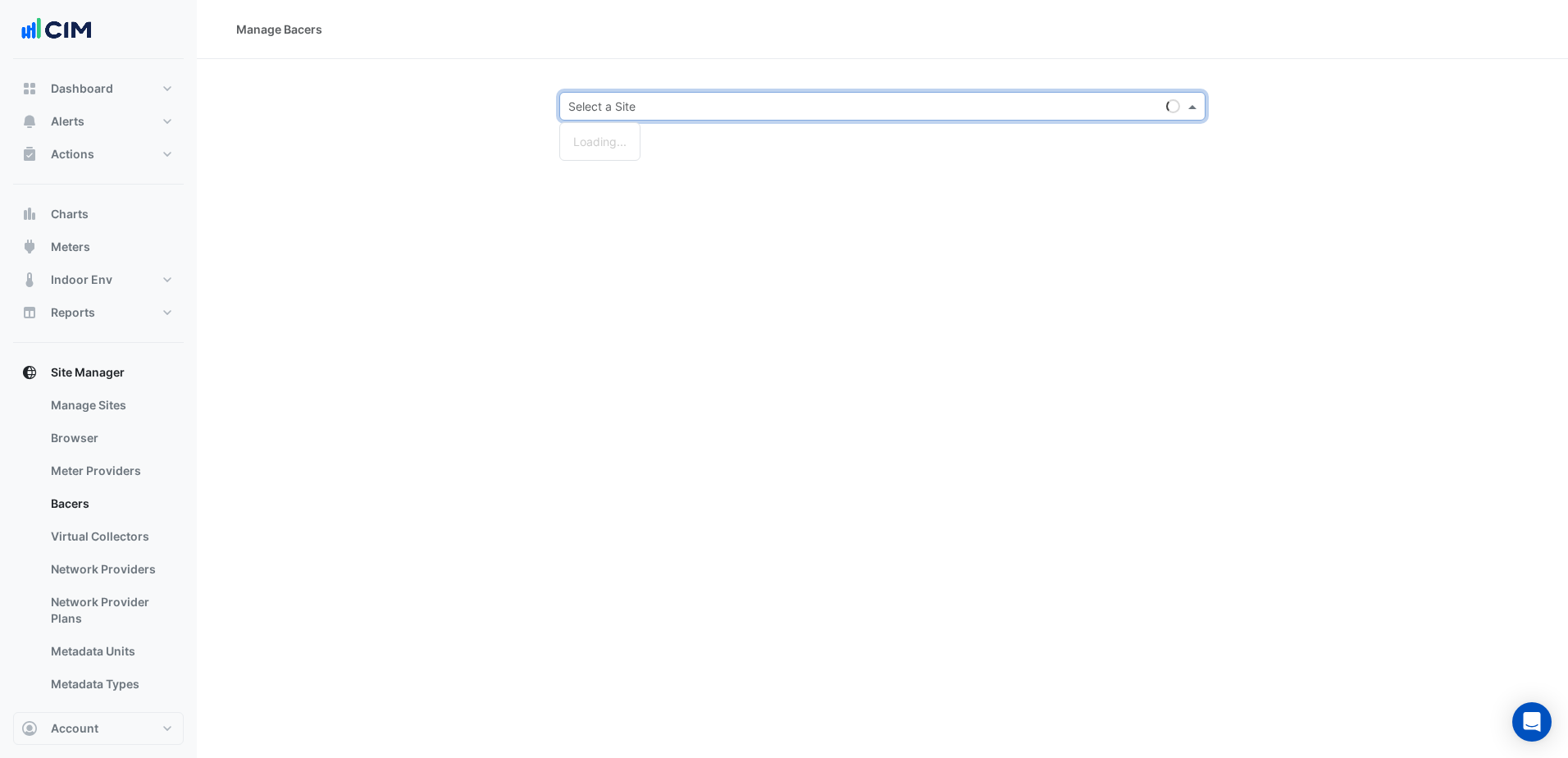click on "Select a Site" 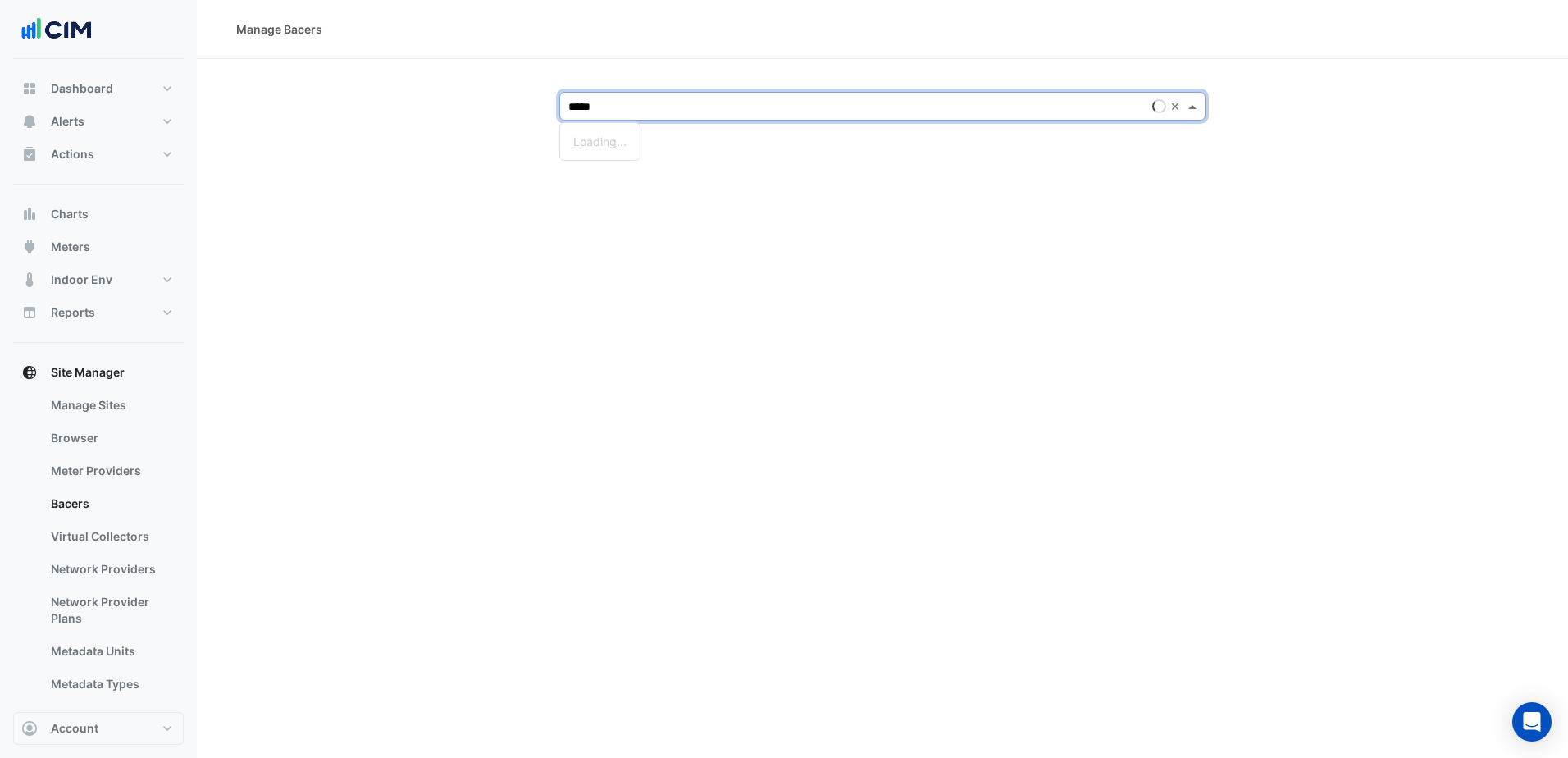 type on "******" 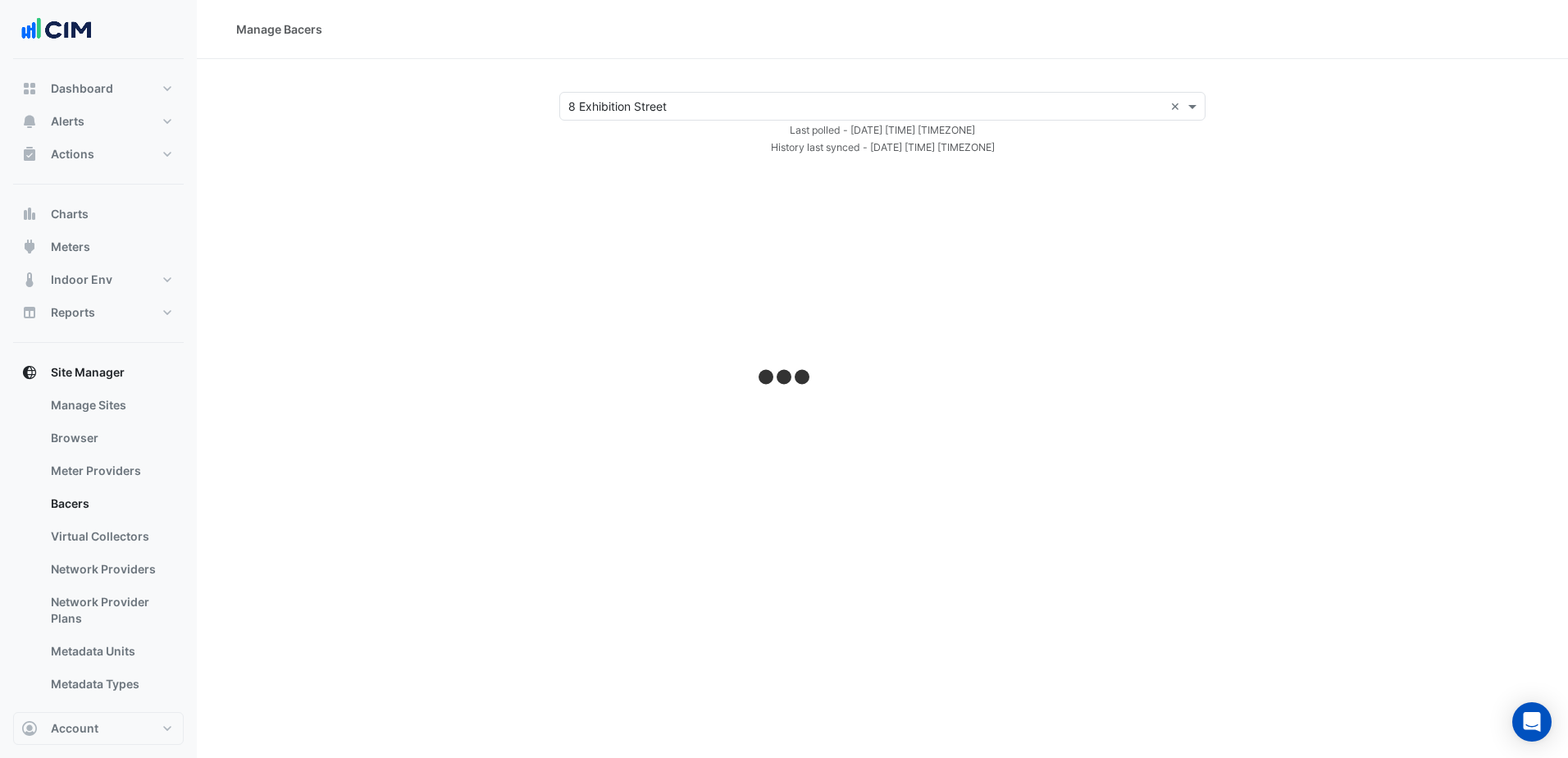 click on "Select a Site × [NUMBER] [STREET] ×
Last polled - [DATE] [TIME] [TIMEZONE]
History last synced - [DATE] [TIME] [TIMEZONE]" 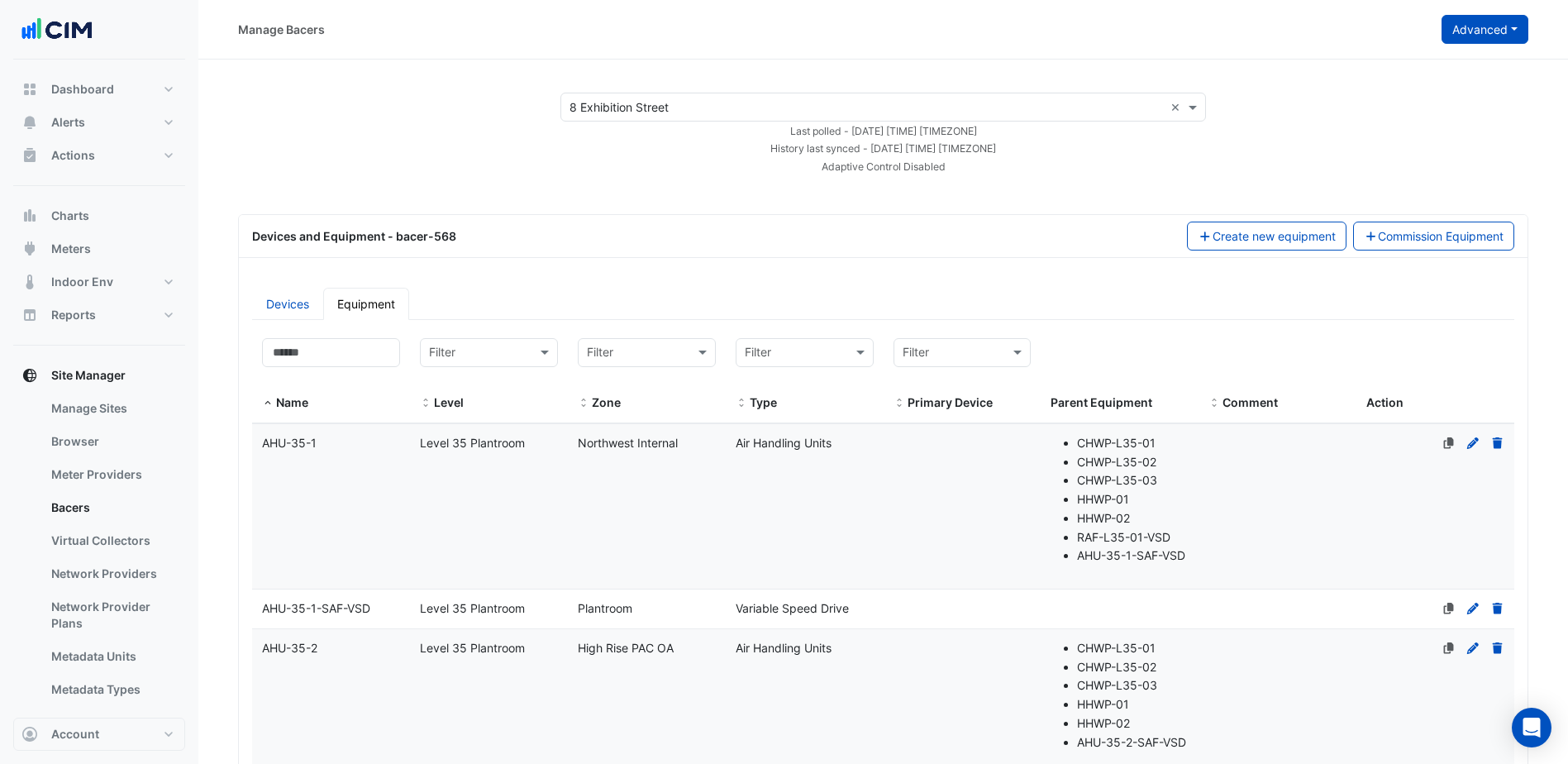 click on "Advanced" at bounding box center [1485, 29] 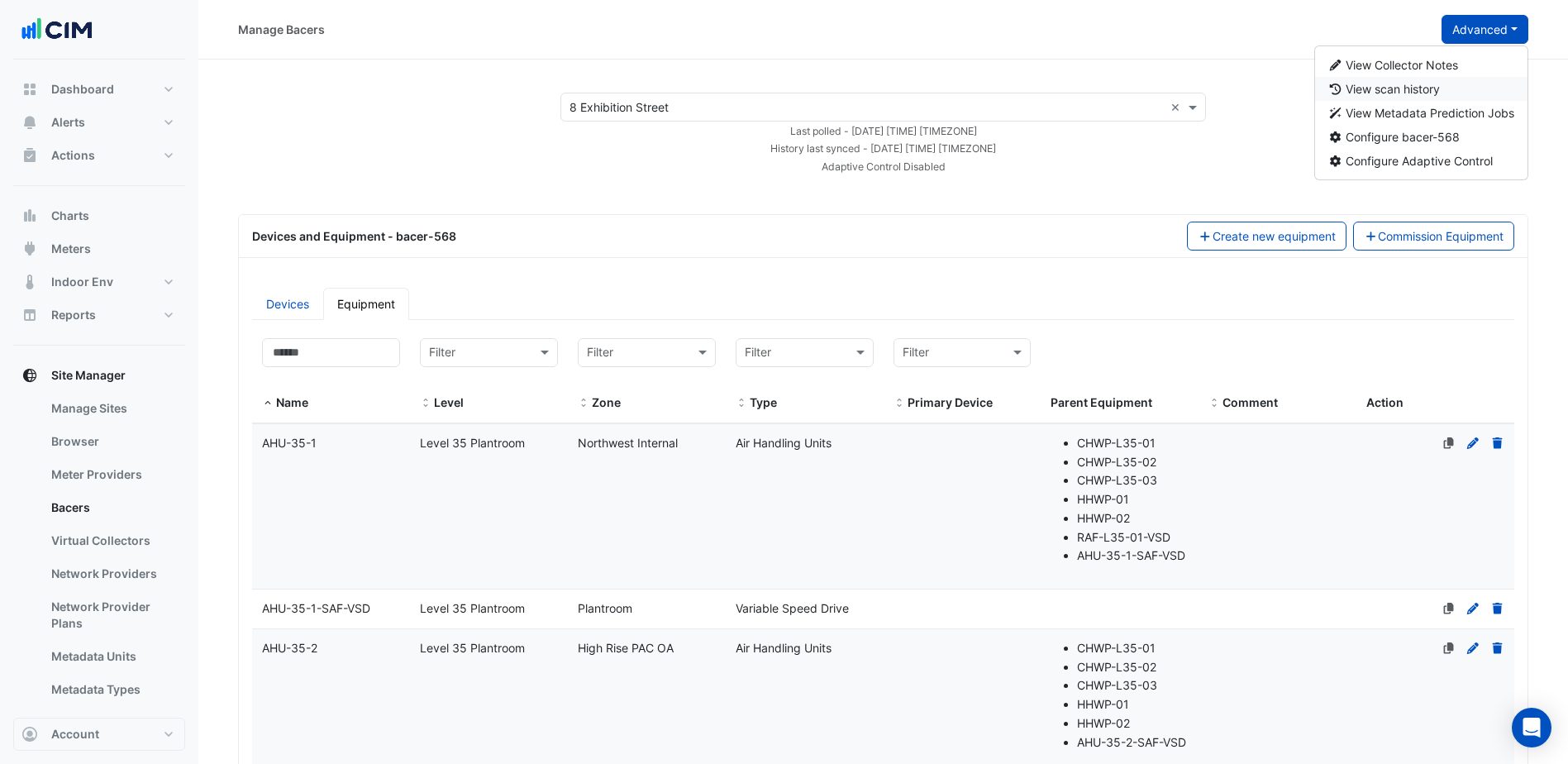 click on "View scan history" 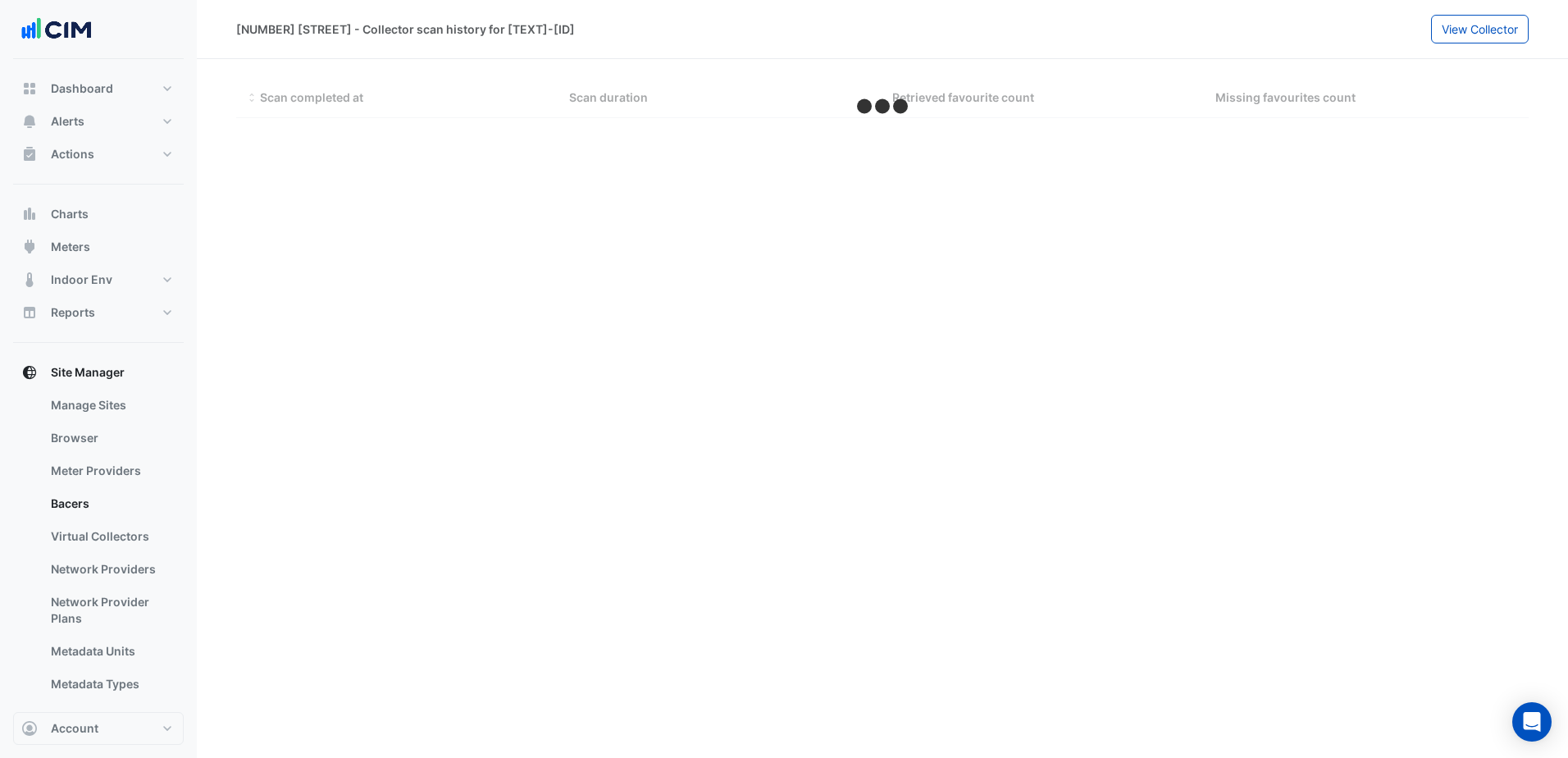 select on "***" 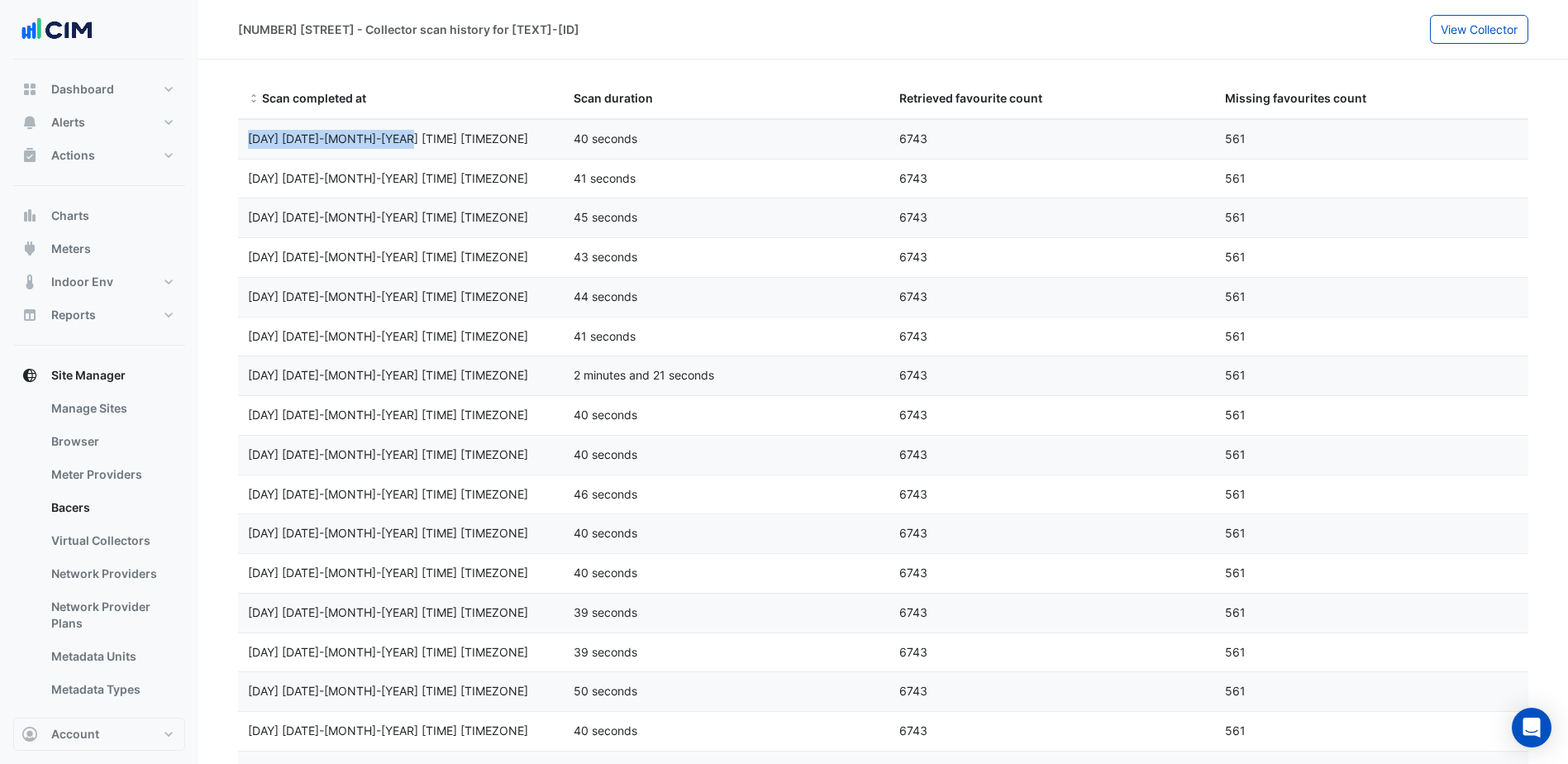 drag, startPoint x: 244, startPoint y: 133, endPoint x: 407, endPoint y: 147, distance: 163.60012 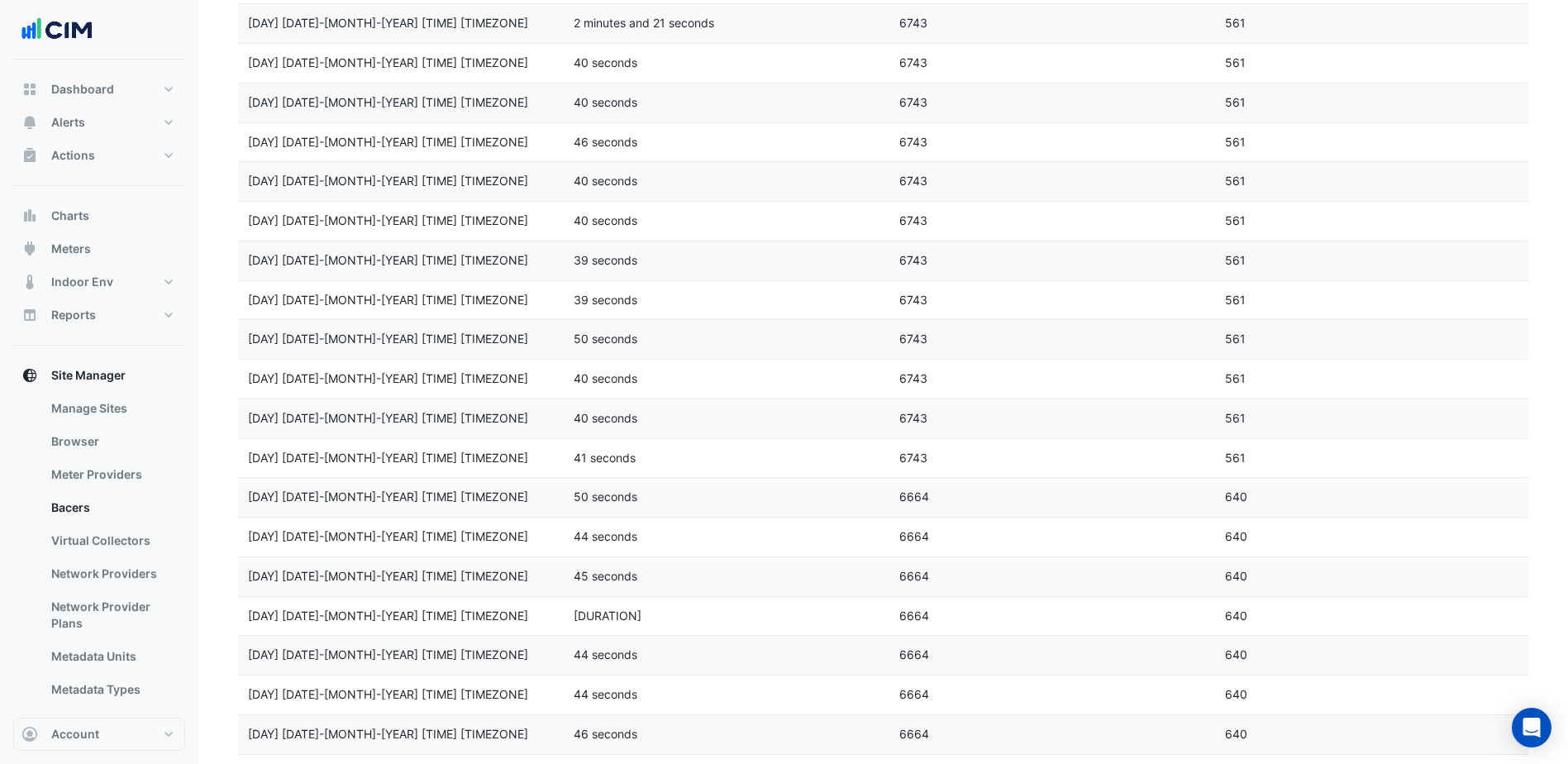 scroll, scrollTop: 0, scrollLeft: 0, axis: both 